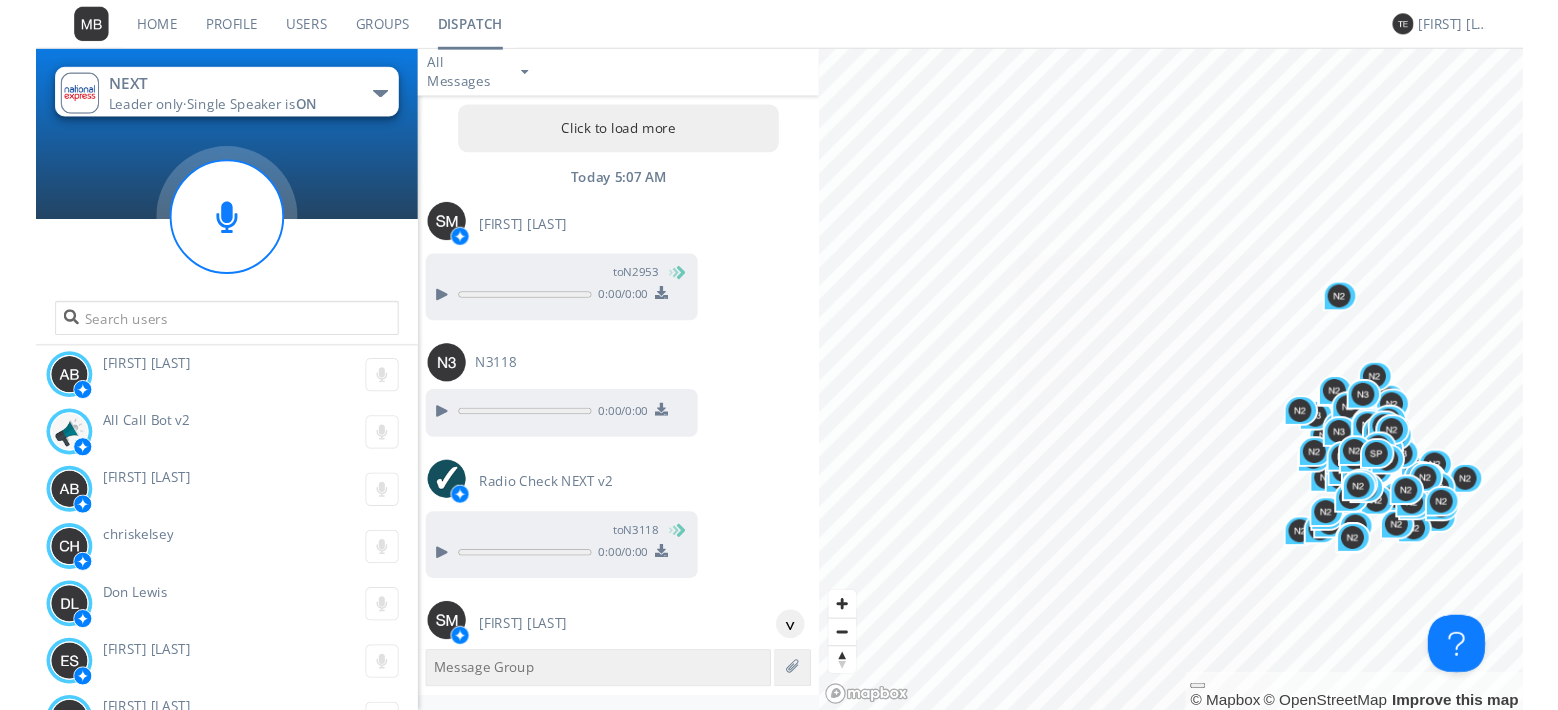 scroll, scrollTop: 0, scrollLeft: 0, axis: both 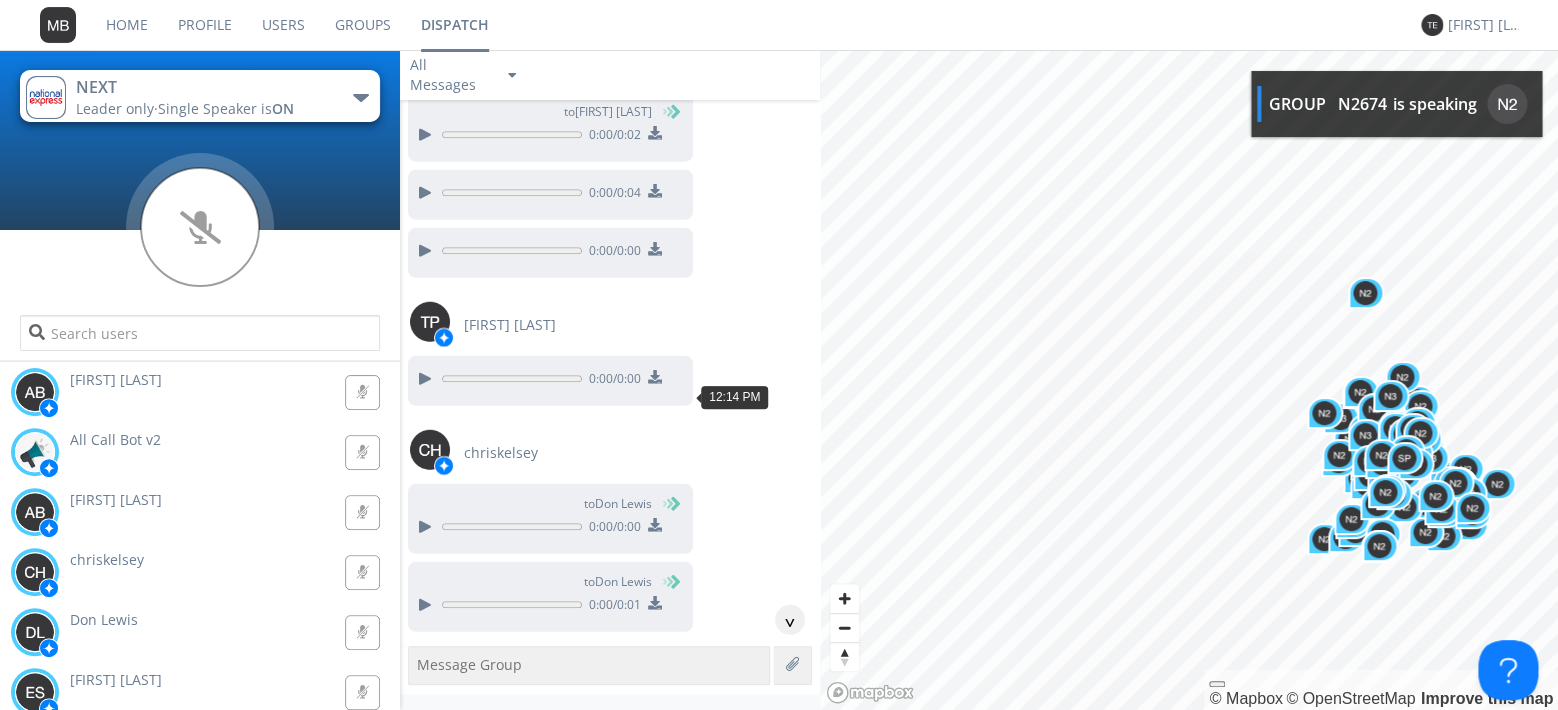click at bounding box center (424, 753) 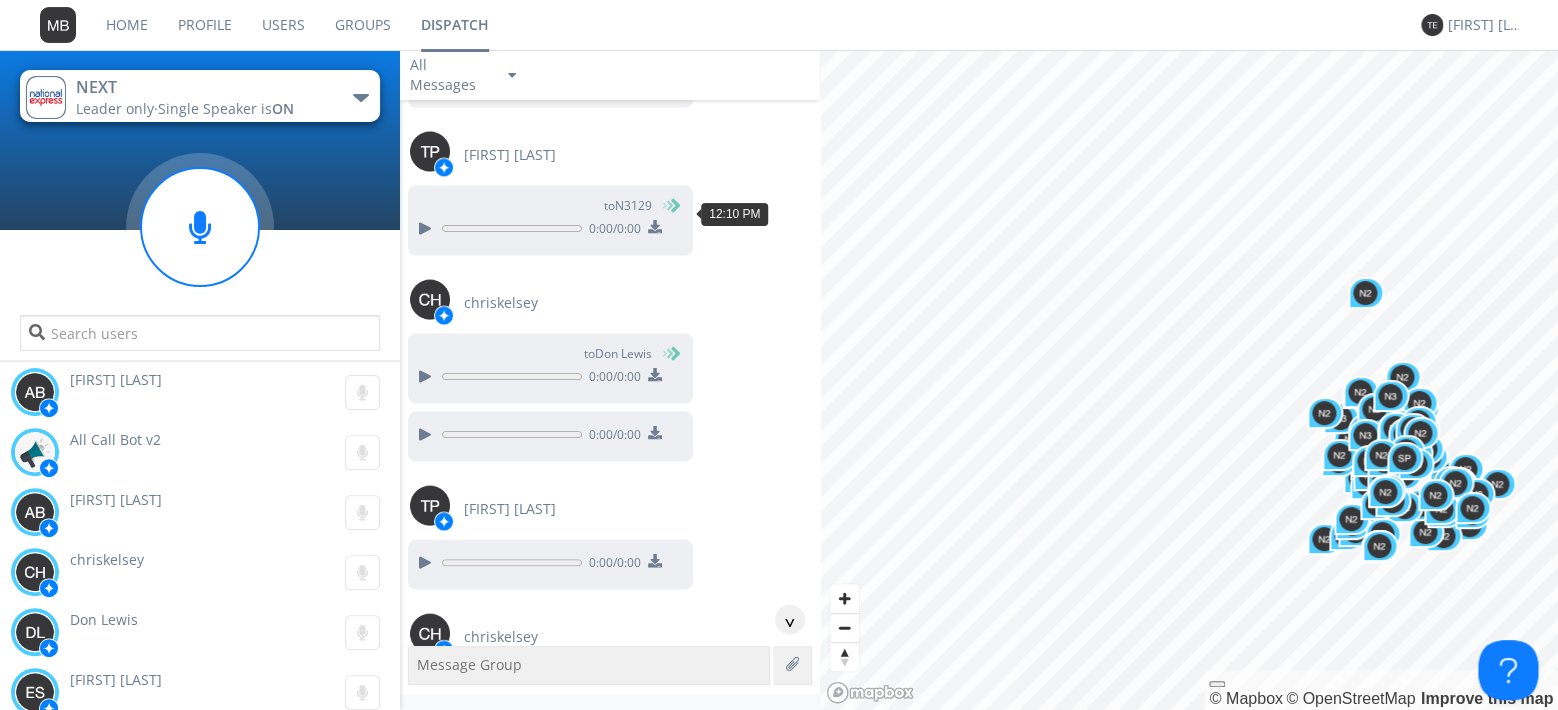 scroll, scrollTop: 41706, scrollLeft: 0, axis: vertical 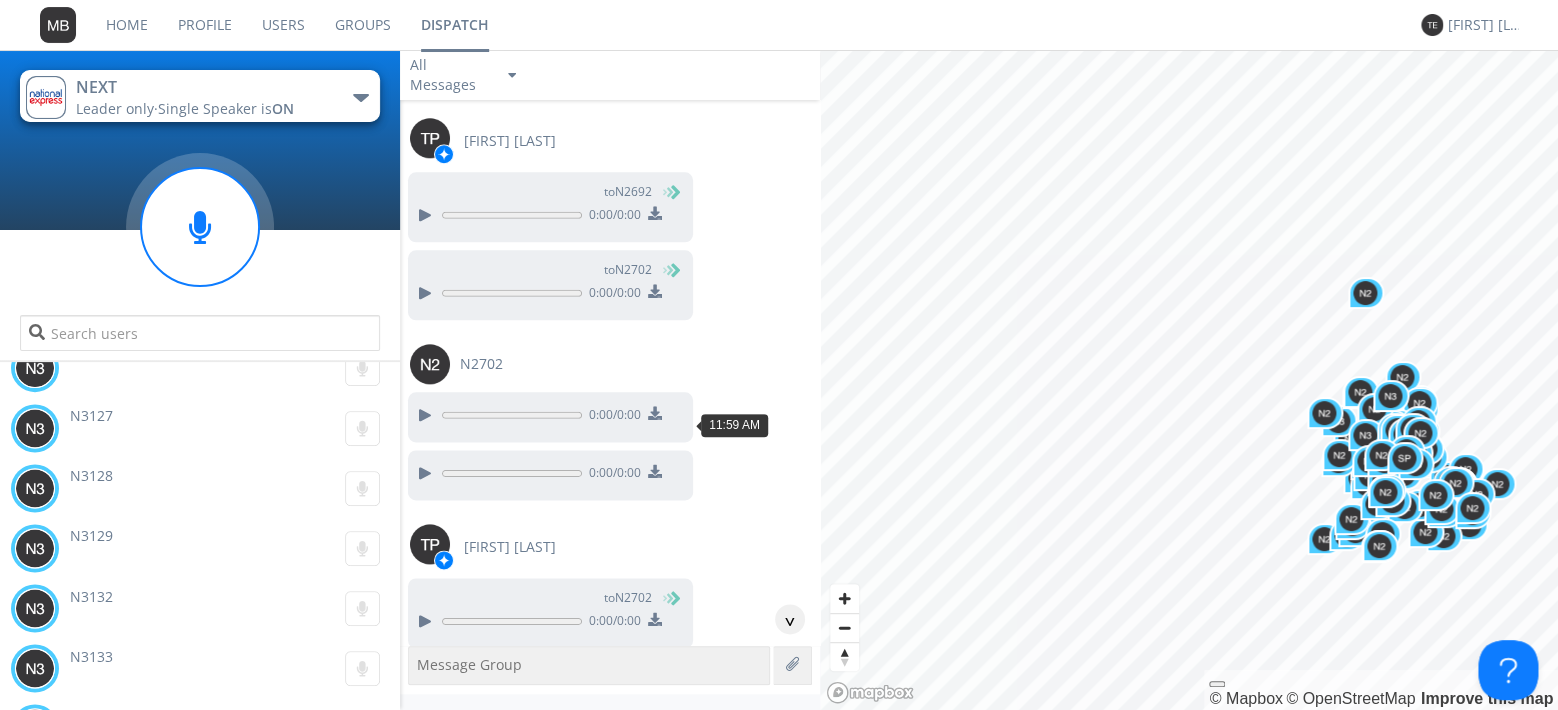 click at bounding box center [424, 743] 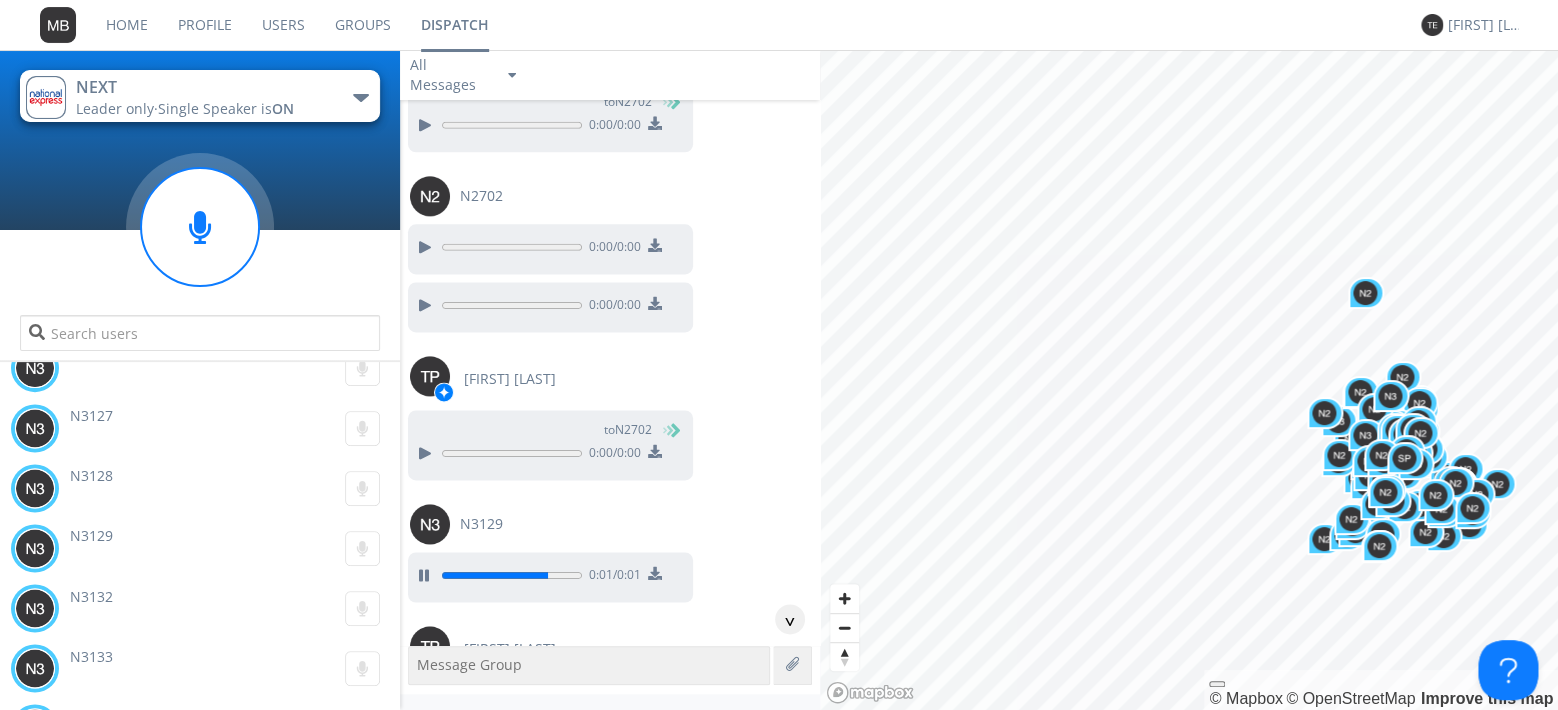 scroll, scrollTop: 38432, scrollLeft: 0, axis: vertical 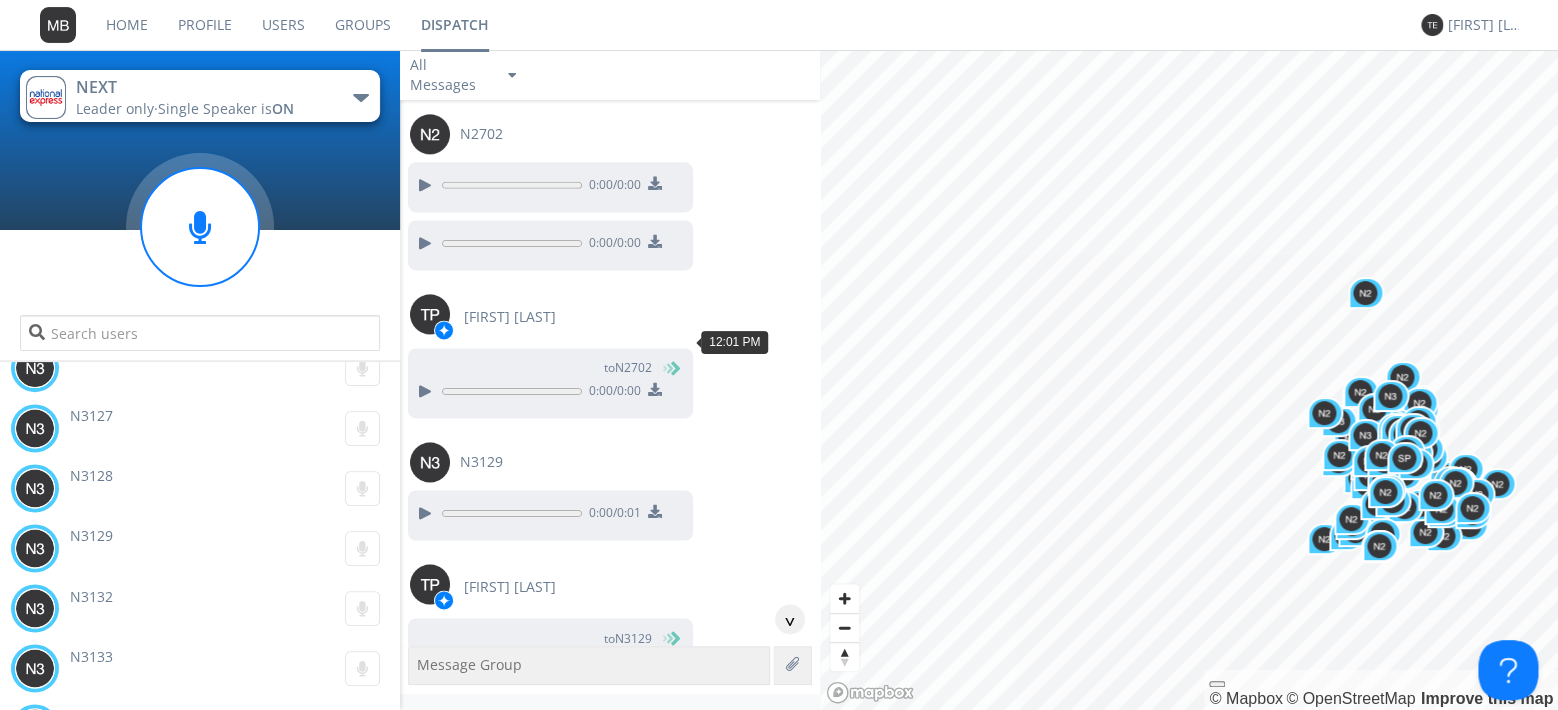 click at bounding box center [424, 661] 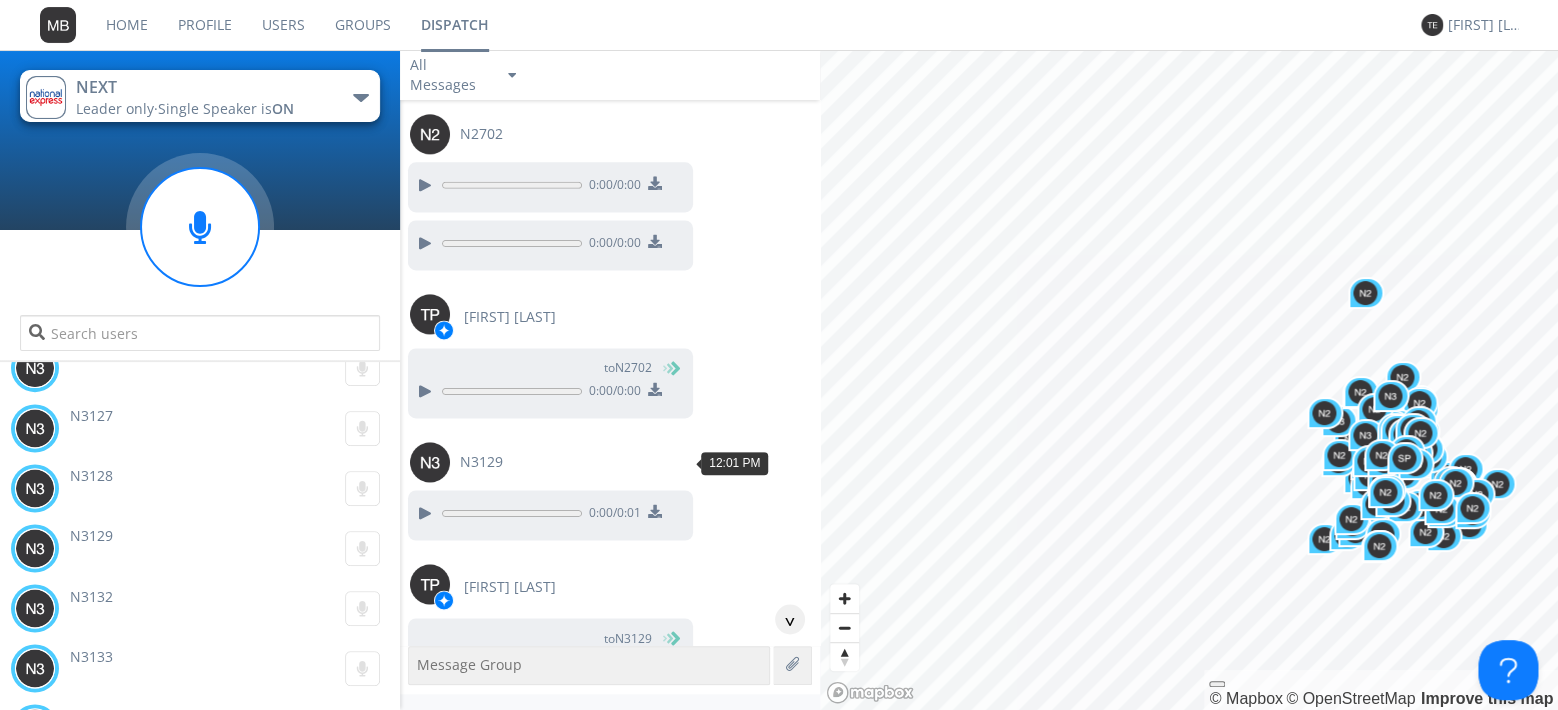 click at bounding box center [424, 783] 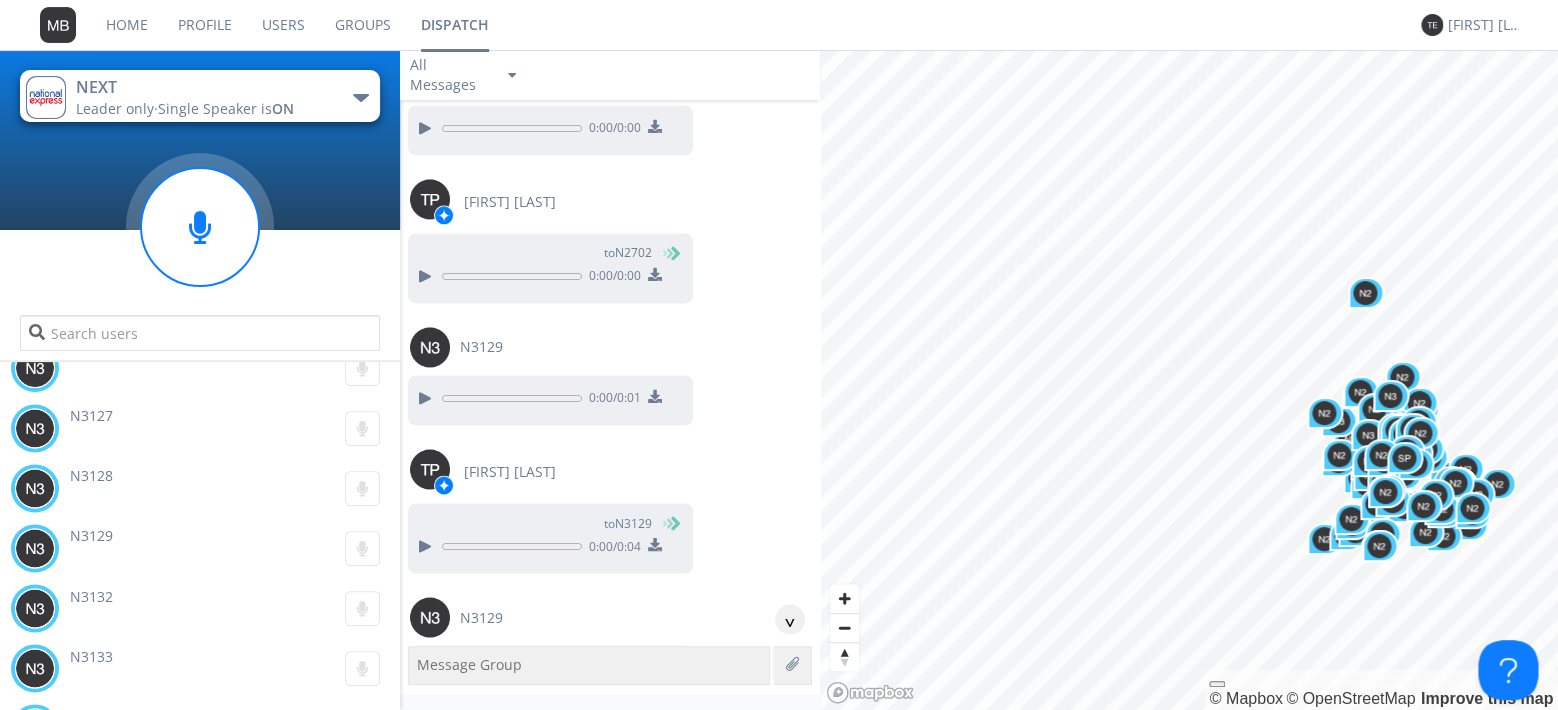 scroll, scrollTop: 38662, scrollLeft: 0, axis: vertical 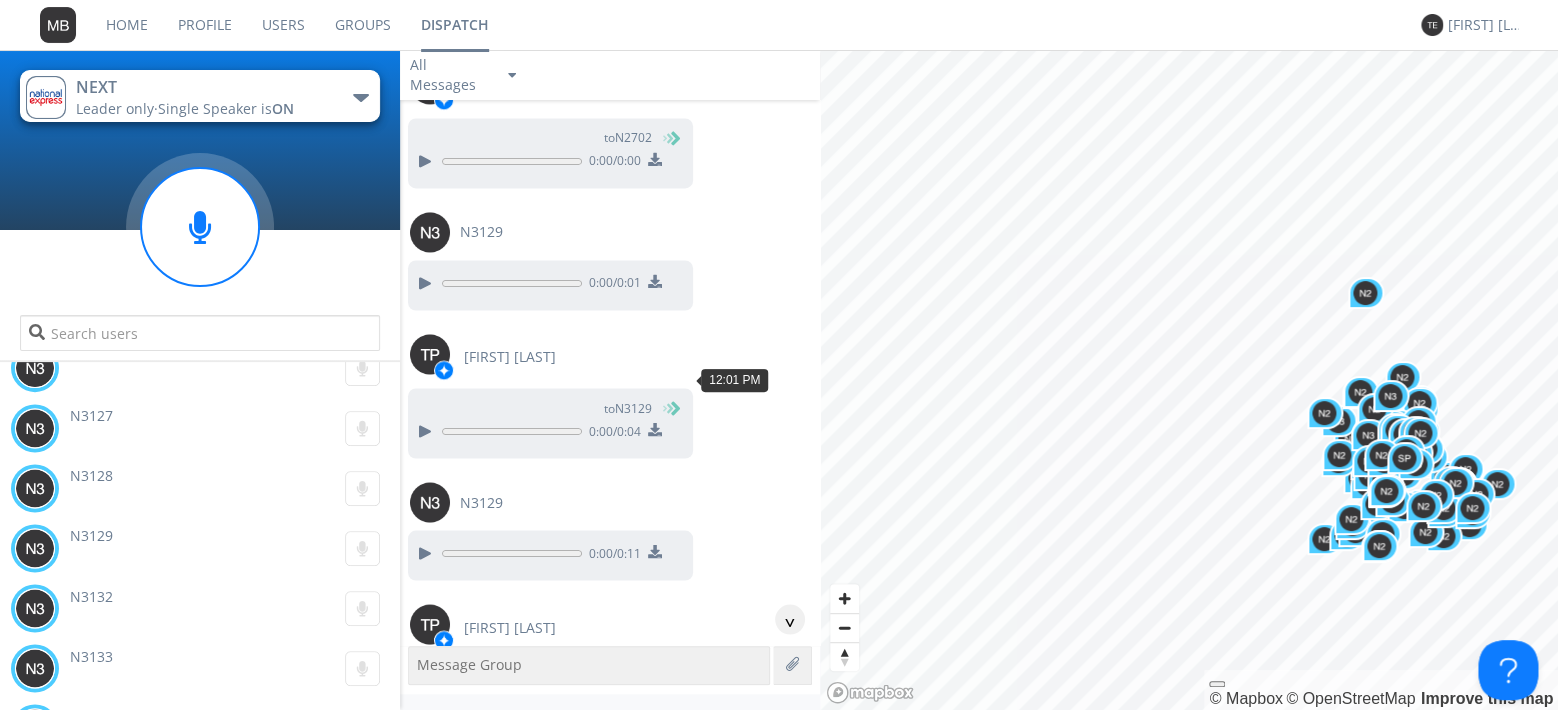 click at bounding box center [424, 701] 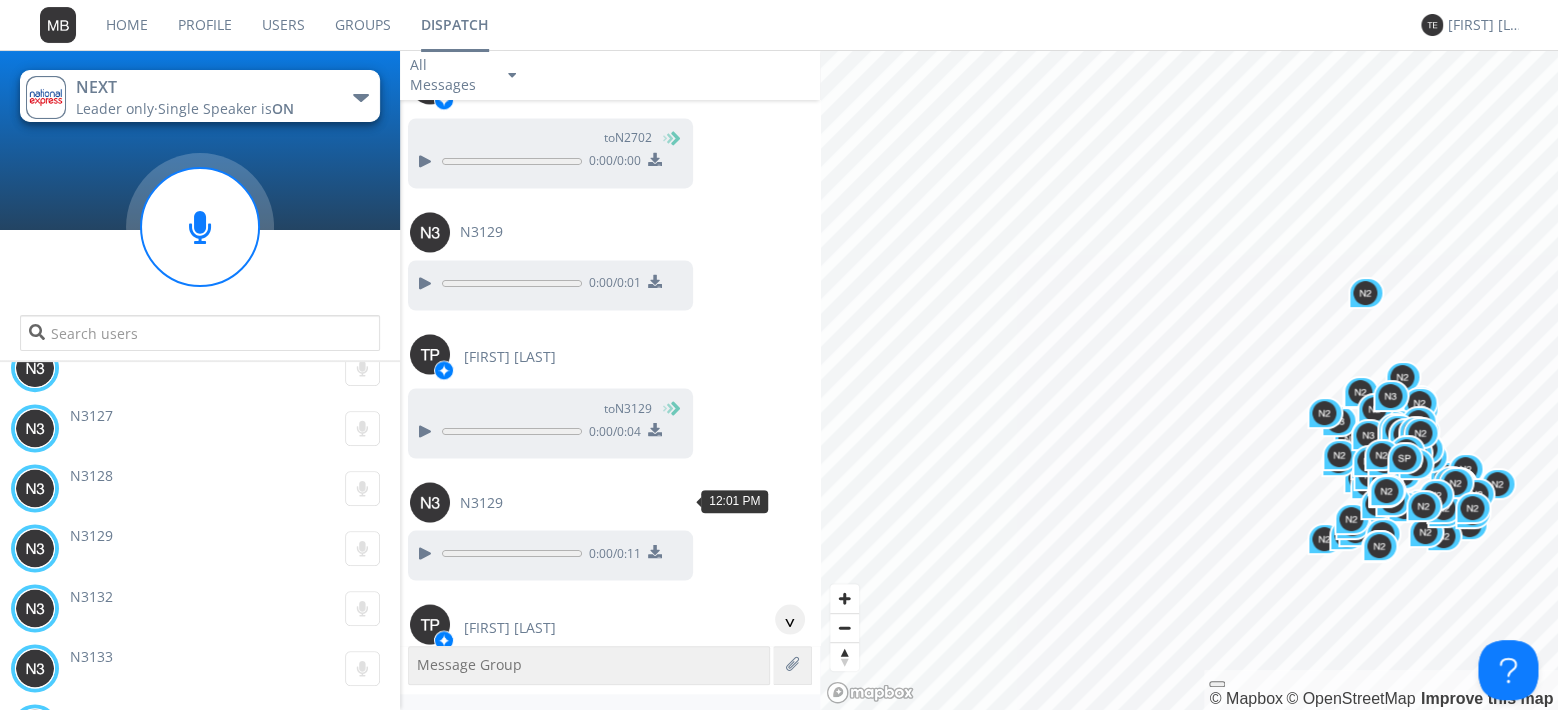 click at bounding box center (424, 823) 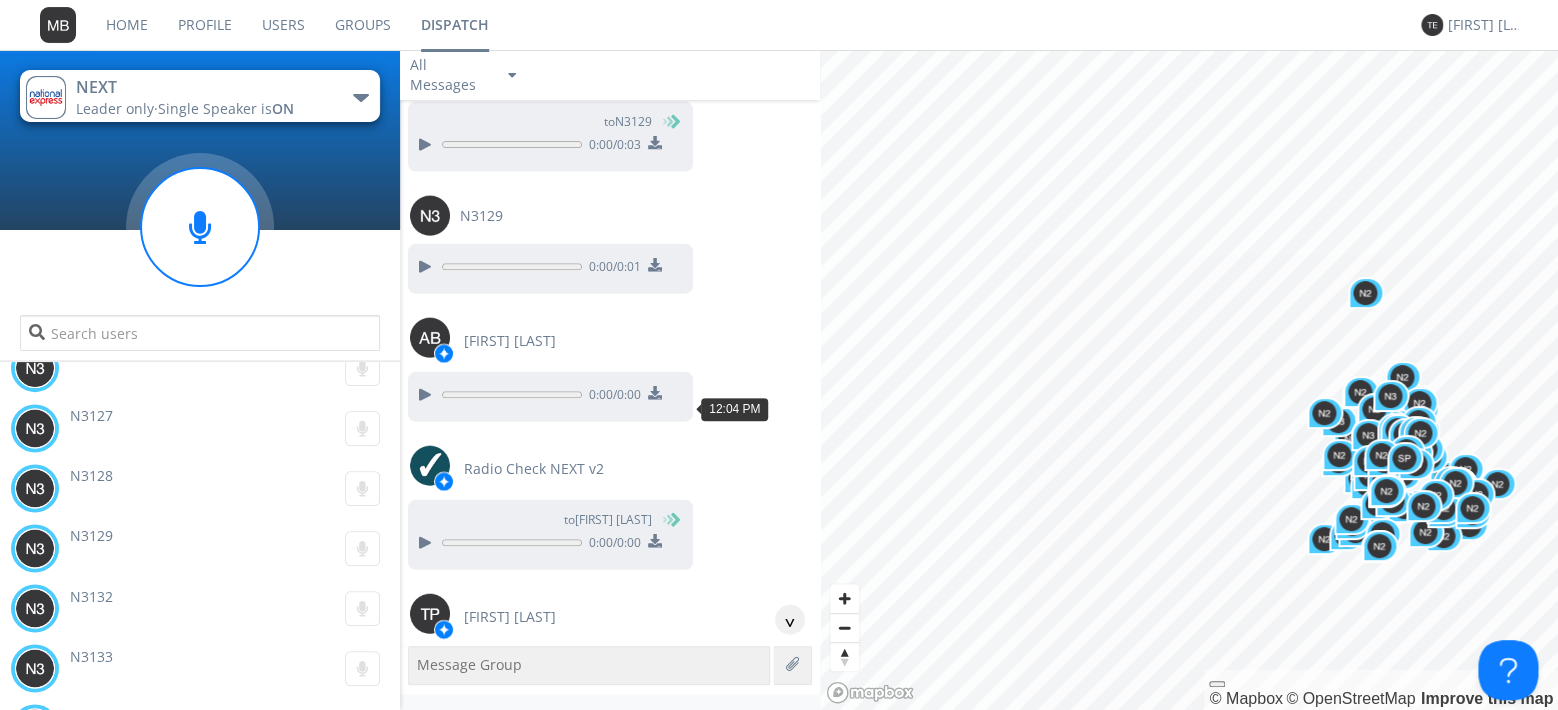 scroll, scrollTop: 39352, scrollLeft: 0, axis: vertical 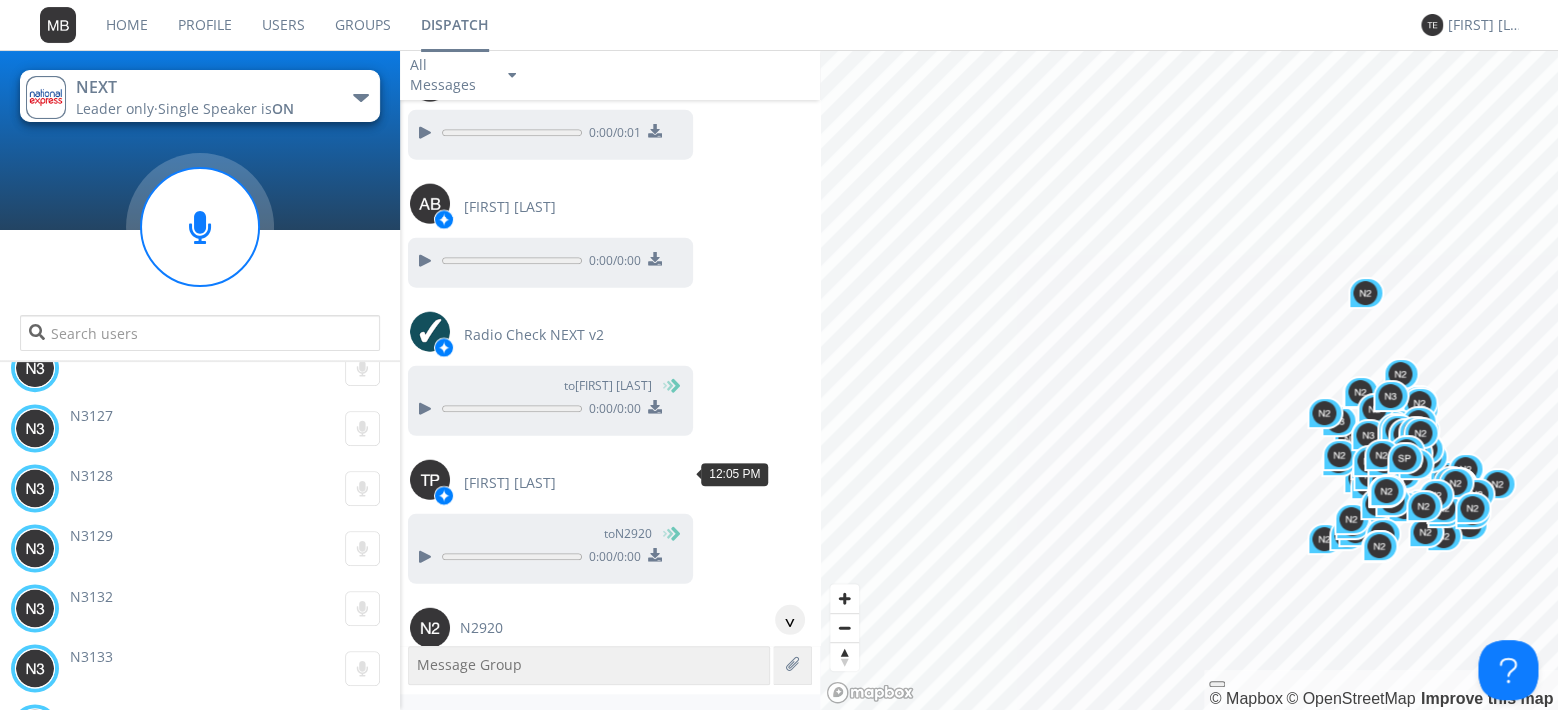 click at bounding box center [424, 801] 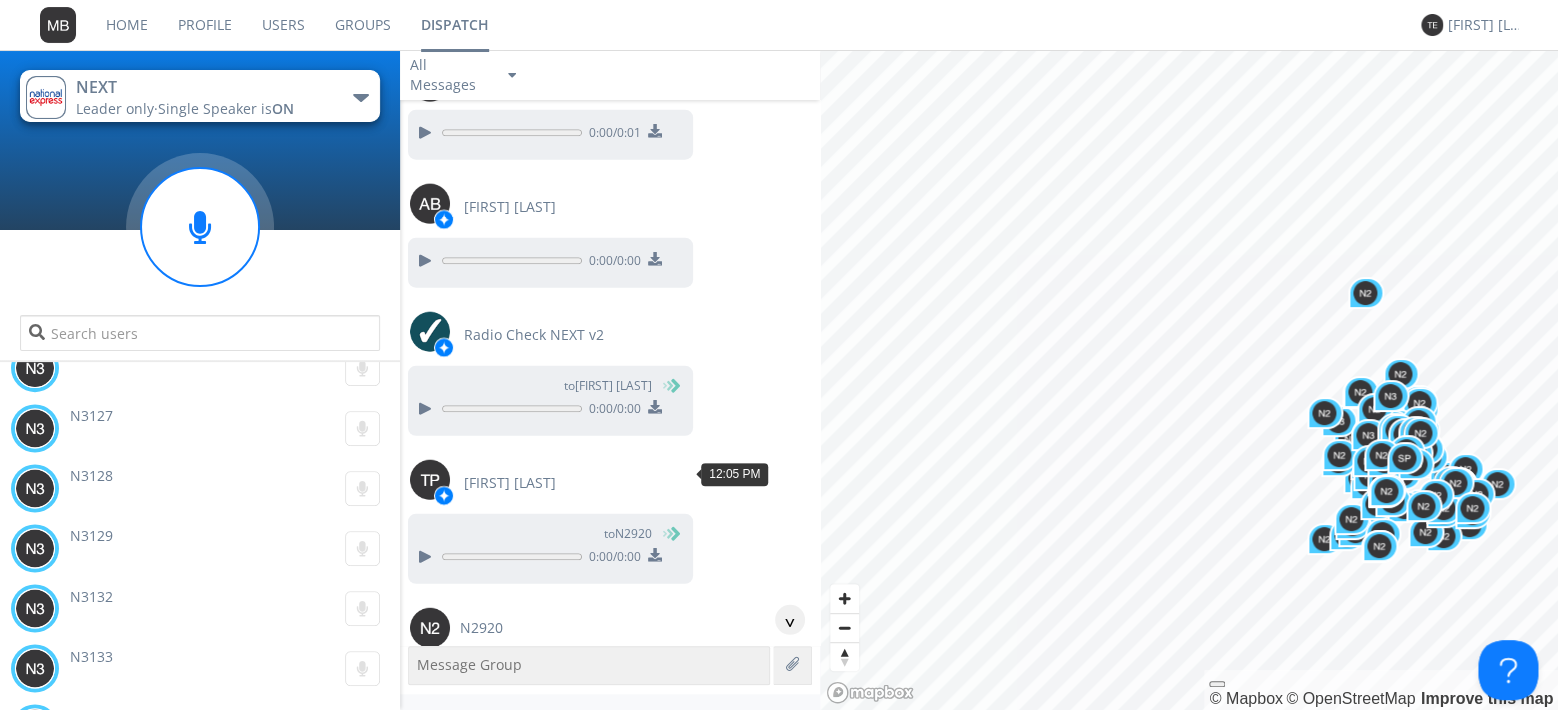 click at bounding box center [424, 801] 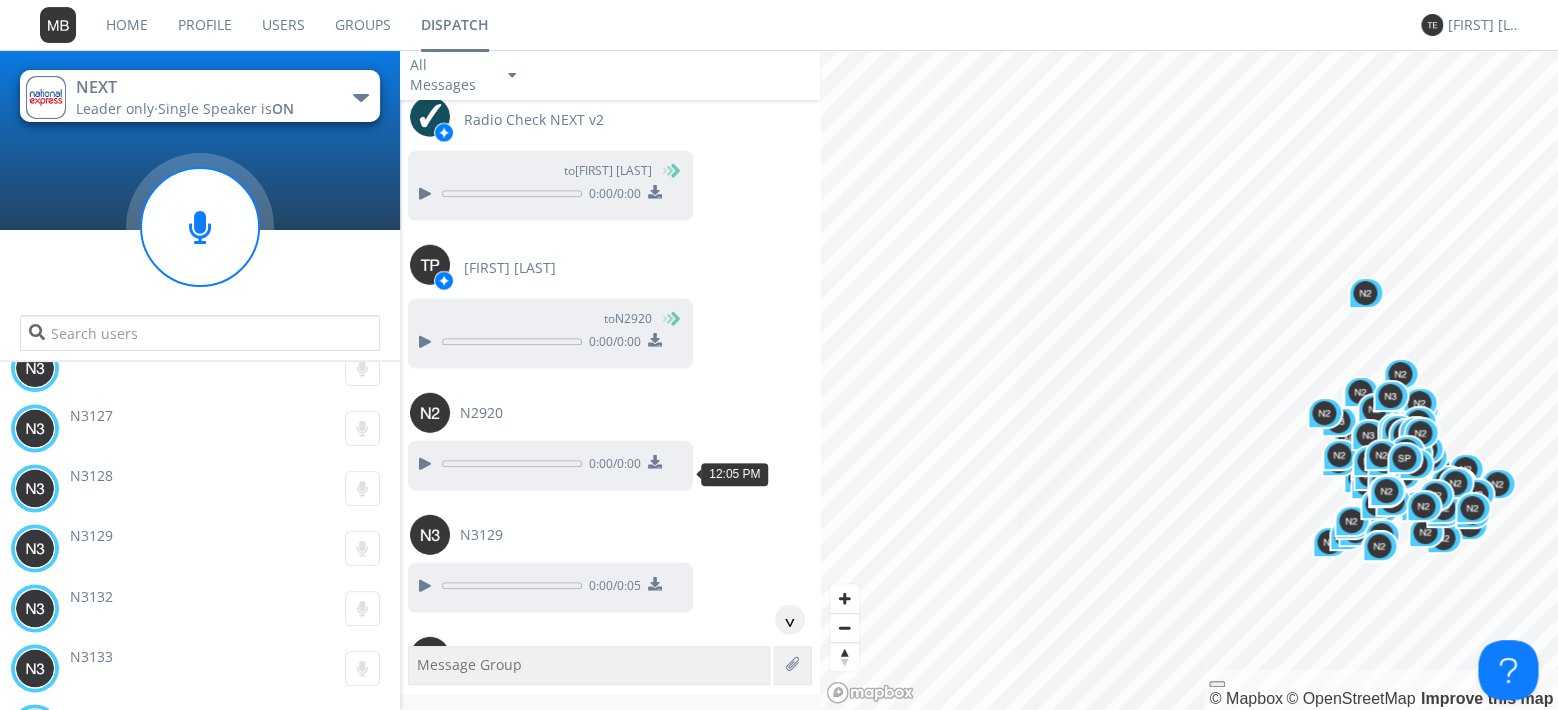 scroll, scrollTop: 39697, scrollLeft: 0, axis: vertical 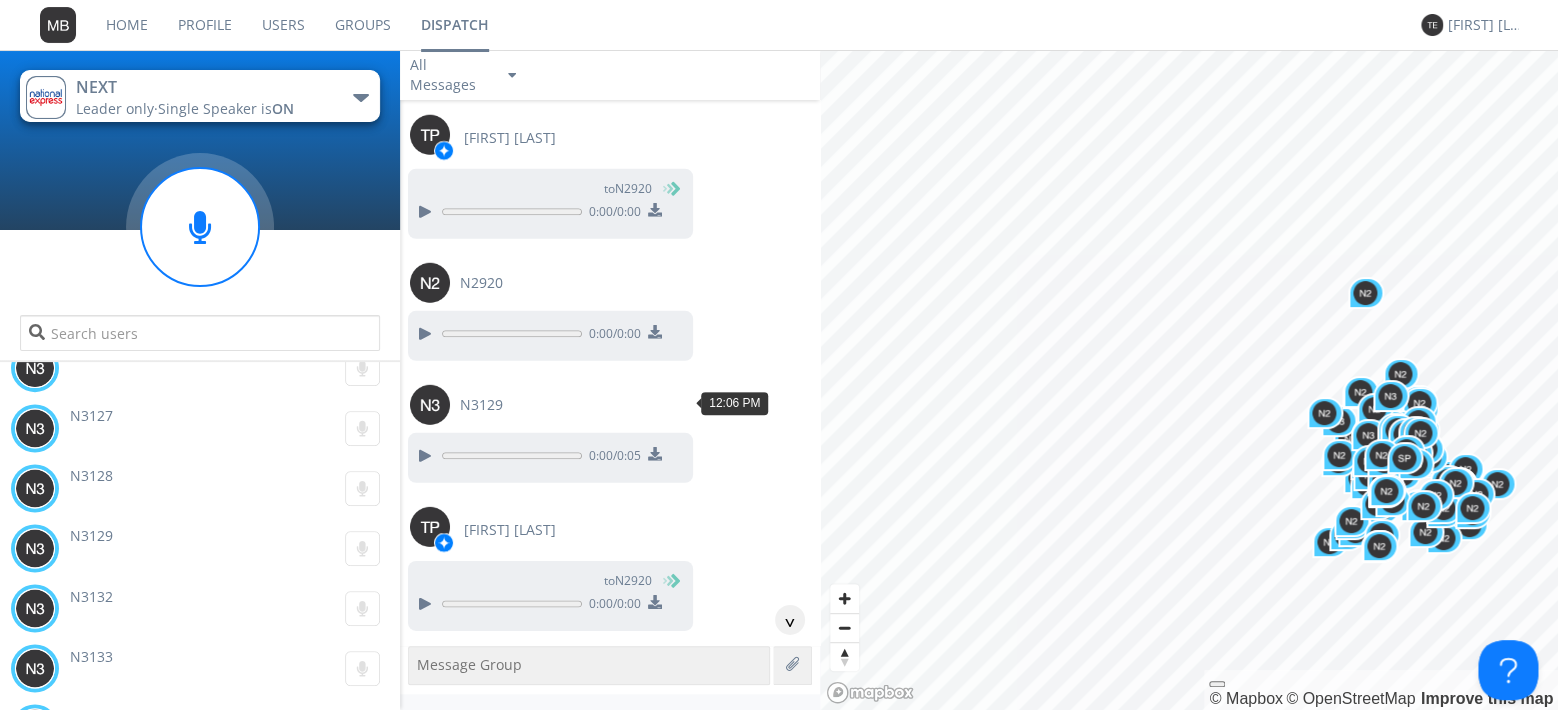 click at bounding box center (424, 732) 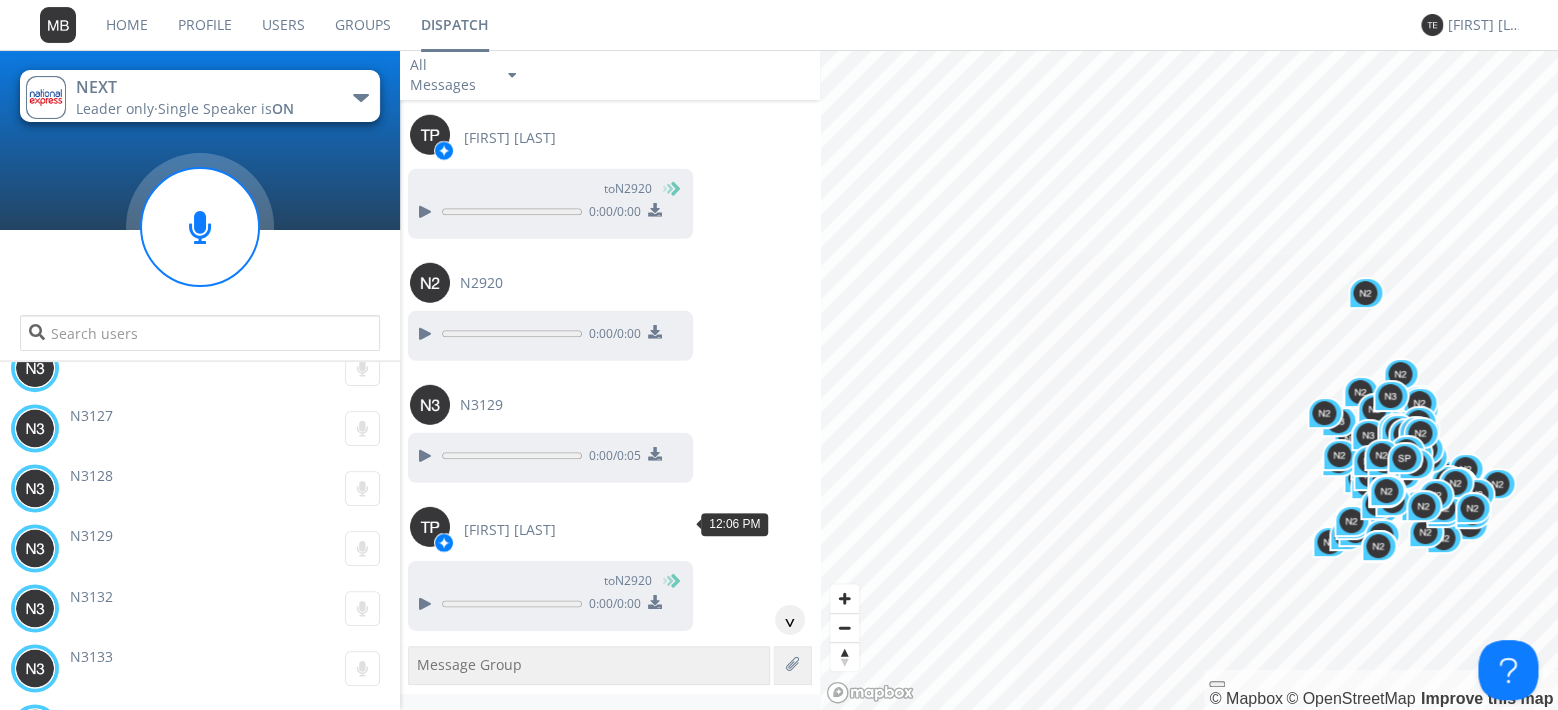 click at bounding box center (424, 854) 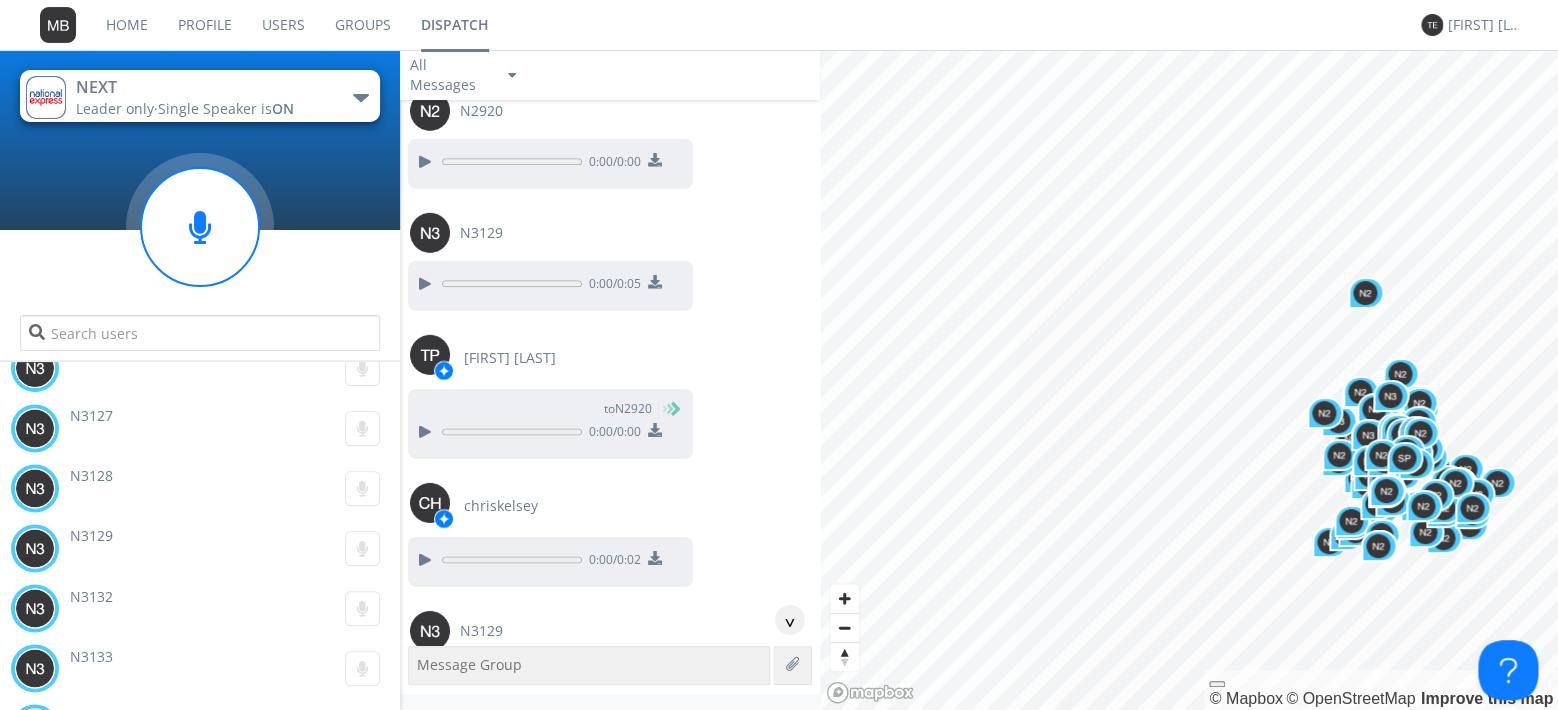 scroll, scrollTop: 39927, scrollLeft: 0, axis: vertical 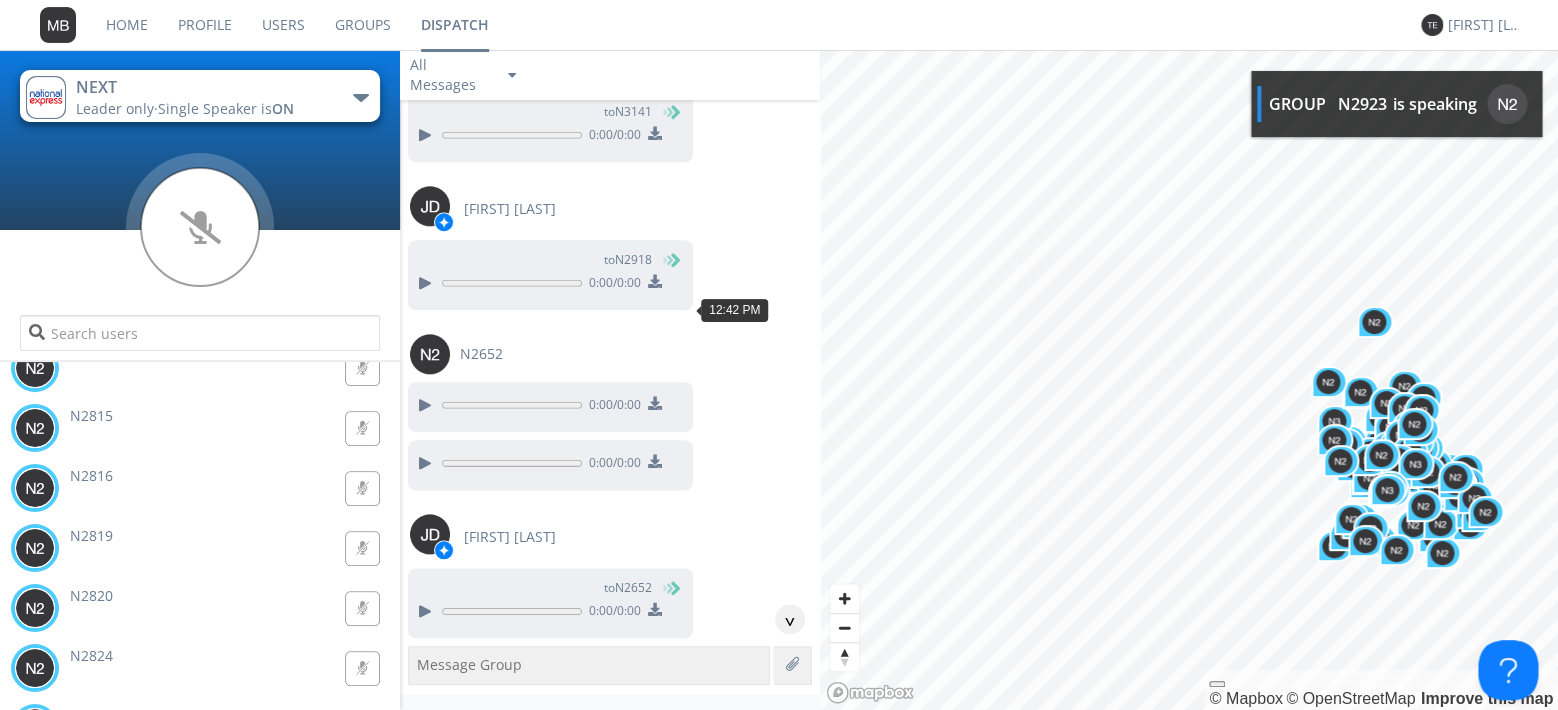 click at bounding box center [424, 733] 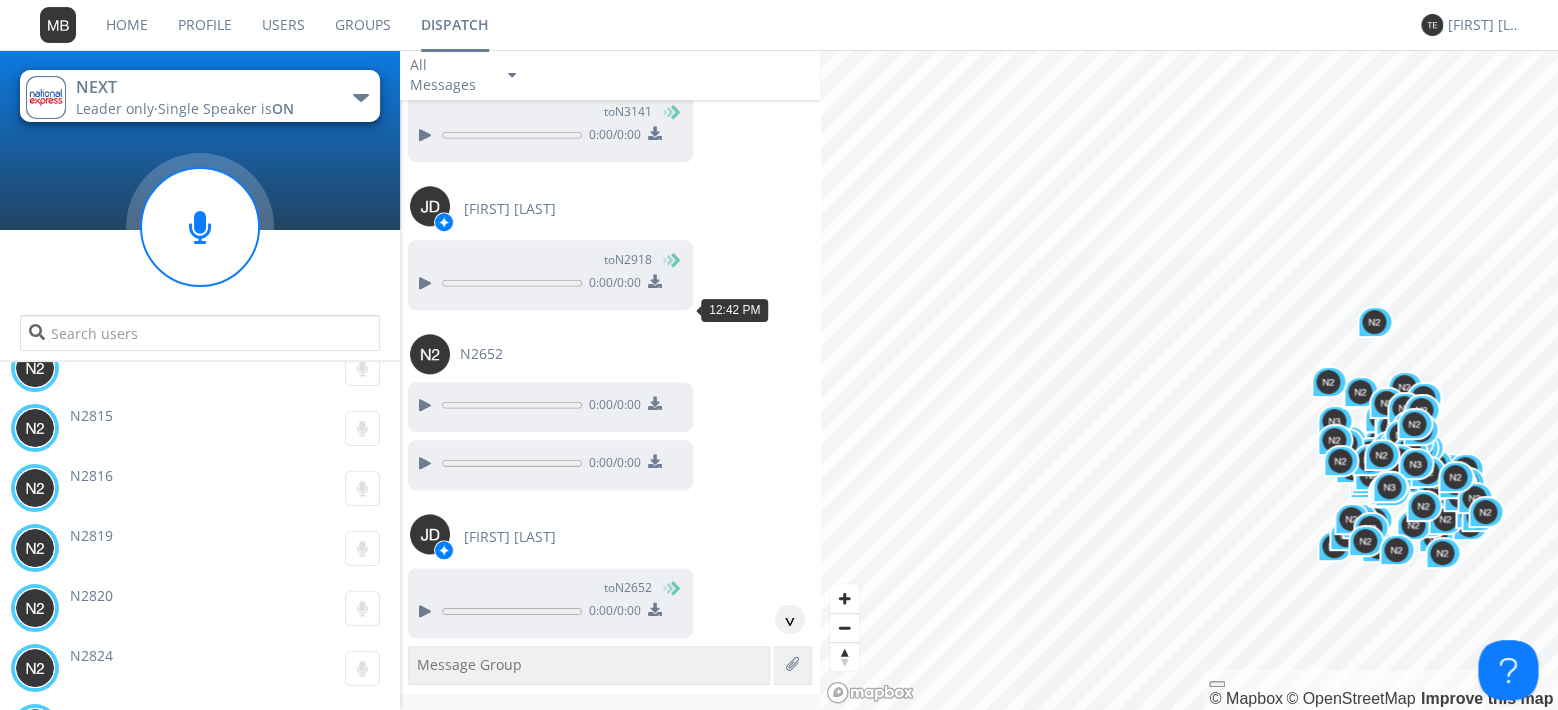 click at bounding box center (424, 733) 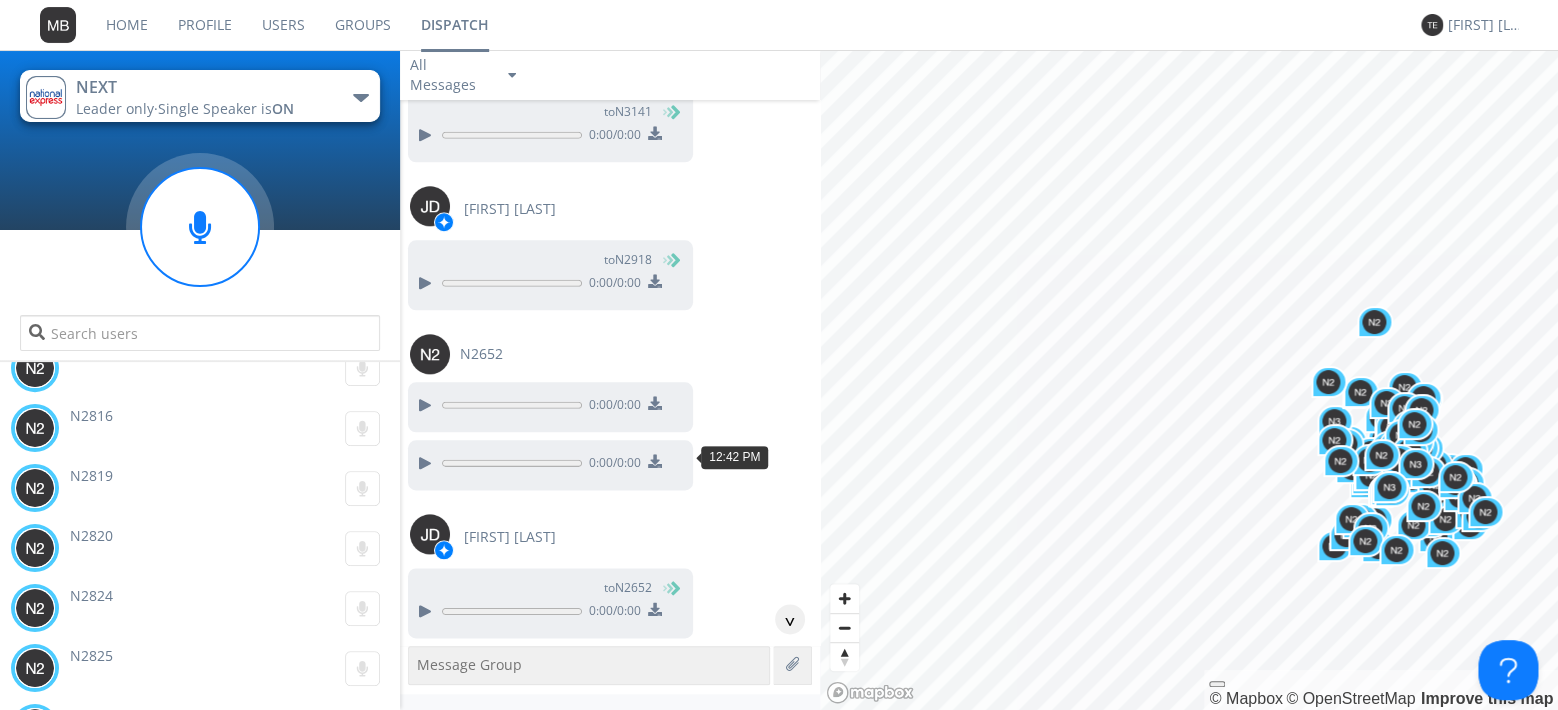 click at bounding box center [424, 881] 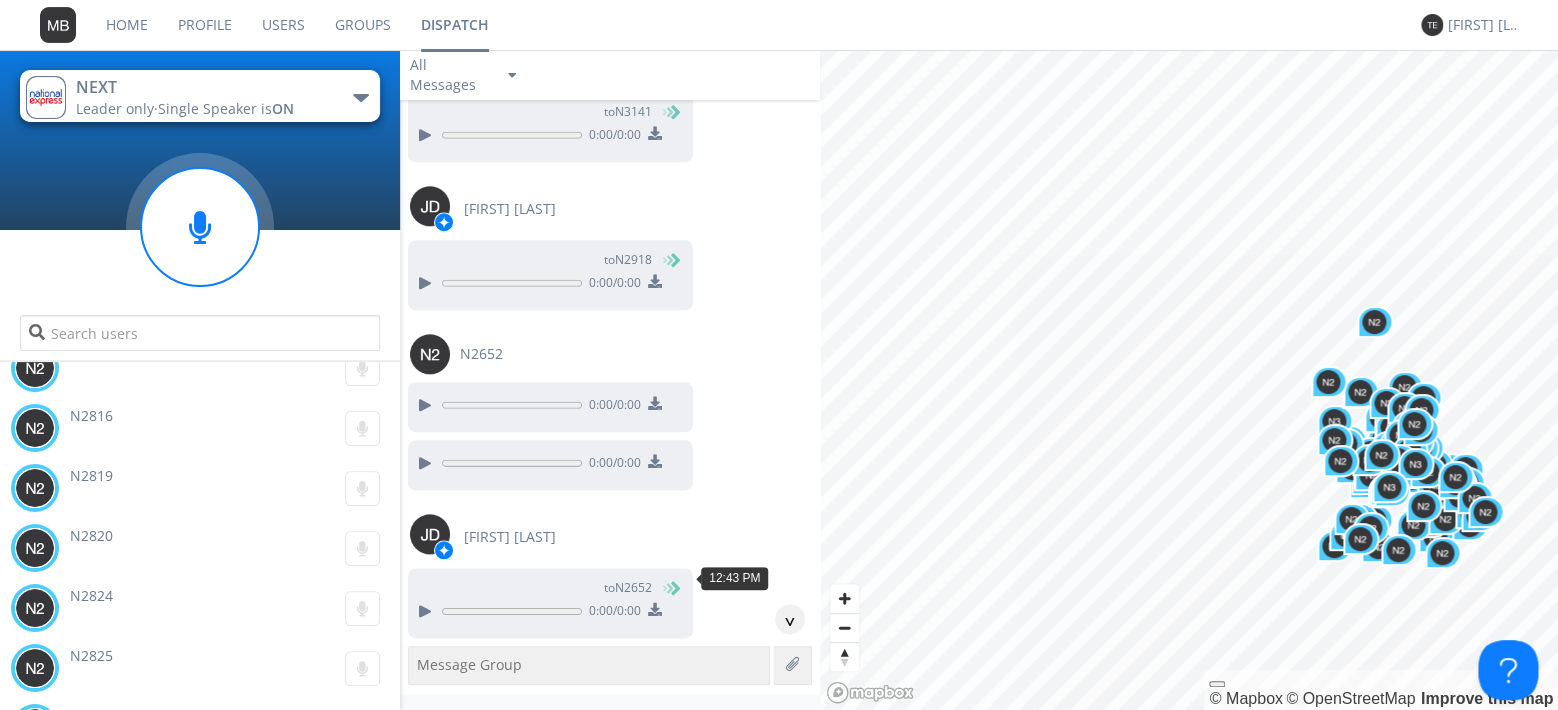 click at bounding box center [424, 1003] 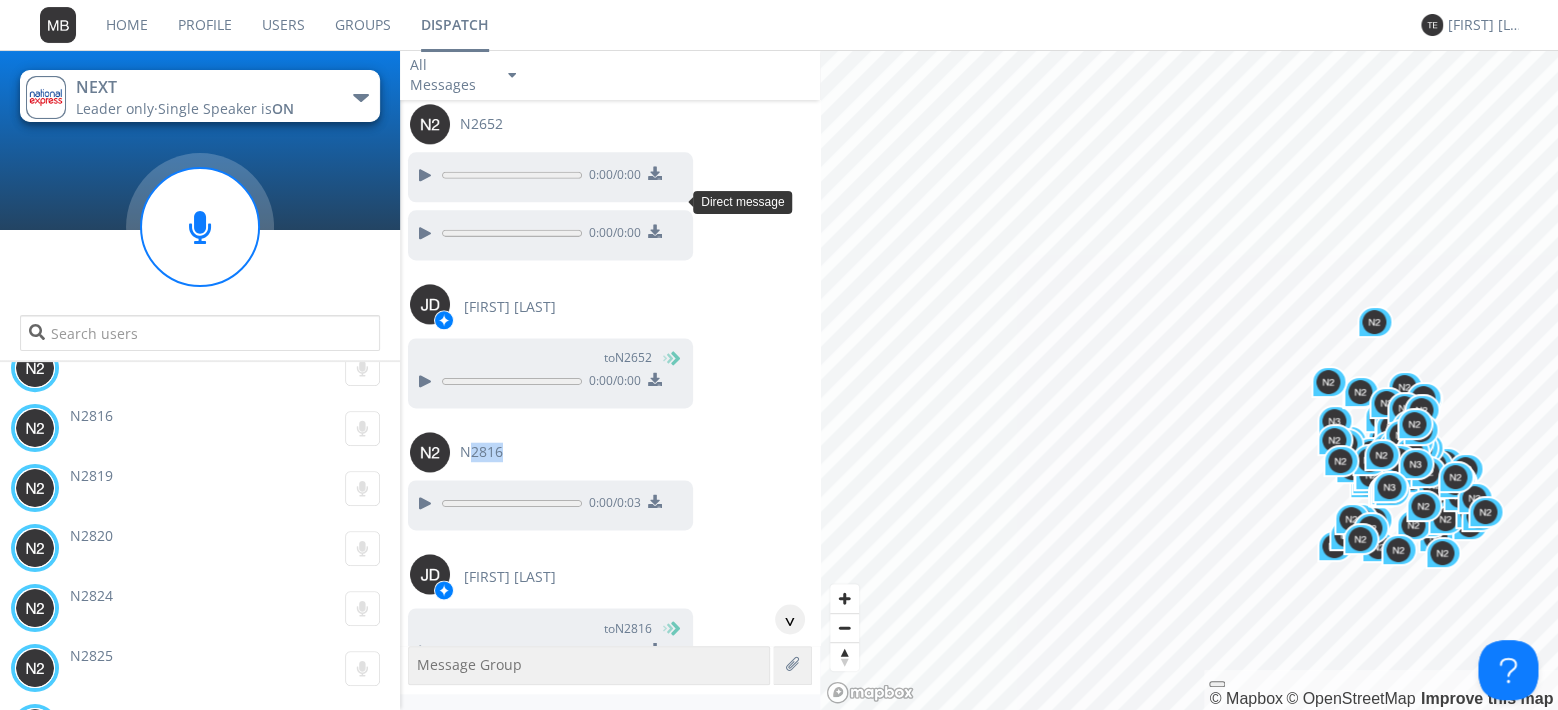 scroll, scrollTop: 50751, scrollLeft: 0, axis: vertical 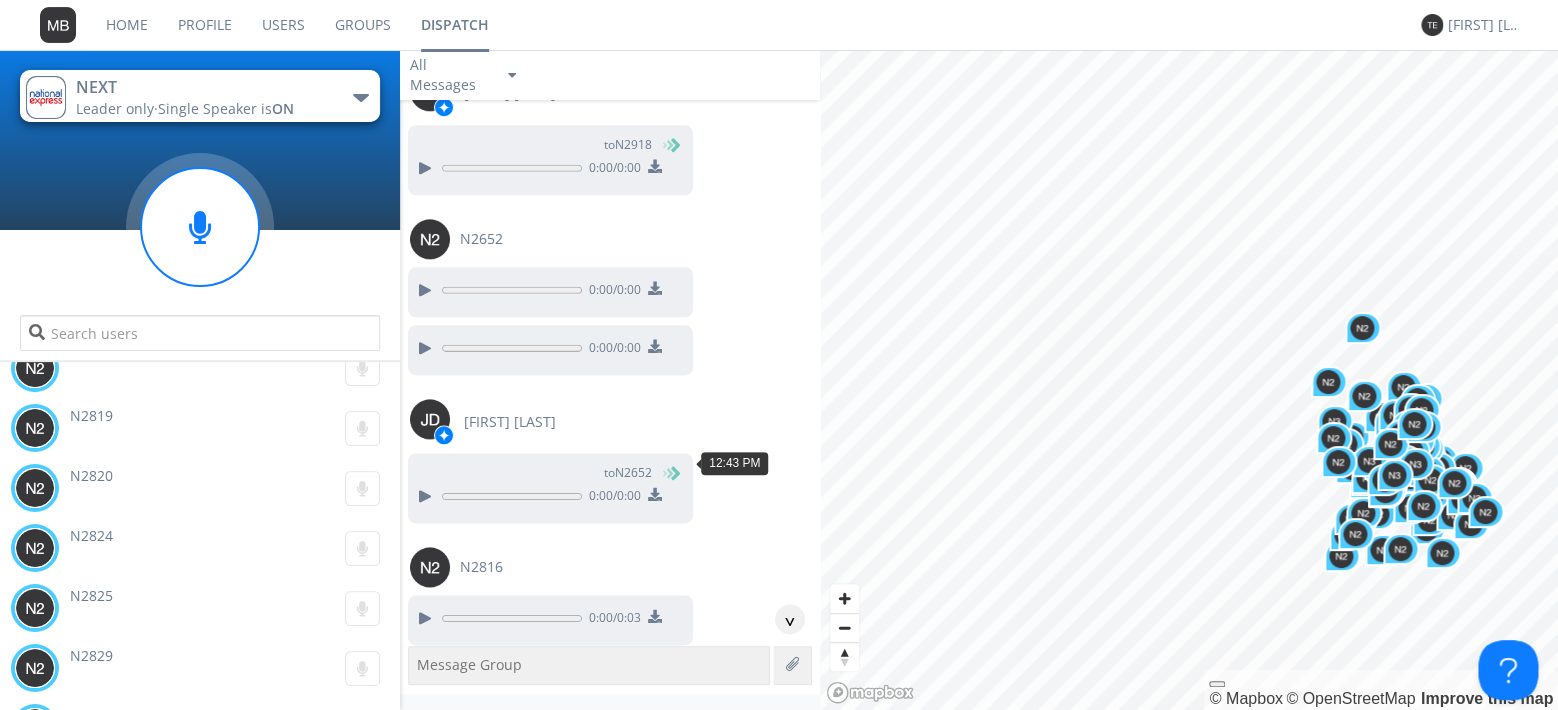 click at bounding box center (424, 888) 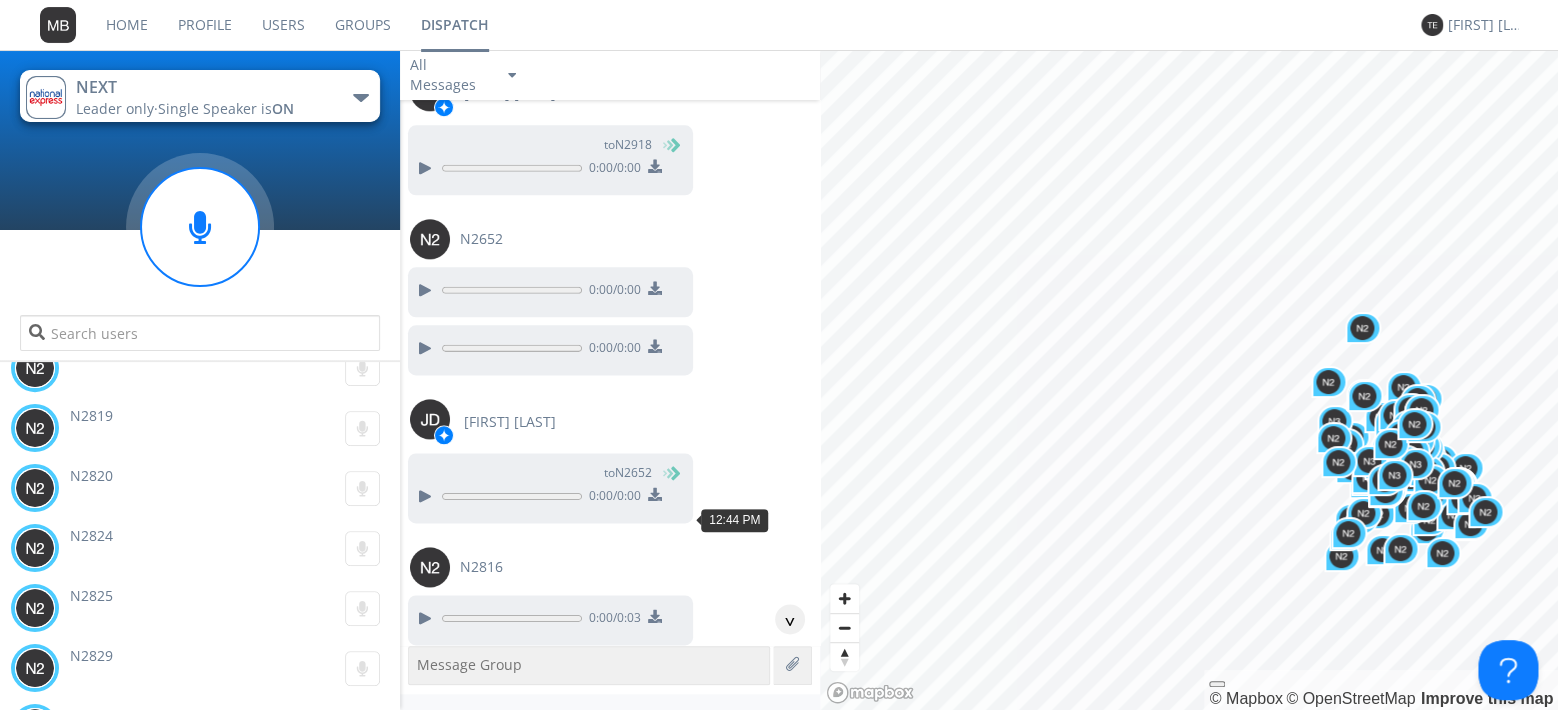 click at bounding box center [424, 946] 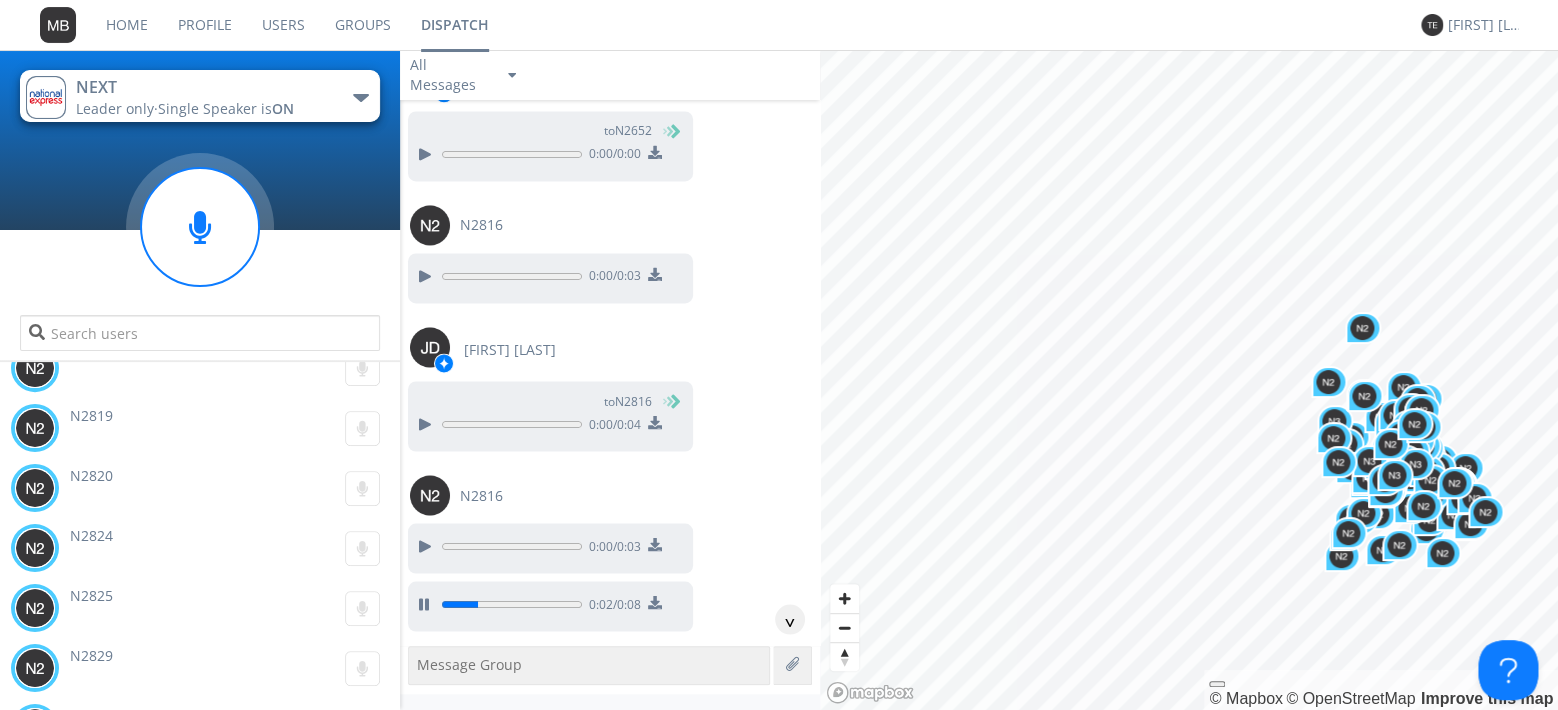 scroll, scrollTop: 51211, scrollLeft: 0, axis: vertical 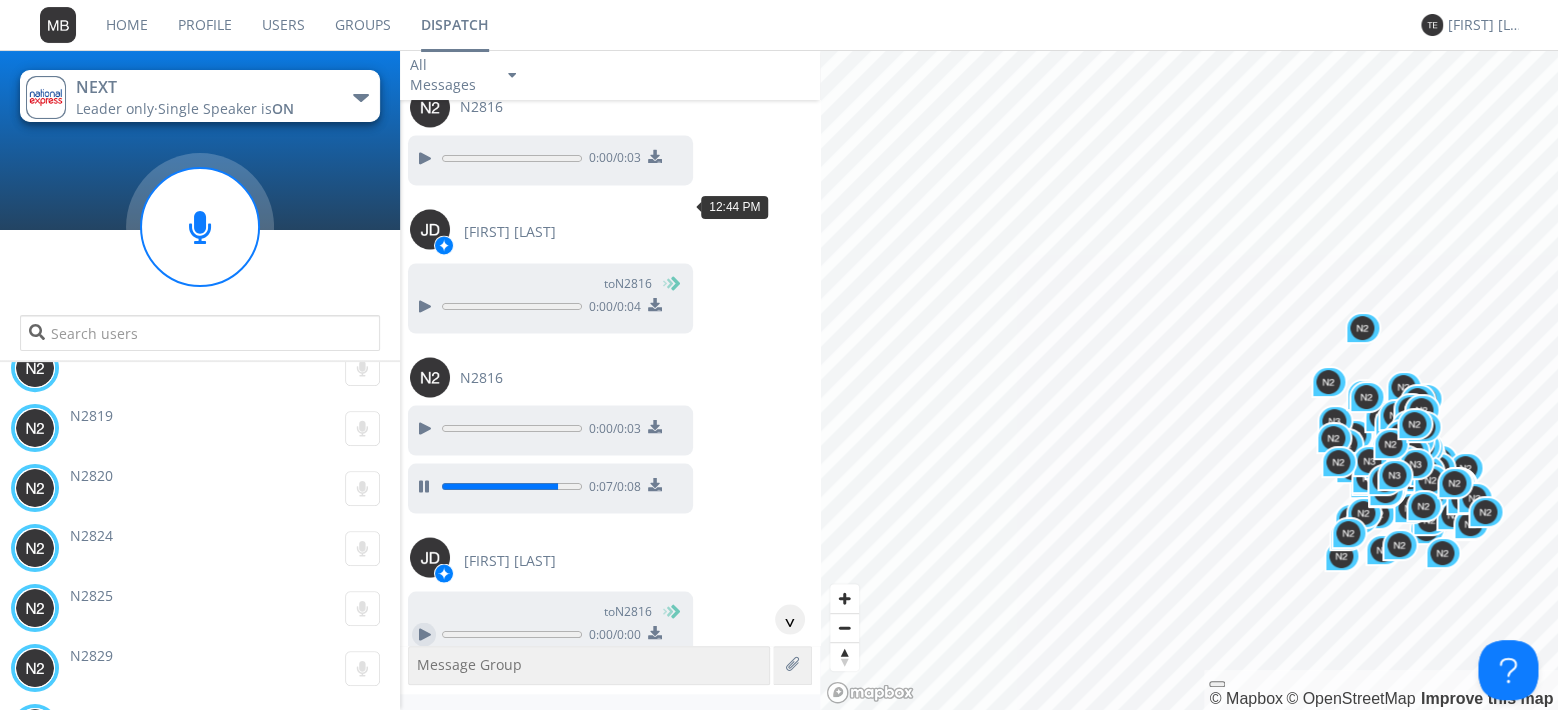 click at bounding box center [424, 634] 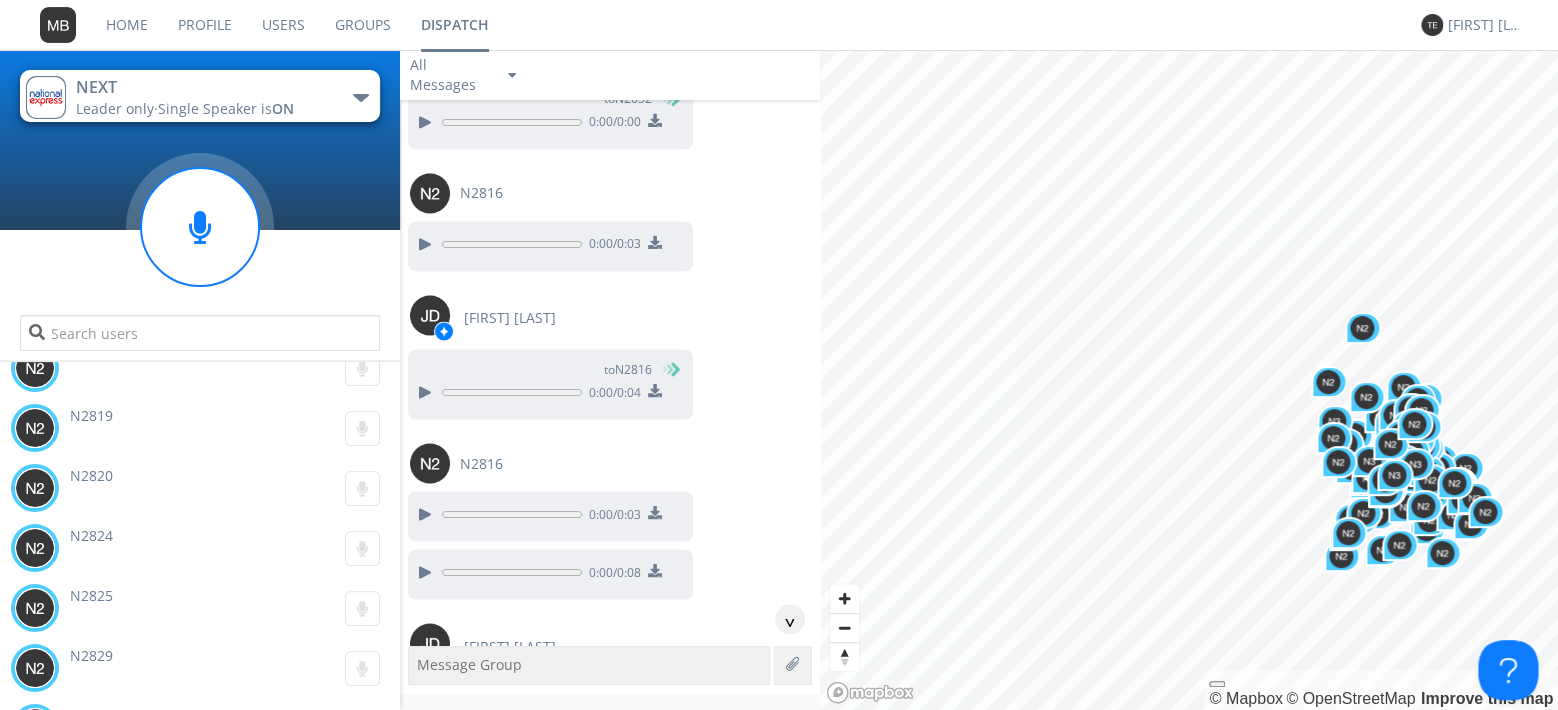 scroll, scrollTop: 51211, scrollLeft: 0, axis: vertical 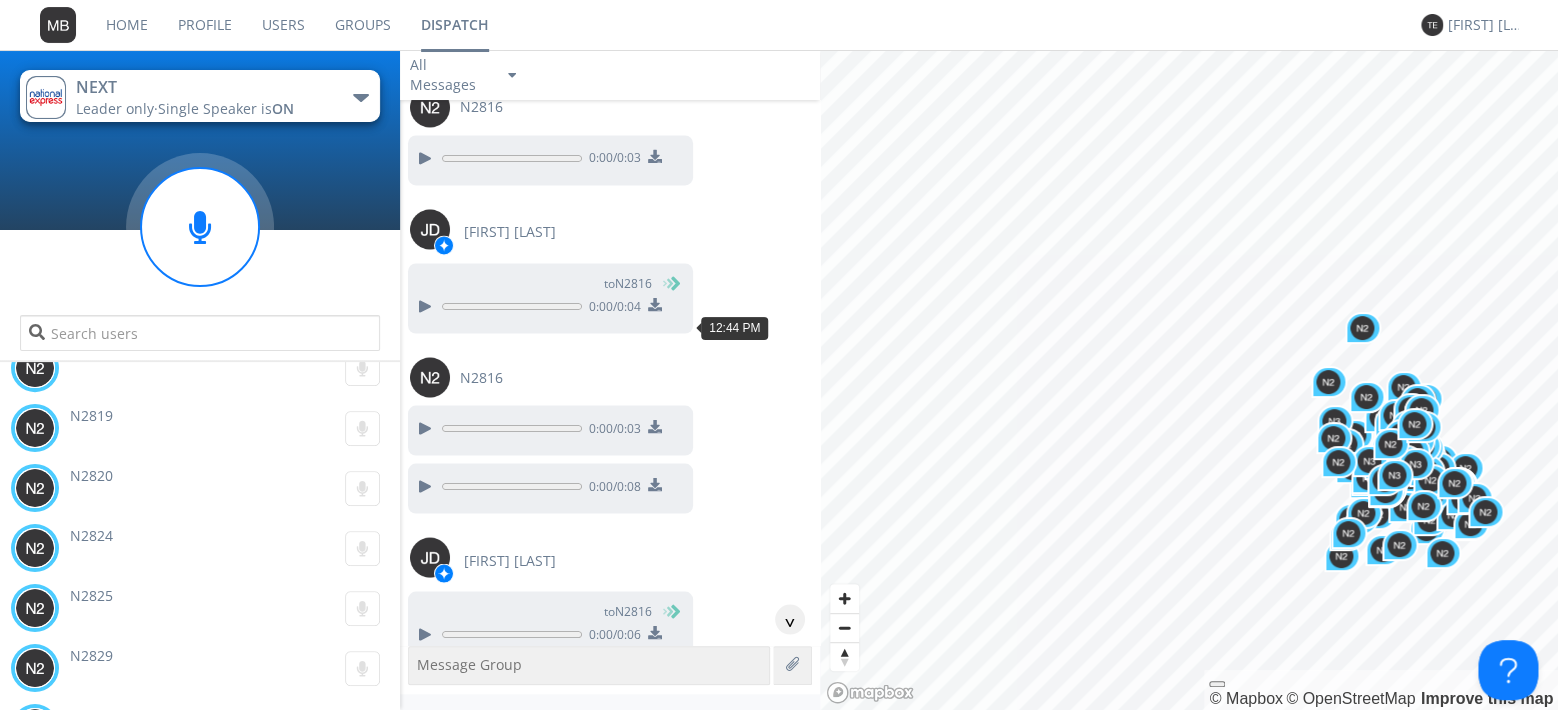 click at bounding box center [424, 756] 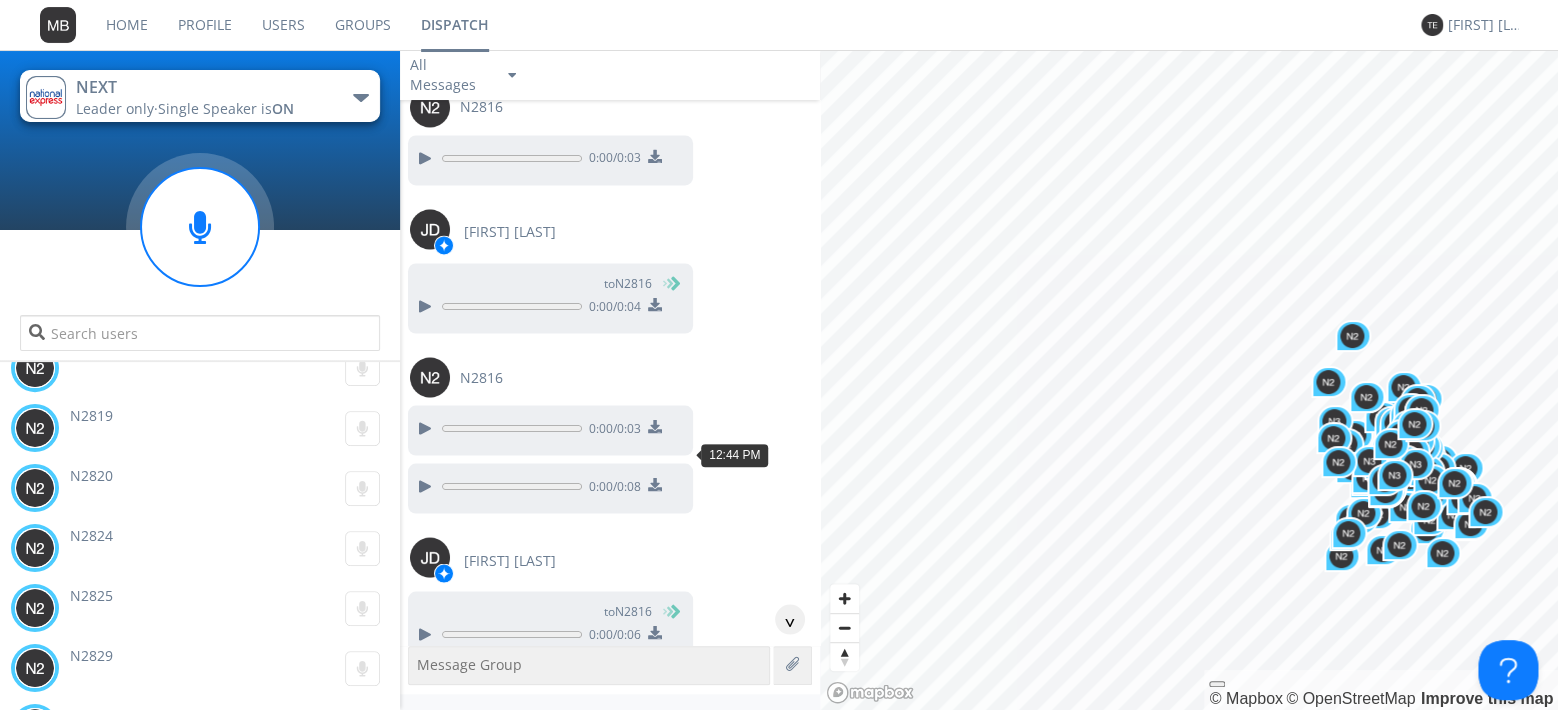 click at bounding box center [424, 884] 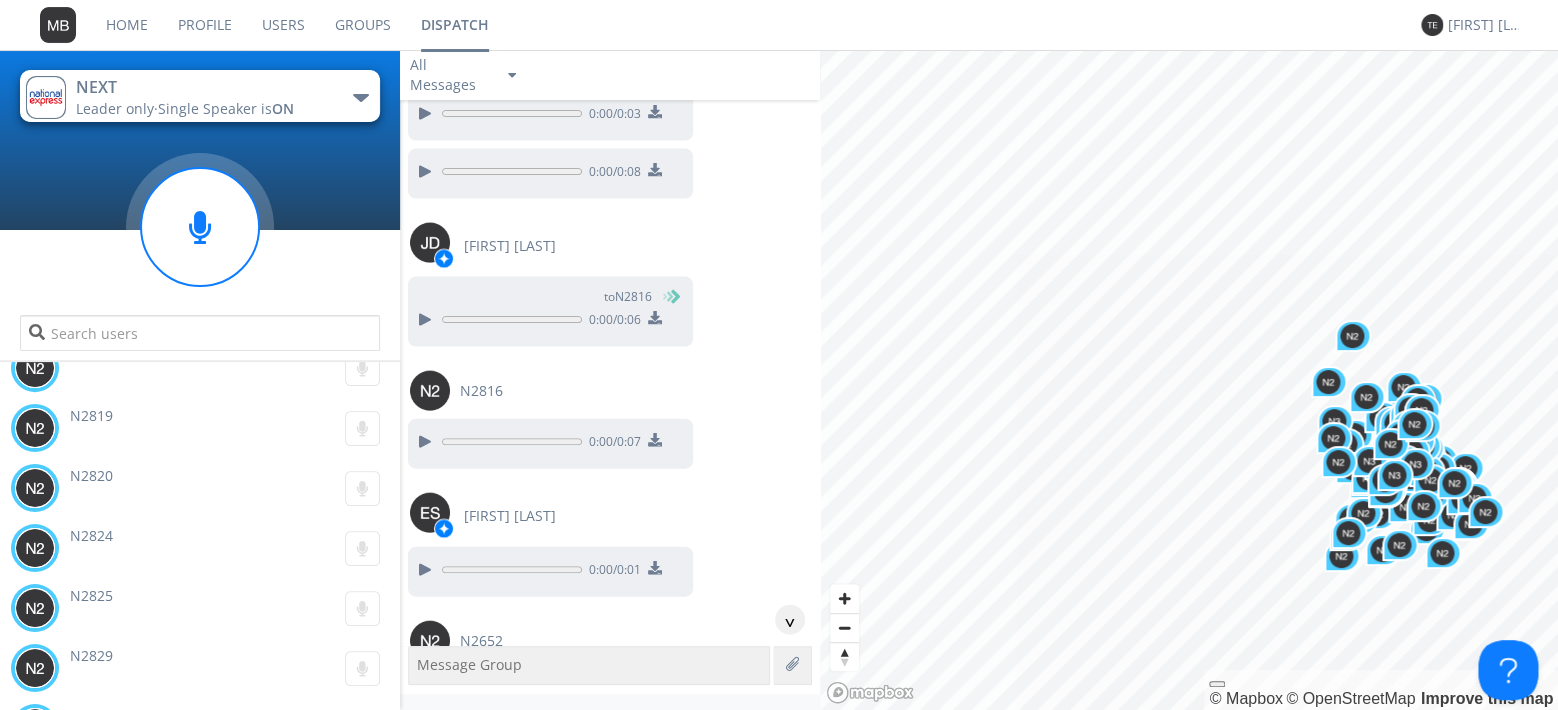 scroll, scrollTop: 51556, scrollLeft: 0, axis: vertical 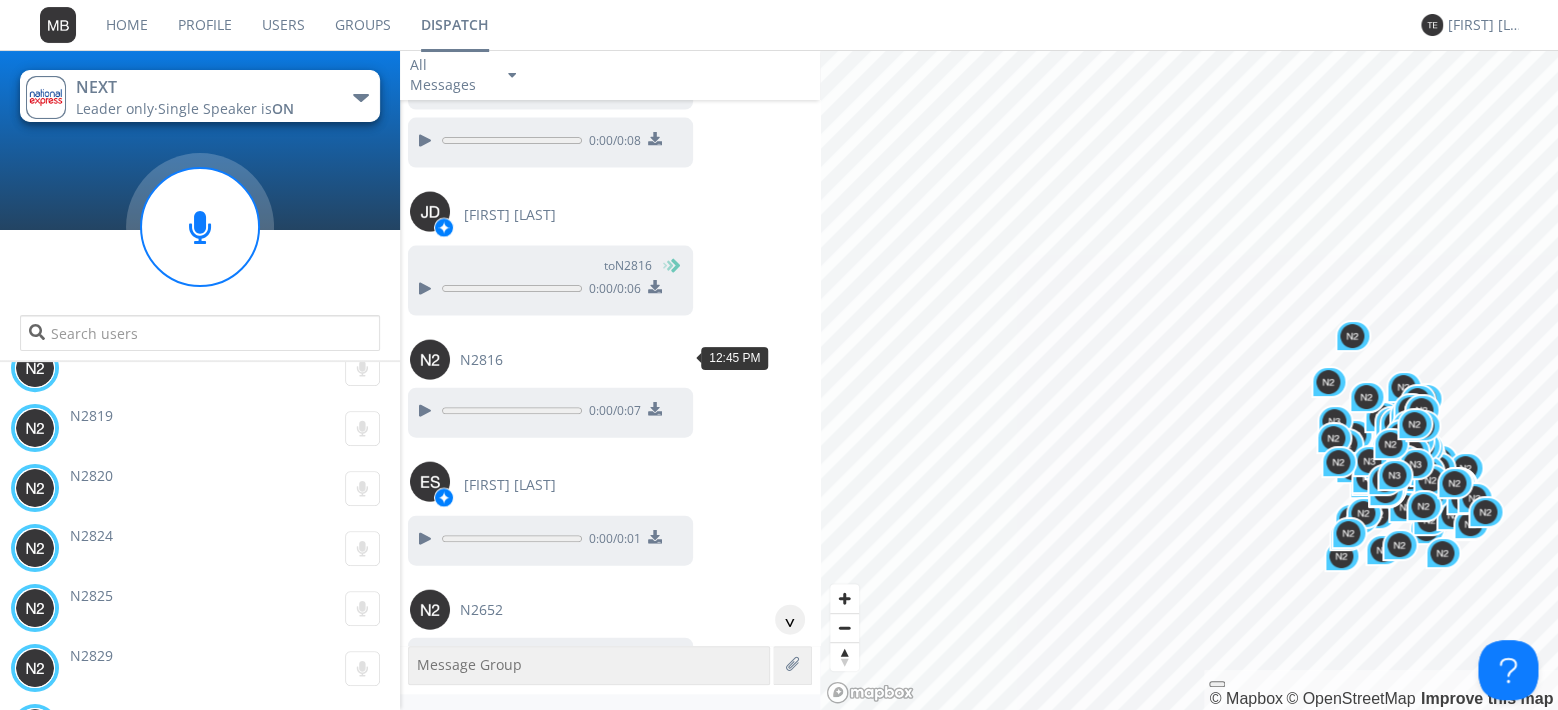 click at bounding box center (424, 789) 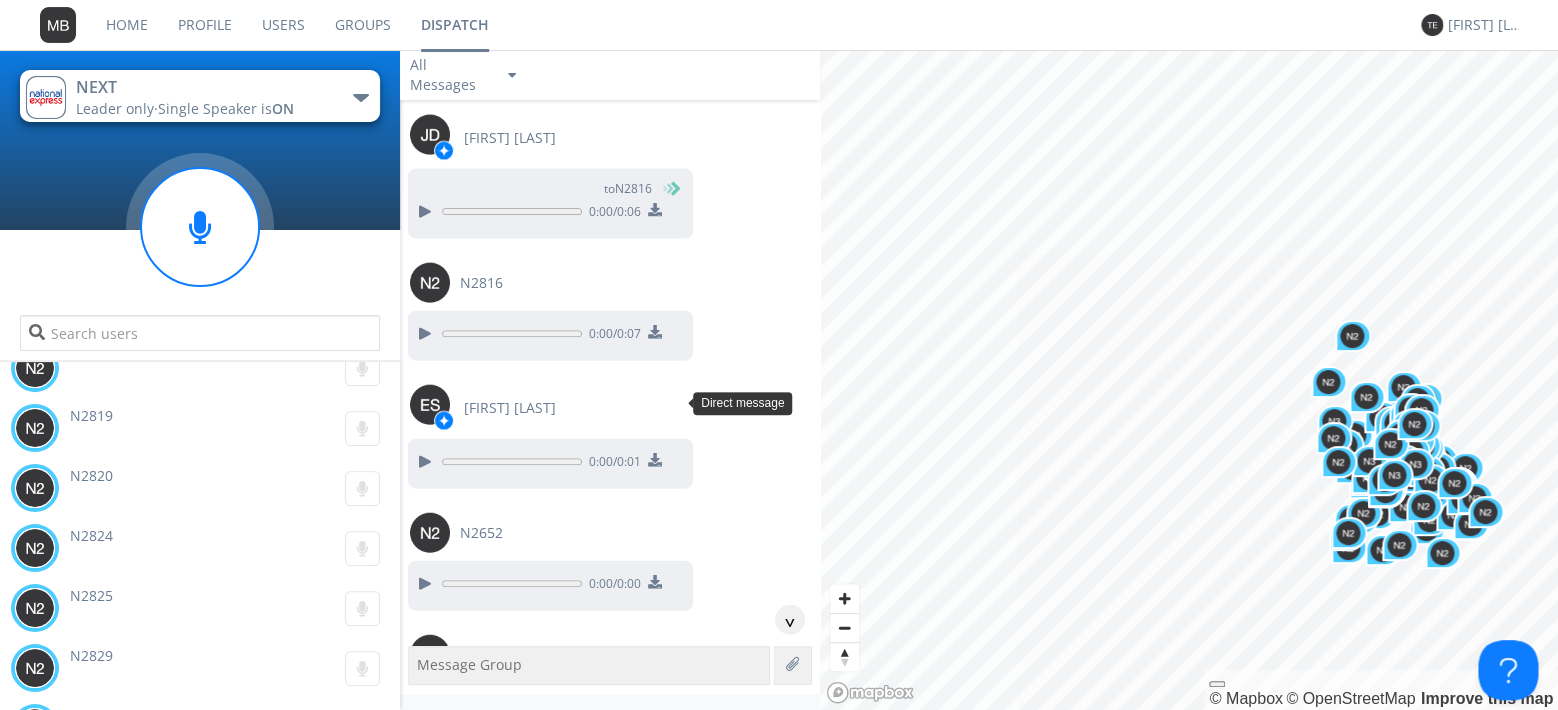 scroll, scrollTop: 51671, scrollLeft: 0, axis: vertical 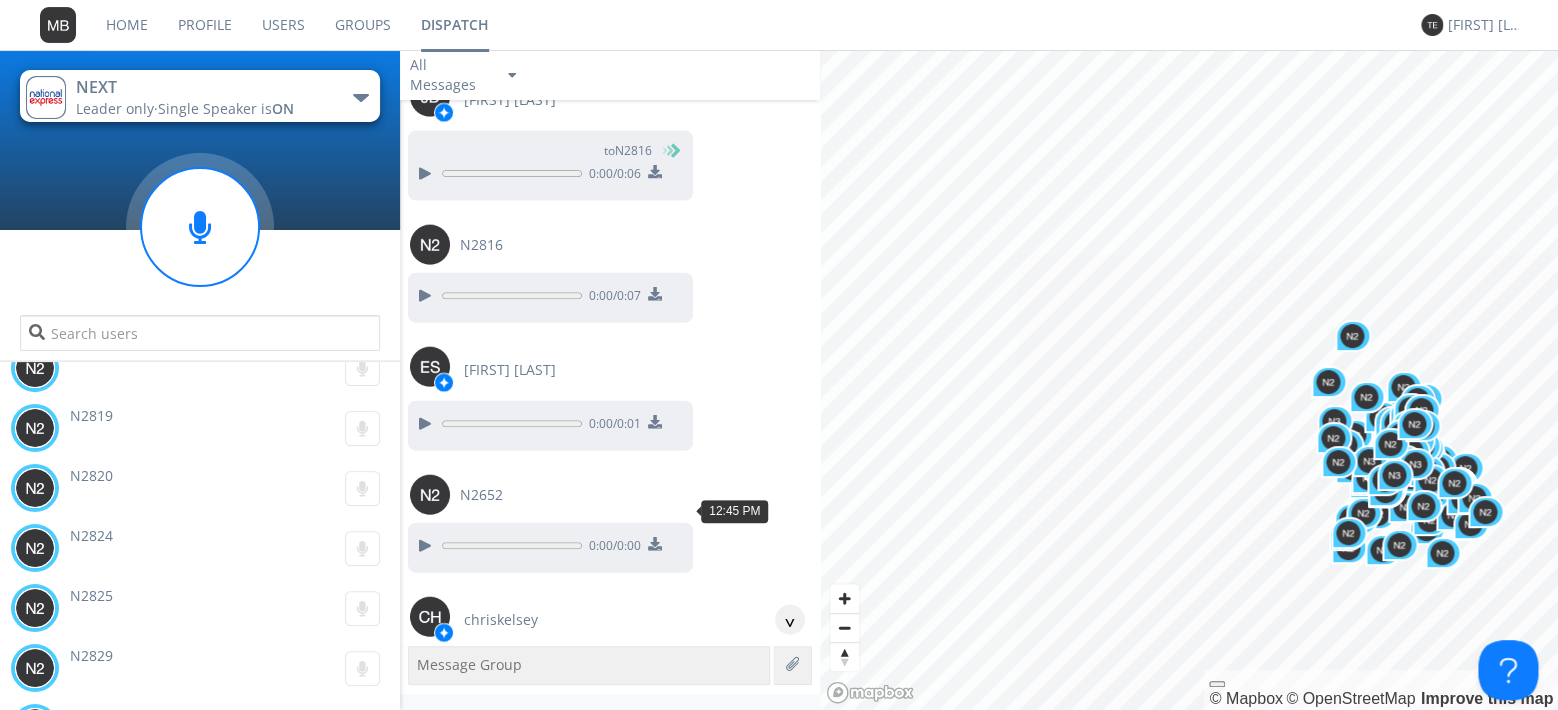 click at bounding box center [424, 944] 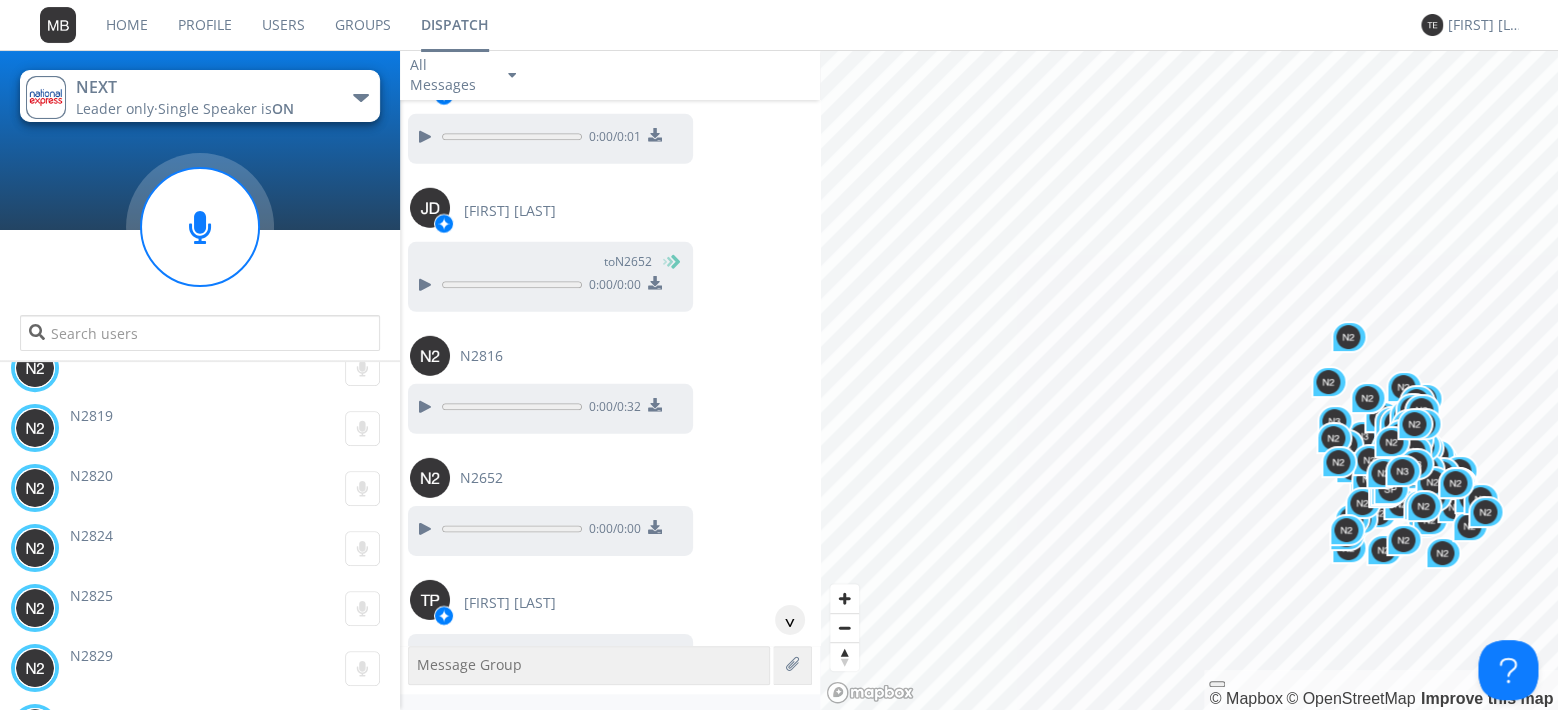 scroll, scrollTop: 52246, scrollLeft: 0, axis: vertical 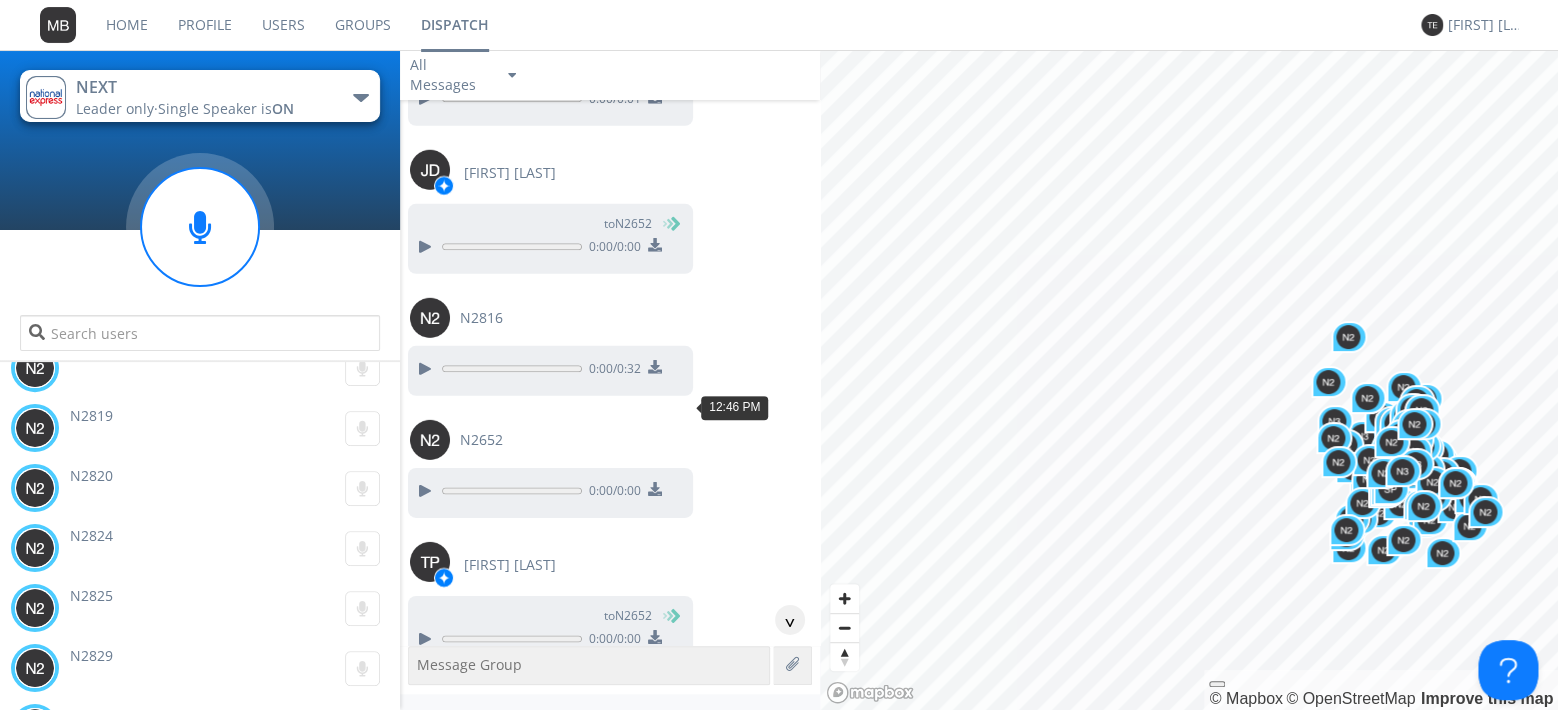 click at bounding box center (424, 845) 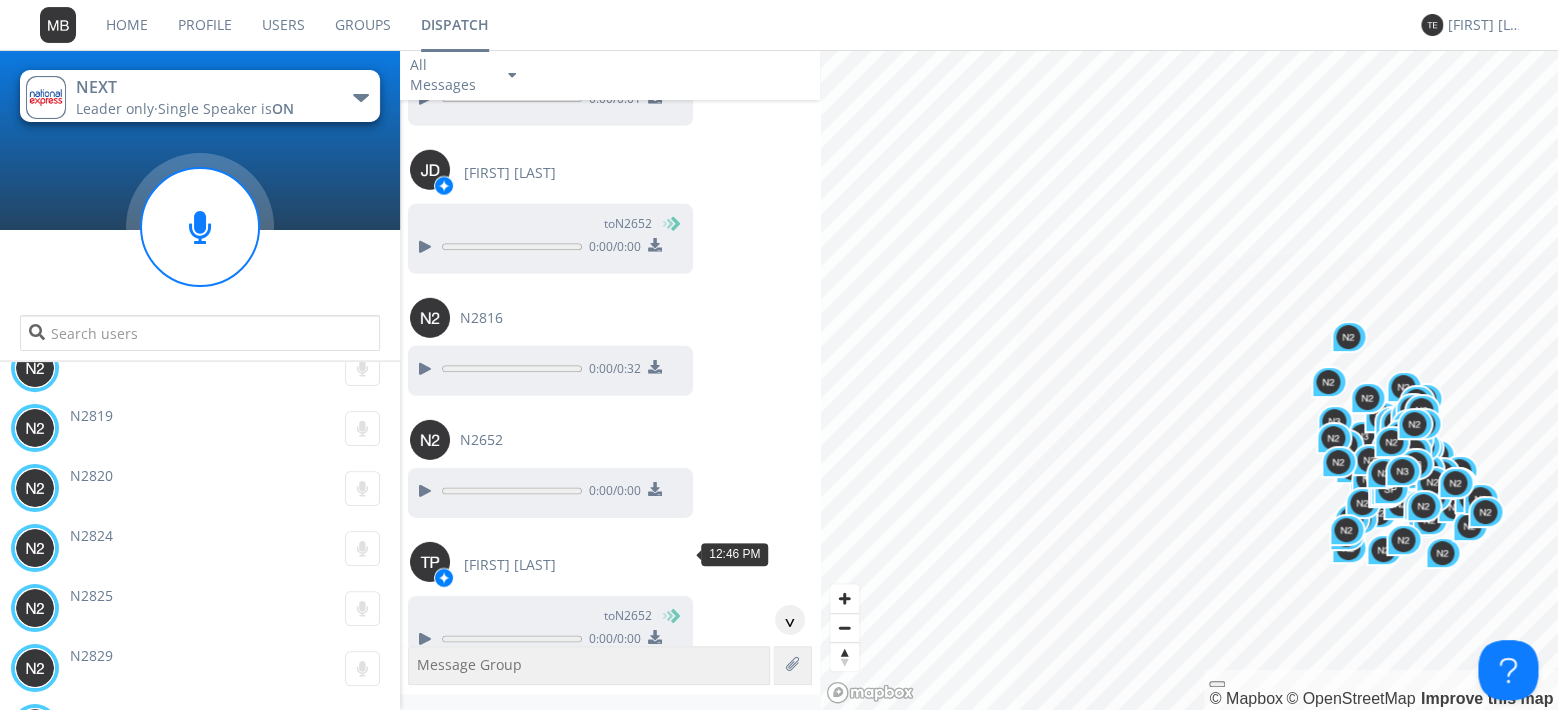 click at bounding box center (424, 993) 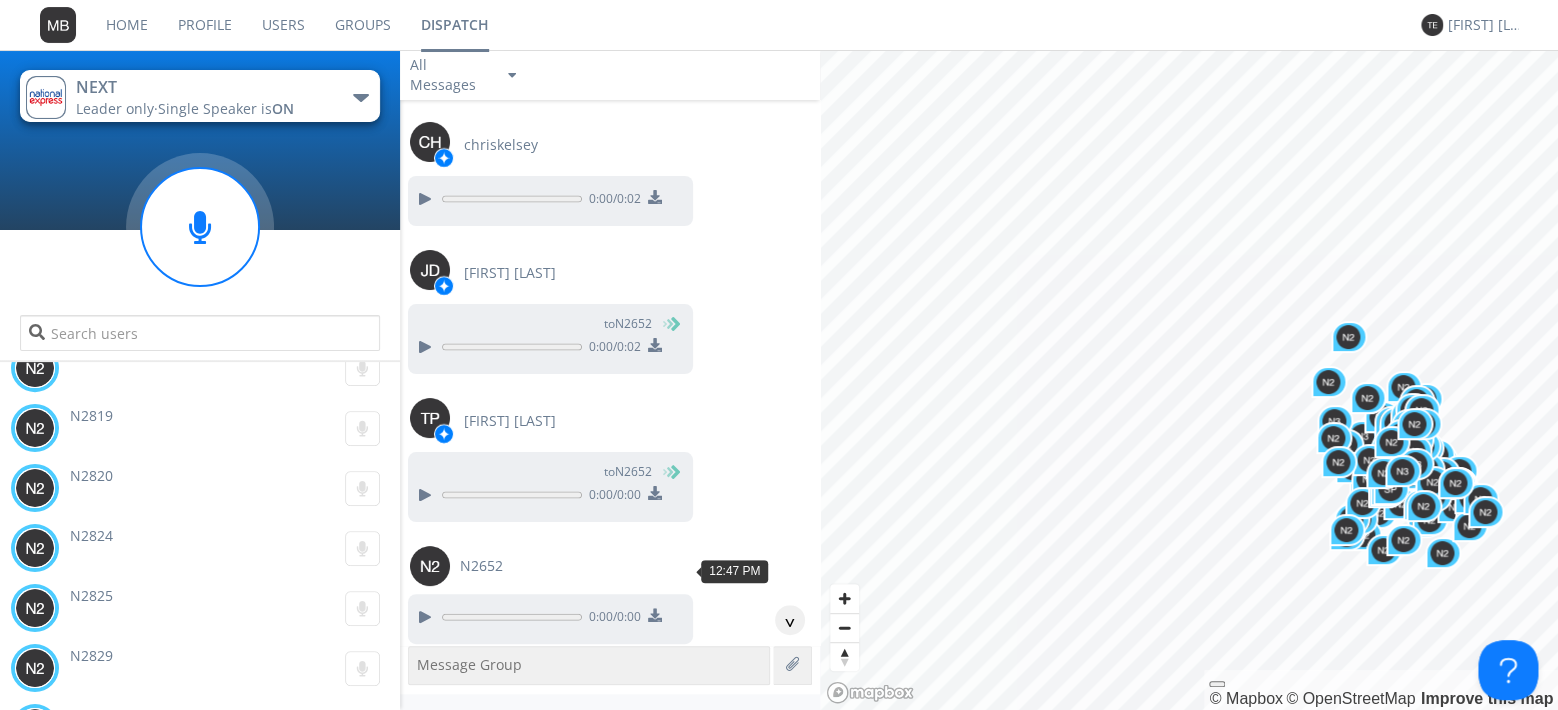 scroll, scrollTop: 52936, scrollLeft: 0, axis: vertical 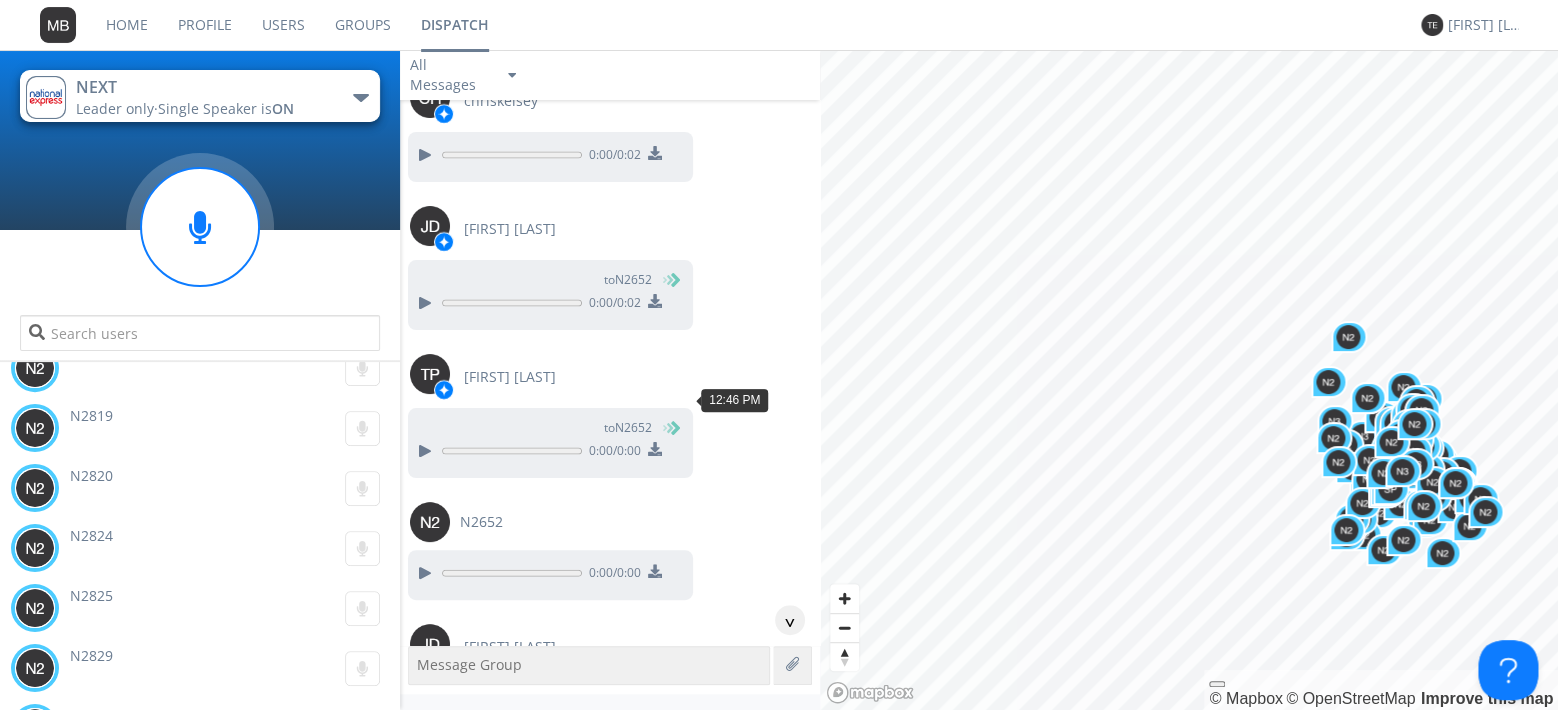 click at bounding box center [424, 843] 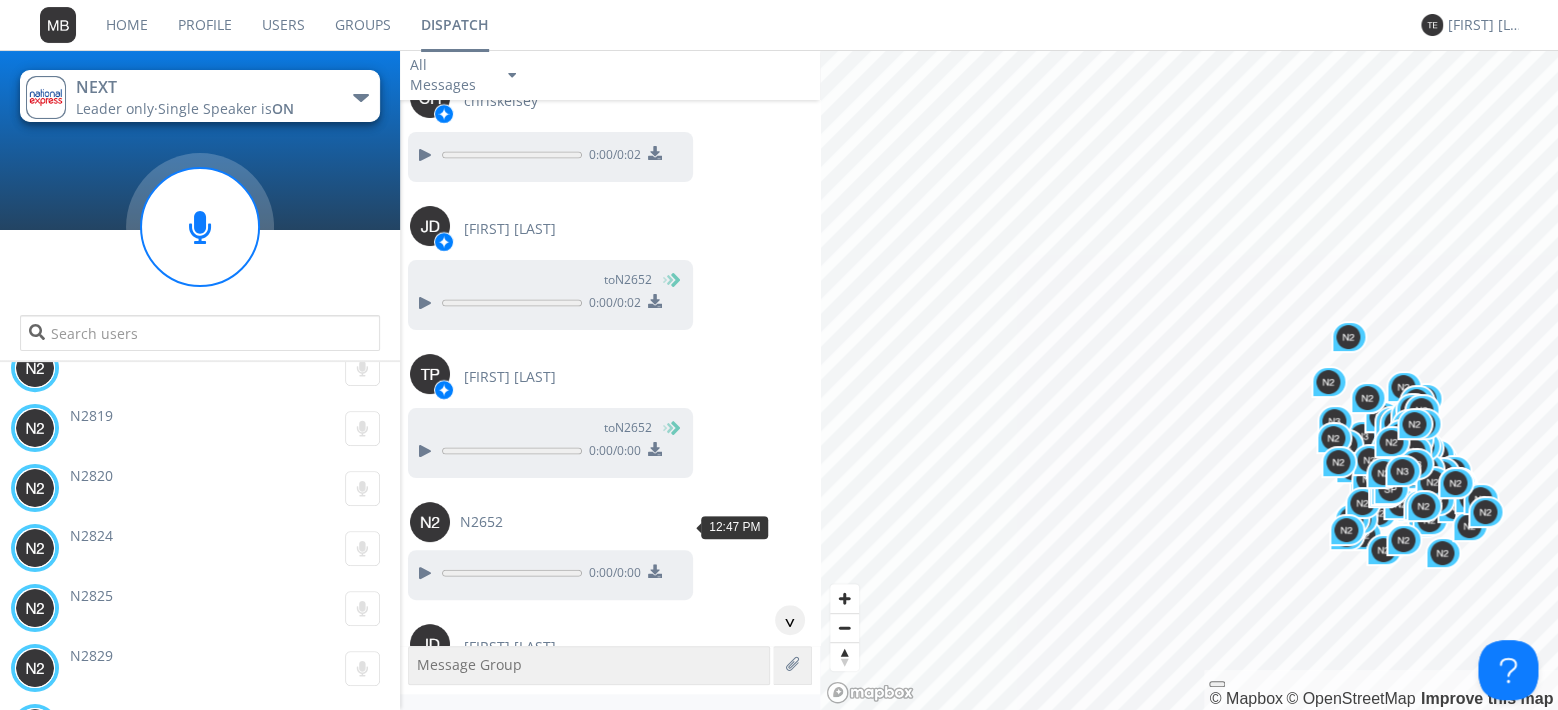 click at bounding box center (424, 971) 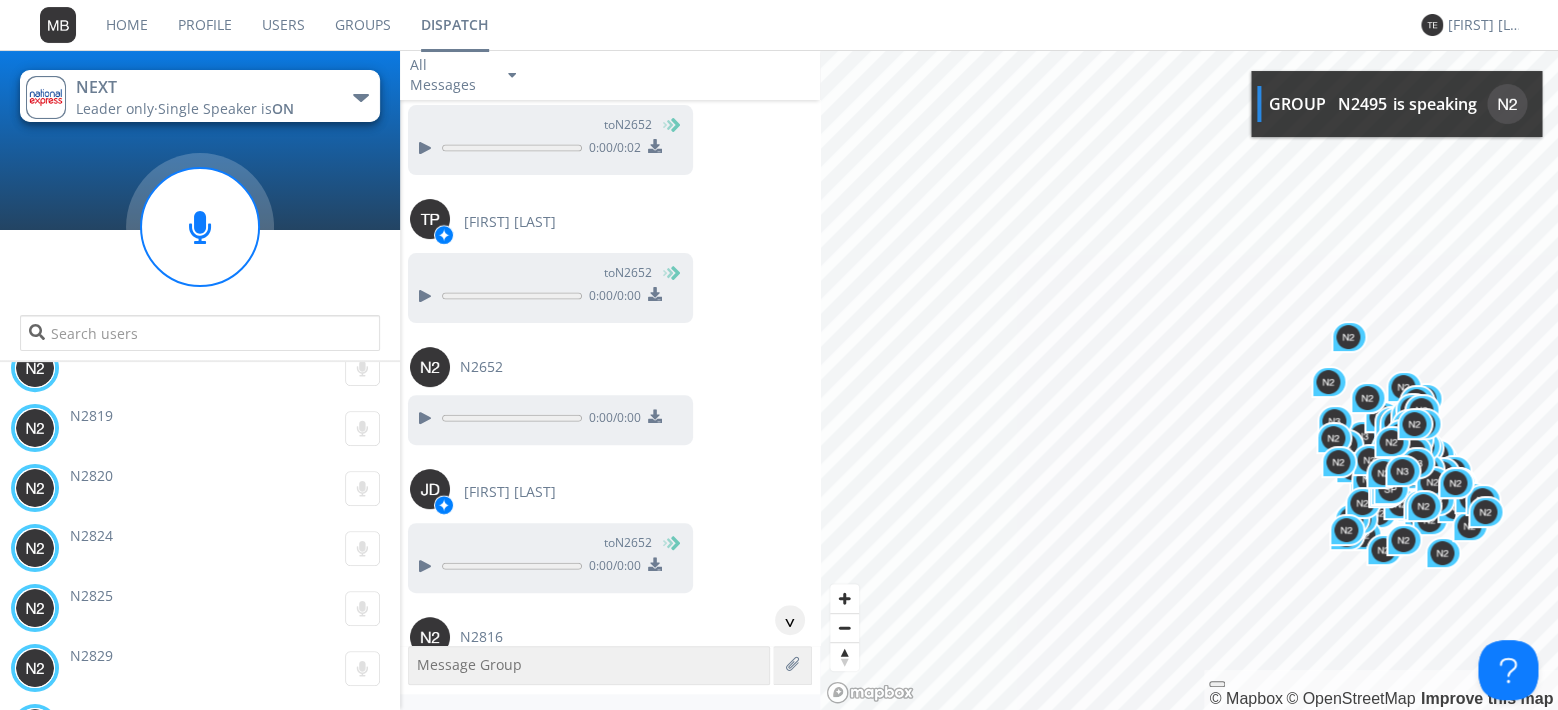 scroll, scrollTop: 53166, scrollLeft: 0, axis: vertical 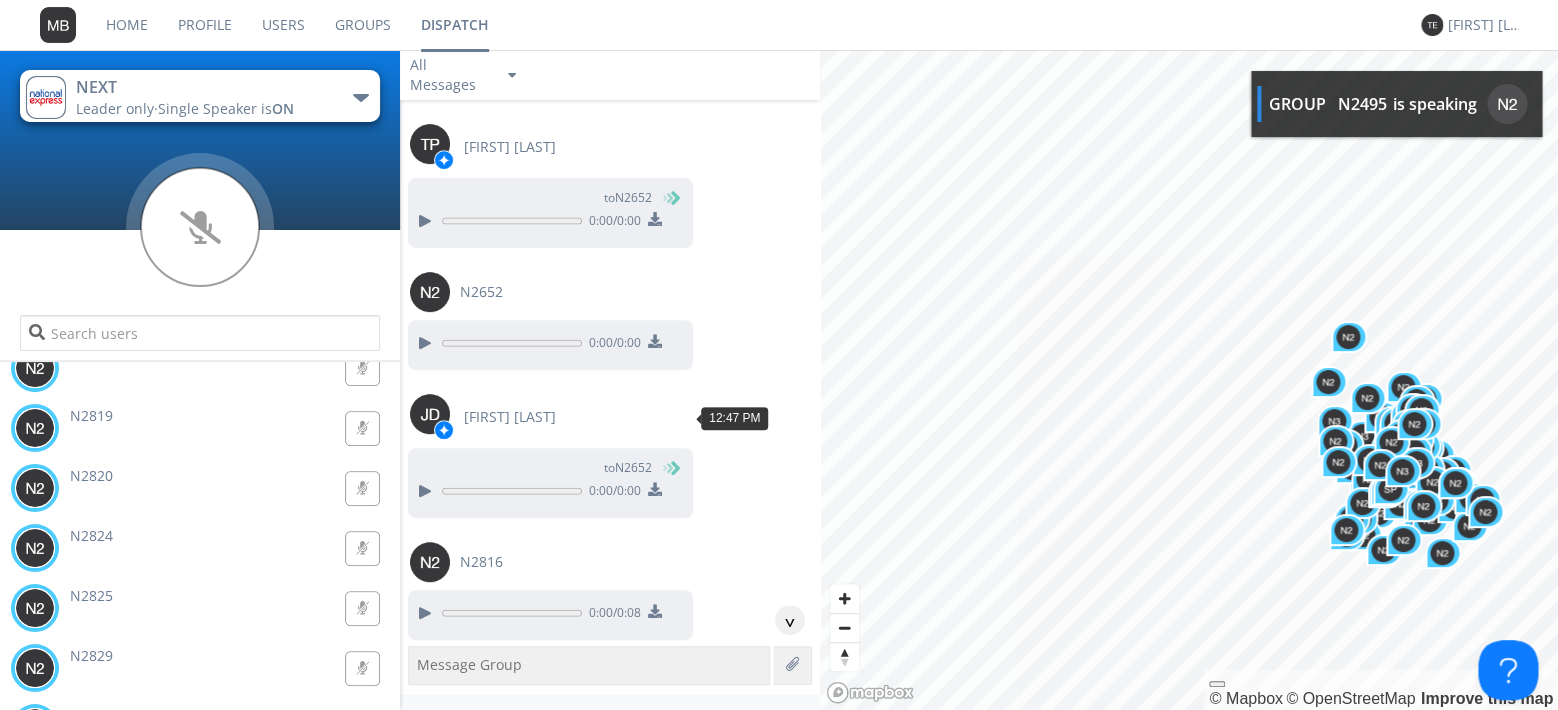 click at bounding box center (424, 863) 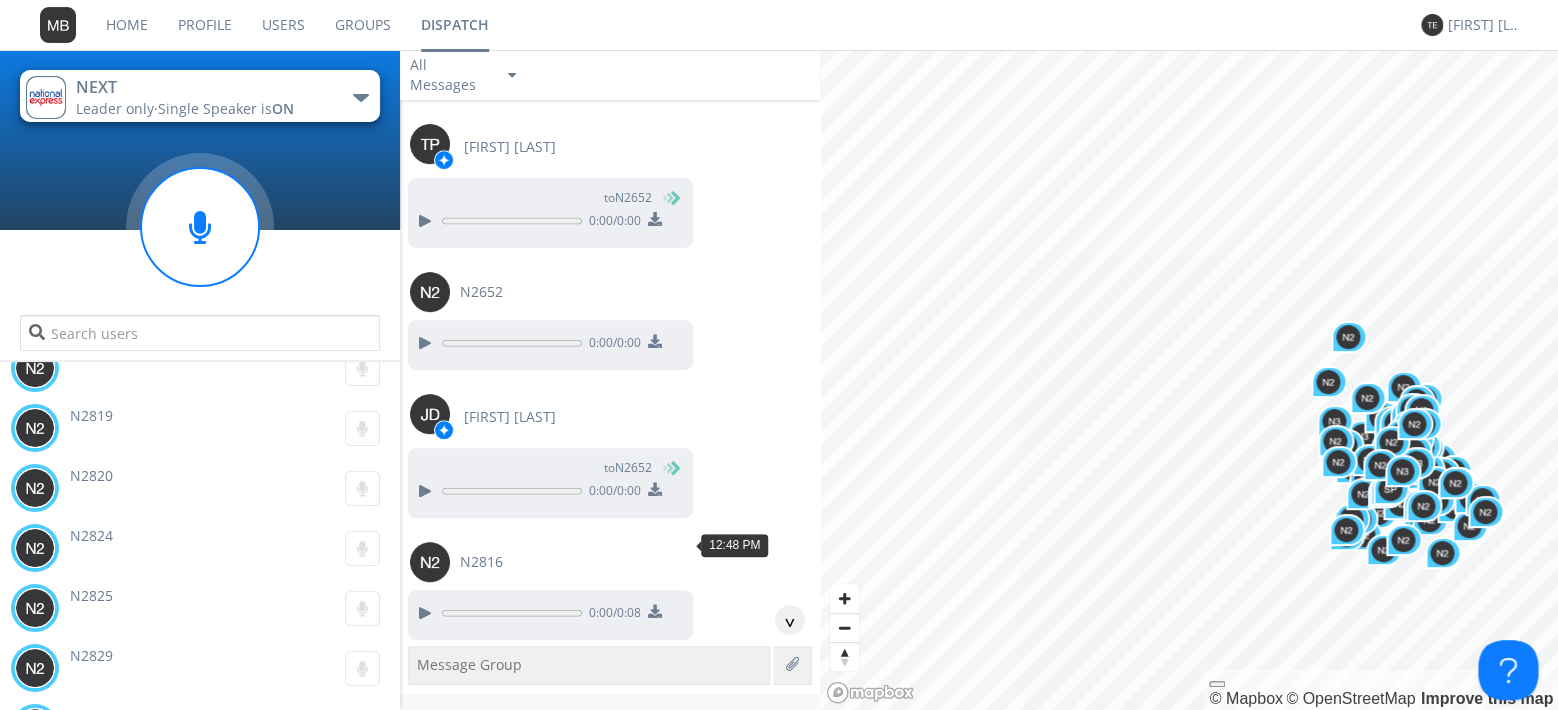 click at bounding box center (424, 991) 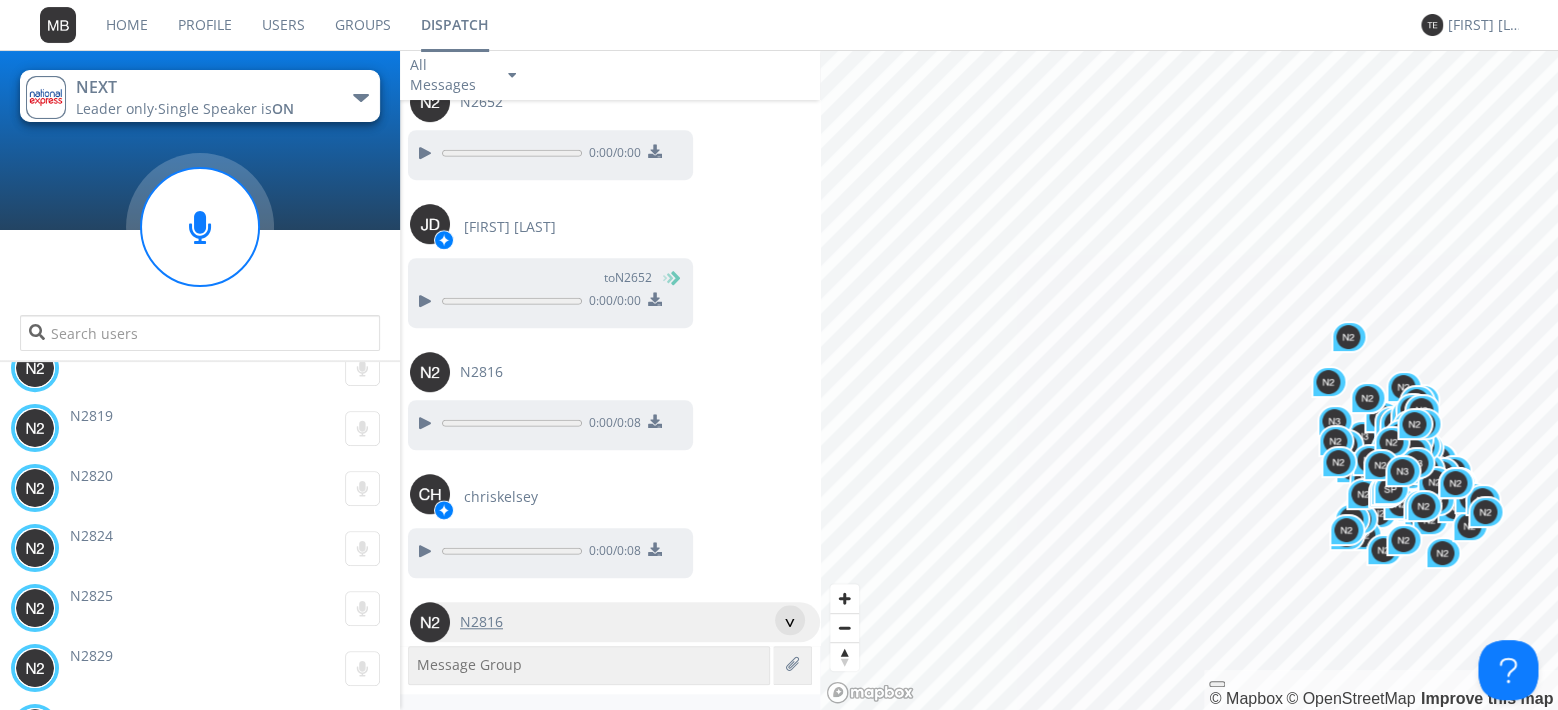 scroll, scrollTop: 53396, scrollLeft: 0, axis: vertical 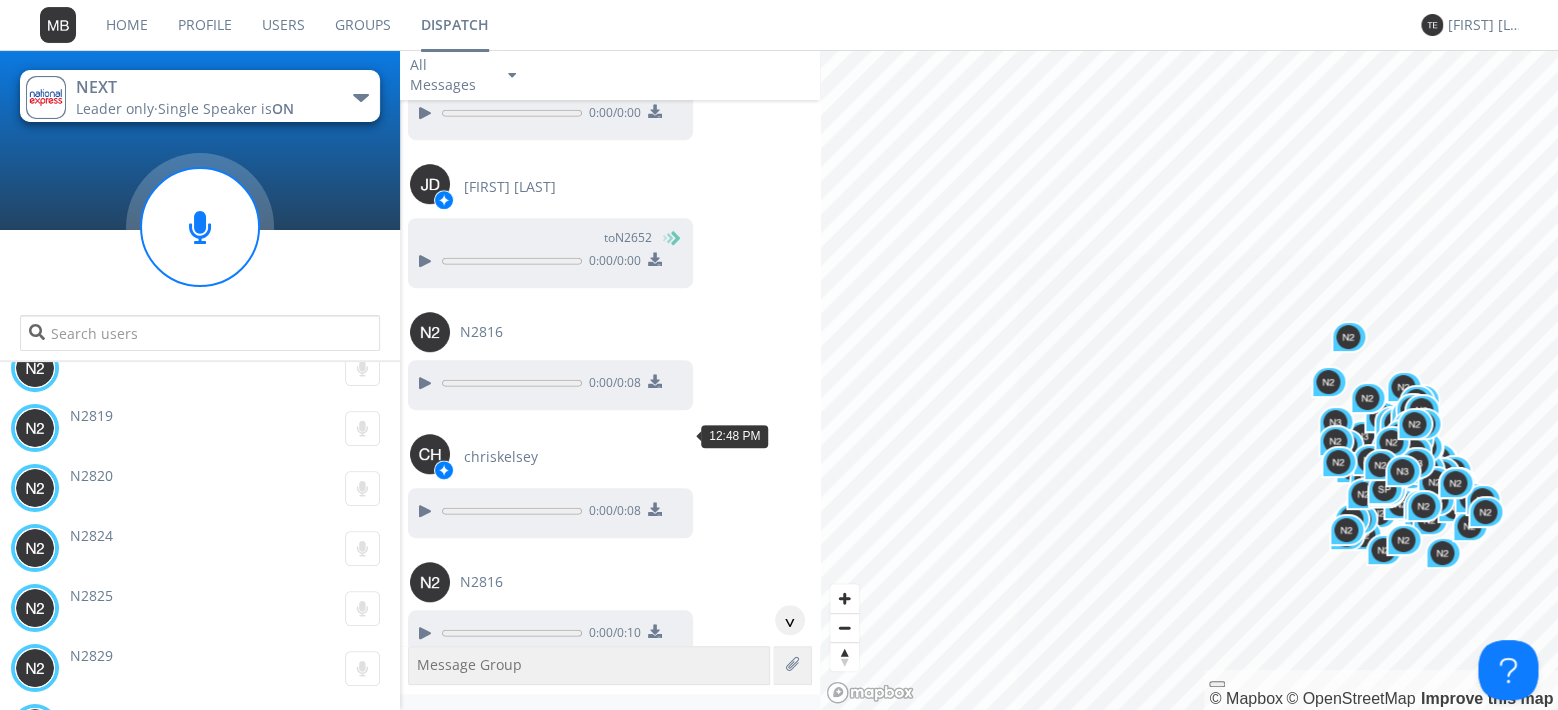 click at bounding box center (424, 883) 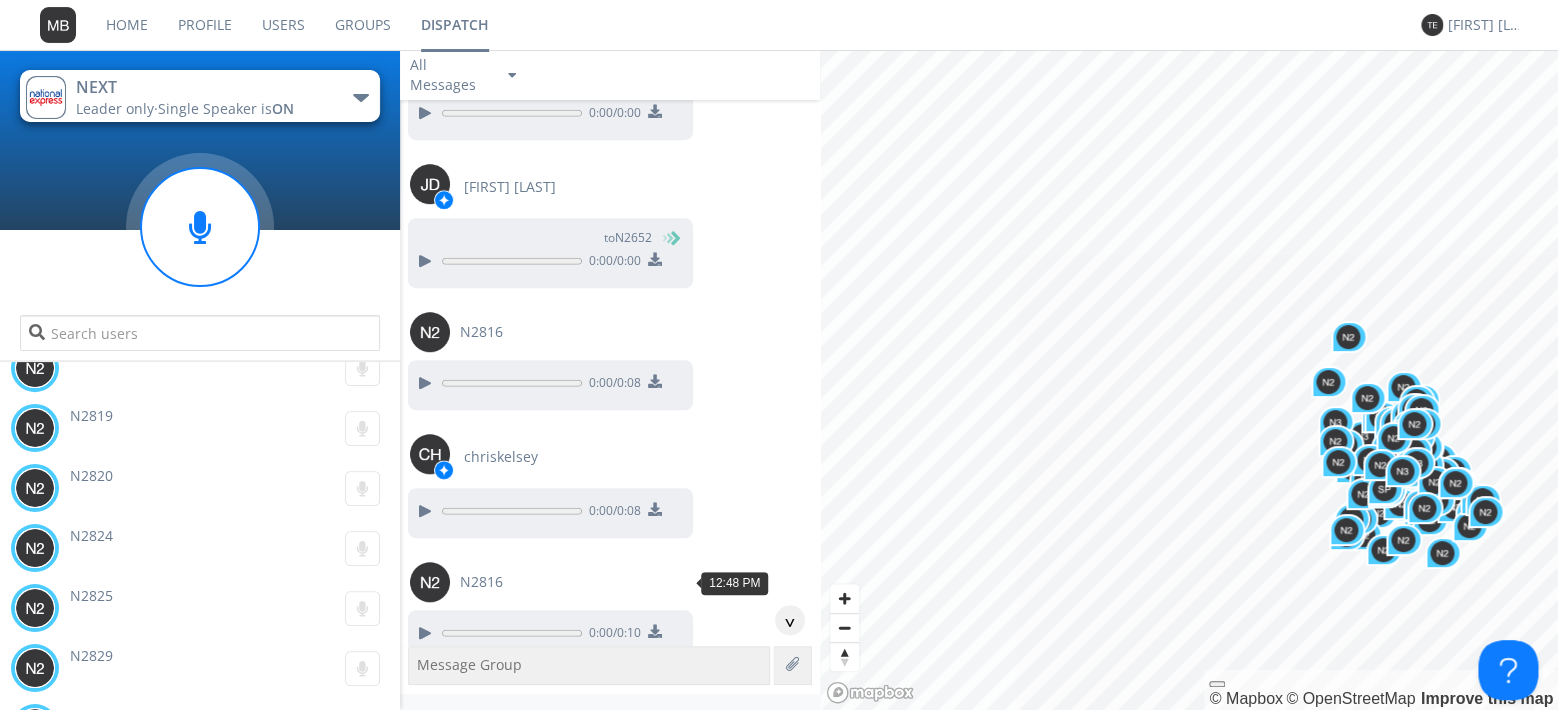 click at bounding box center [424, 1031] 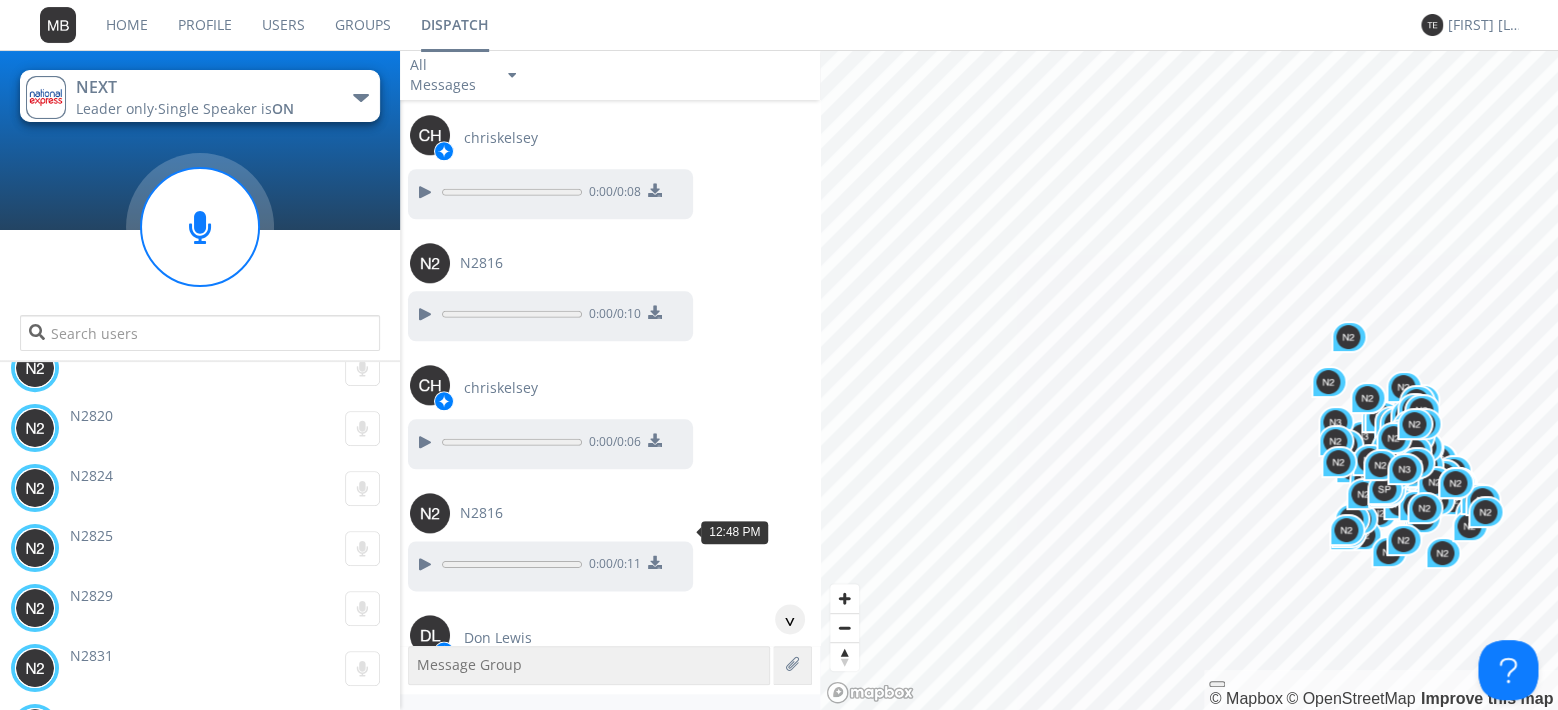 scroll, scrollTop: 53741, scrollLeft: 0, axis: vertical 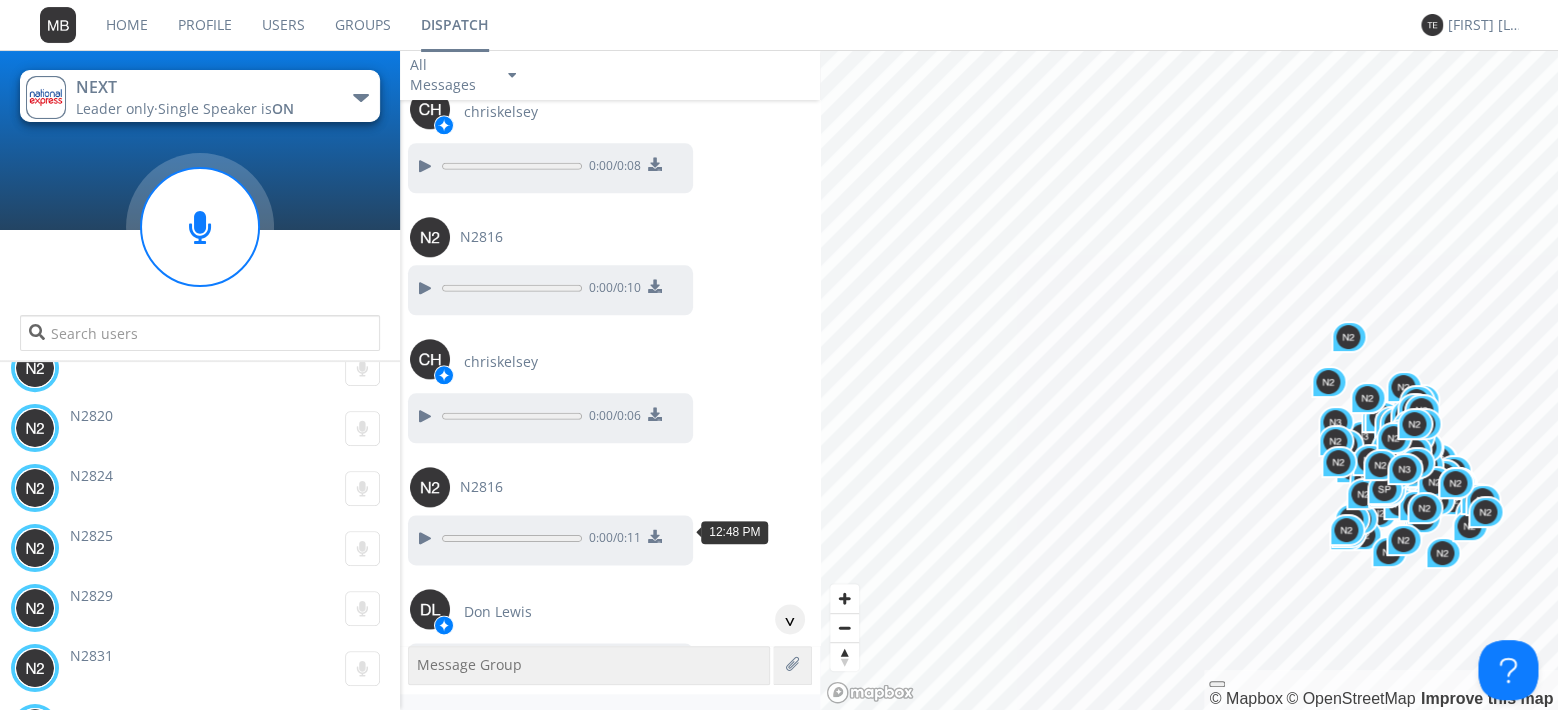 click at bounding box center [424, 982] 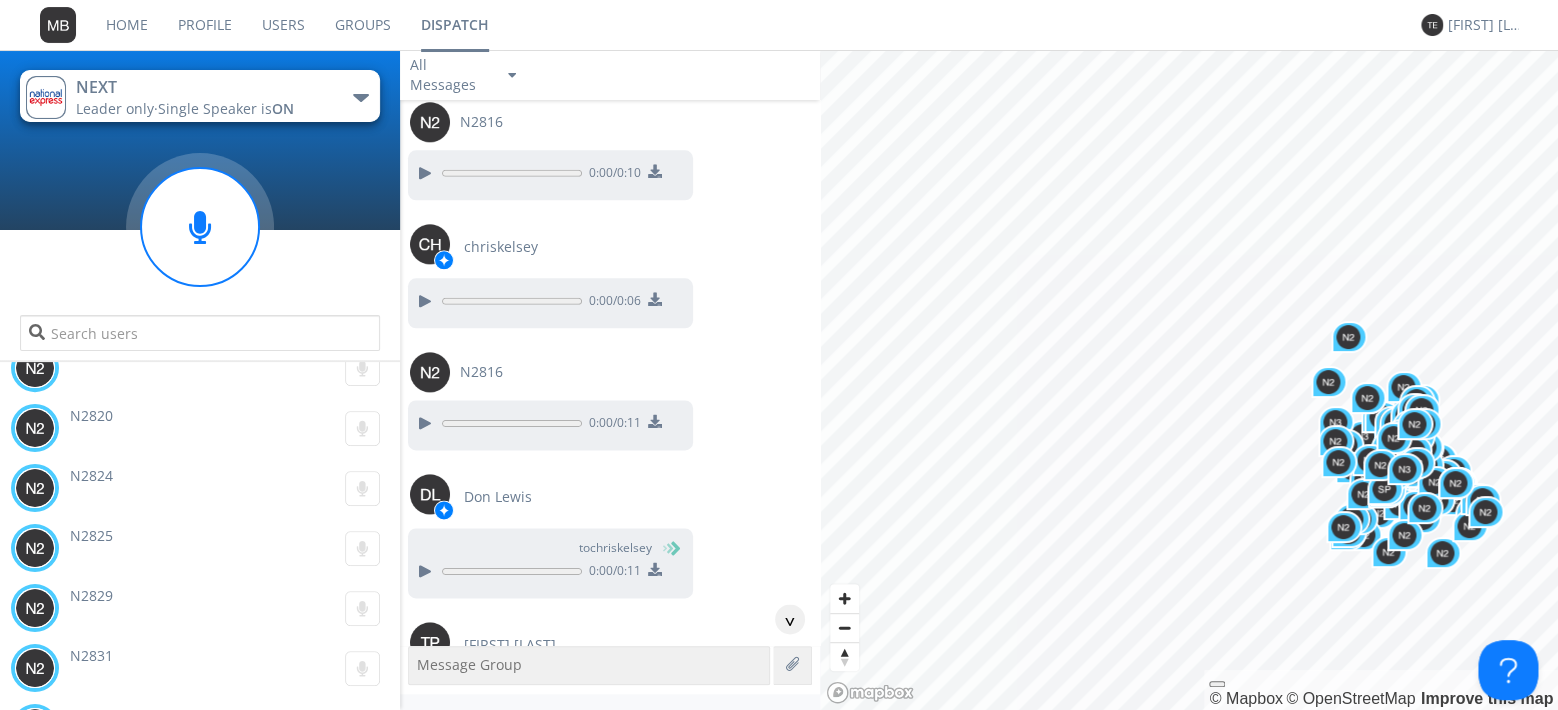 scroll, scrollTop: 53971, scrollLeft: 0, axis: vertical 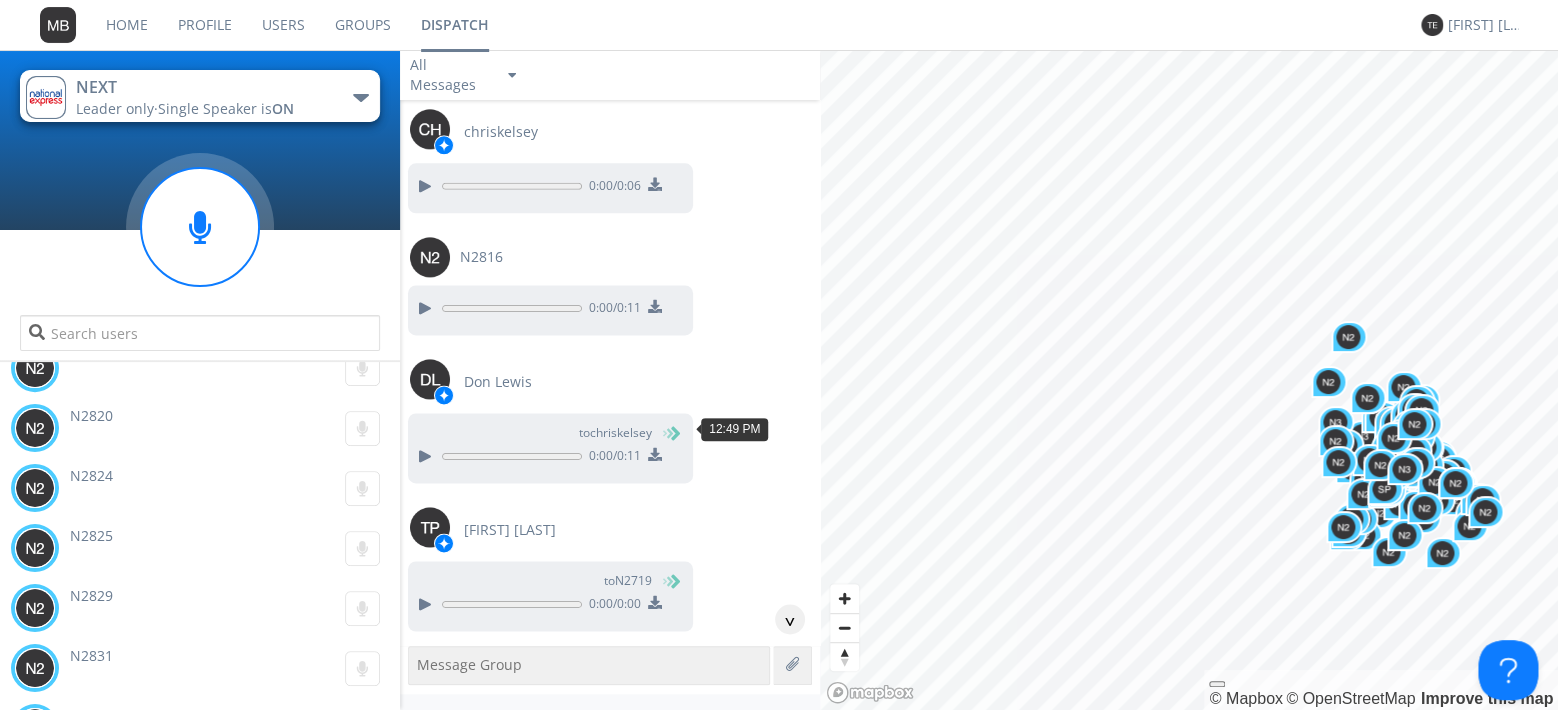 click at bounding box center (424, 880) 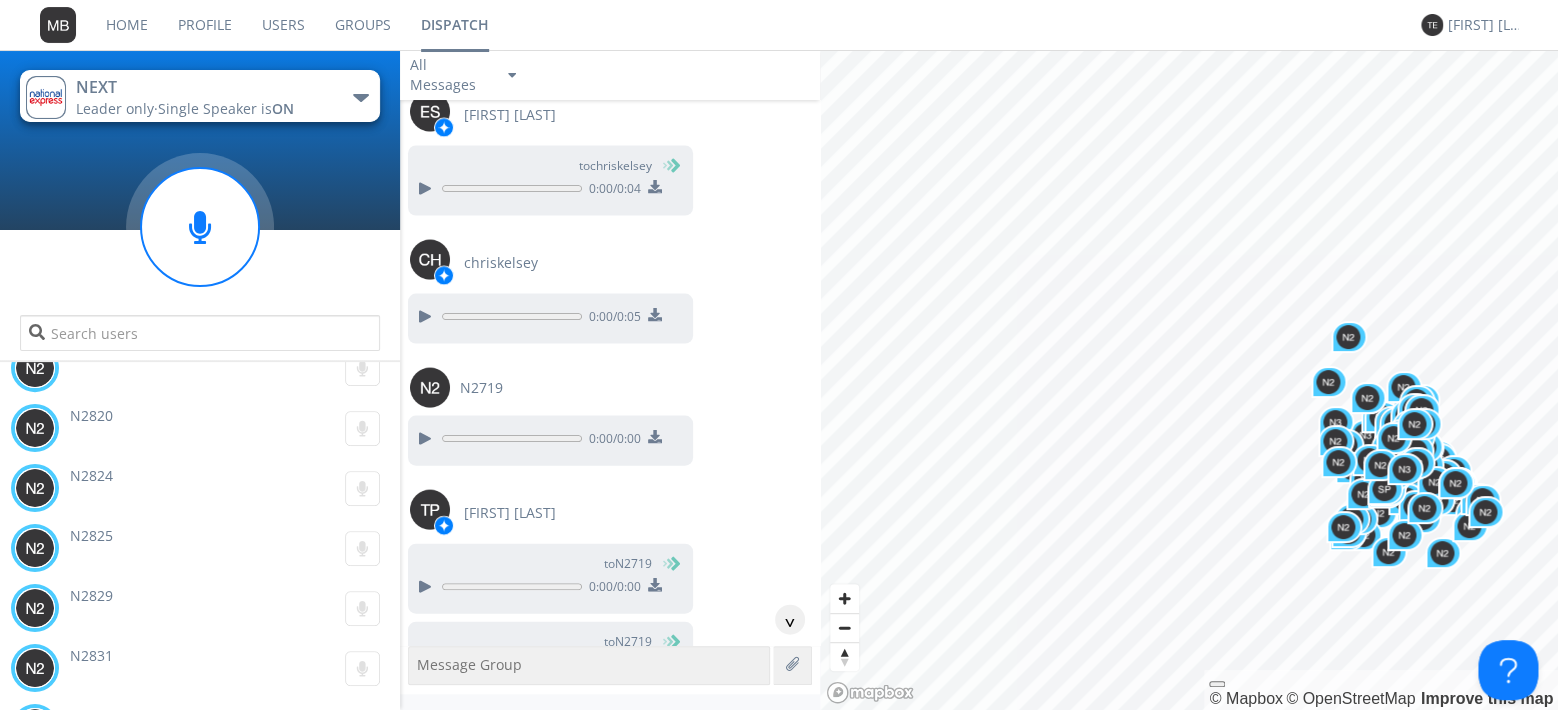 scroll, scrollTop: 54546, scrollLeft: 0, axis: vertical 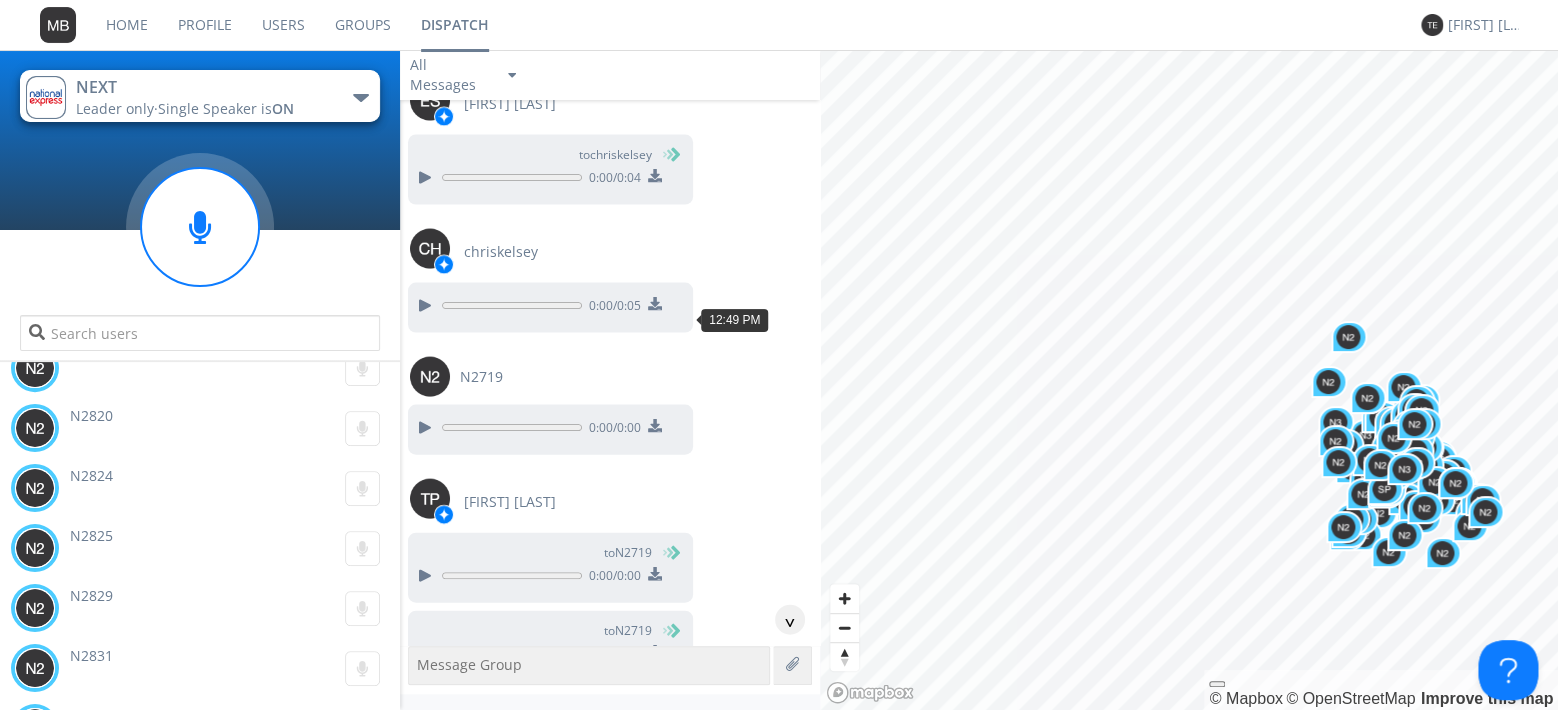 click at bounding box center [424, 775] 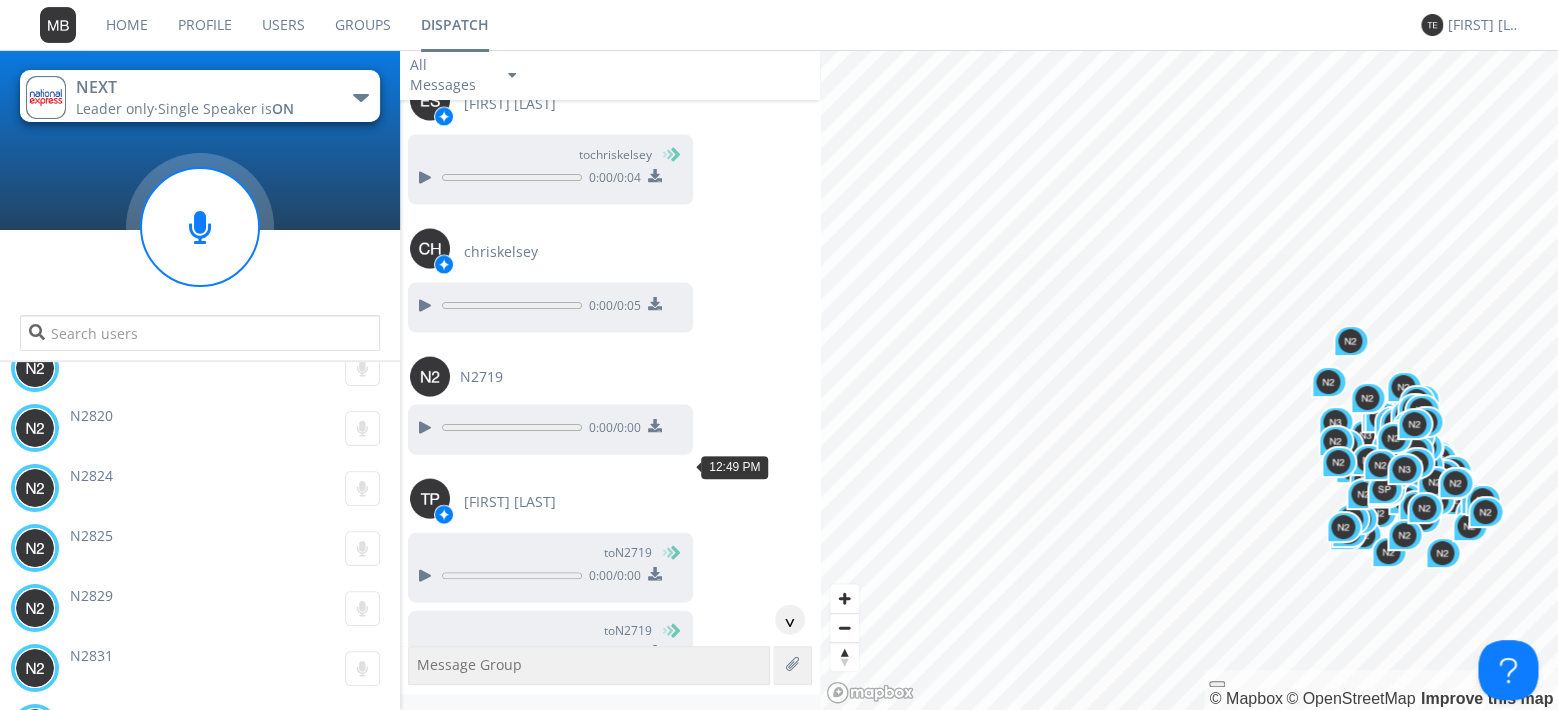 click at bounding box center (424, 923) 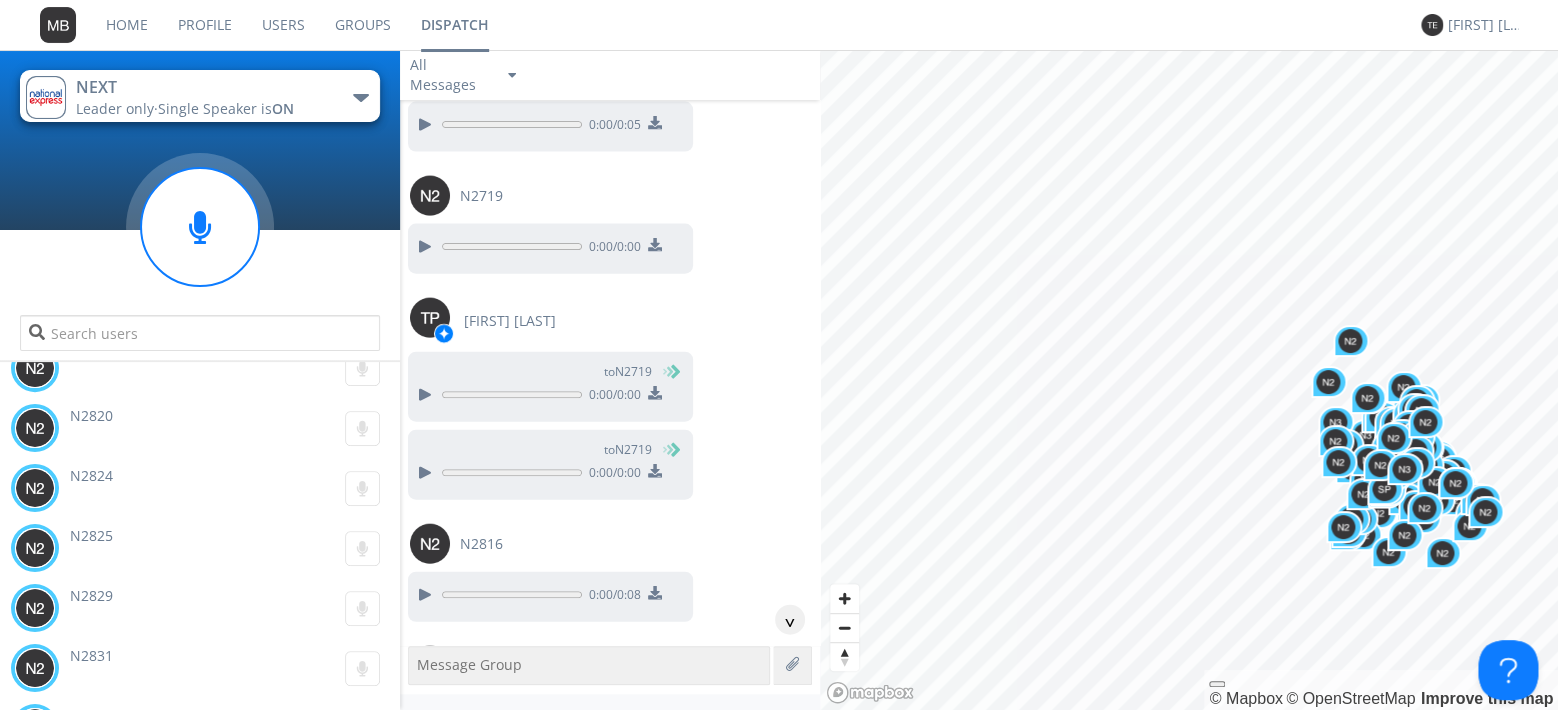 scroll, scrollTop: 54776, scrollLeft: 0, axis: vertical 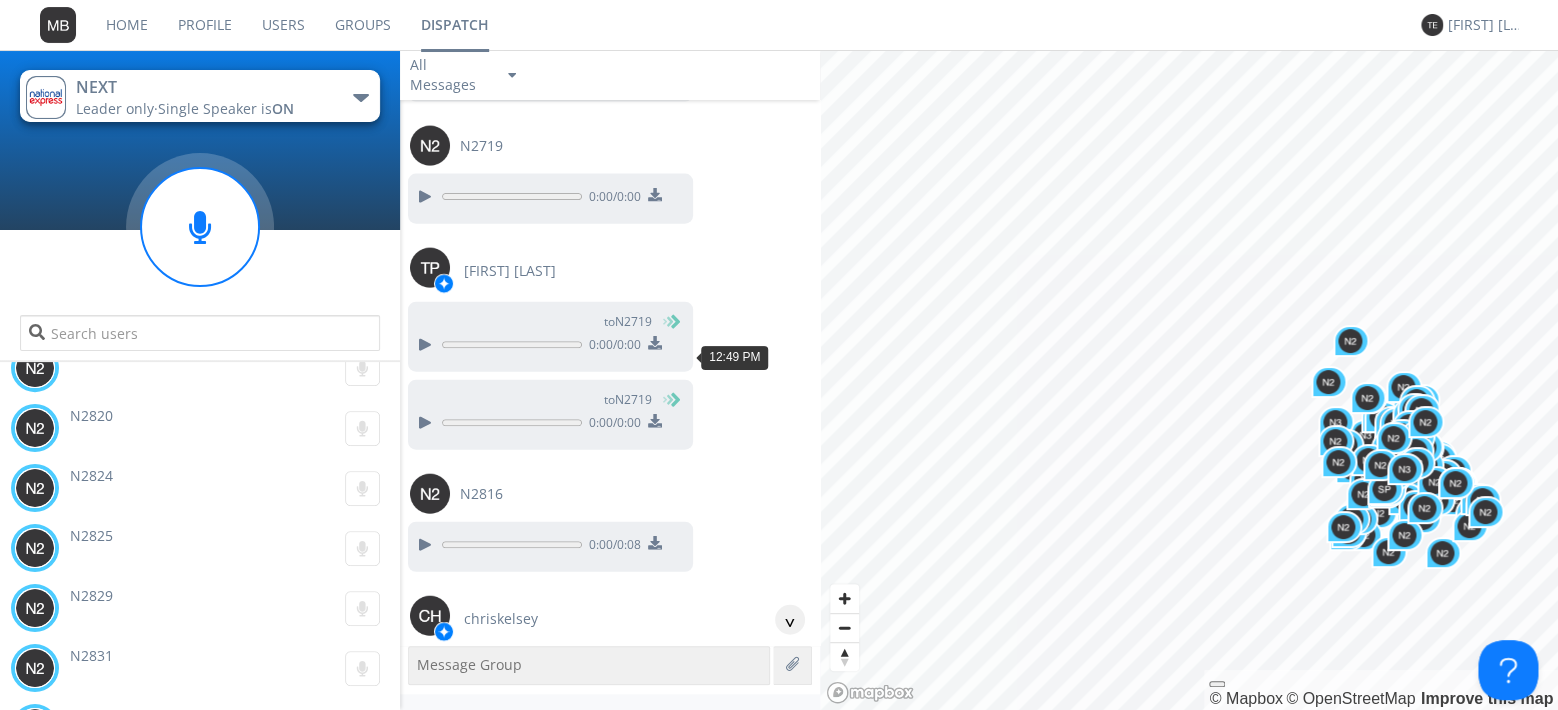 click at bounding box center (424, 815) 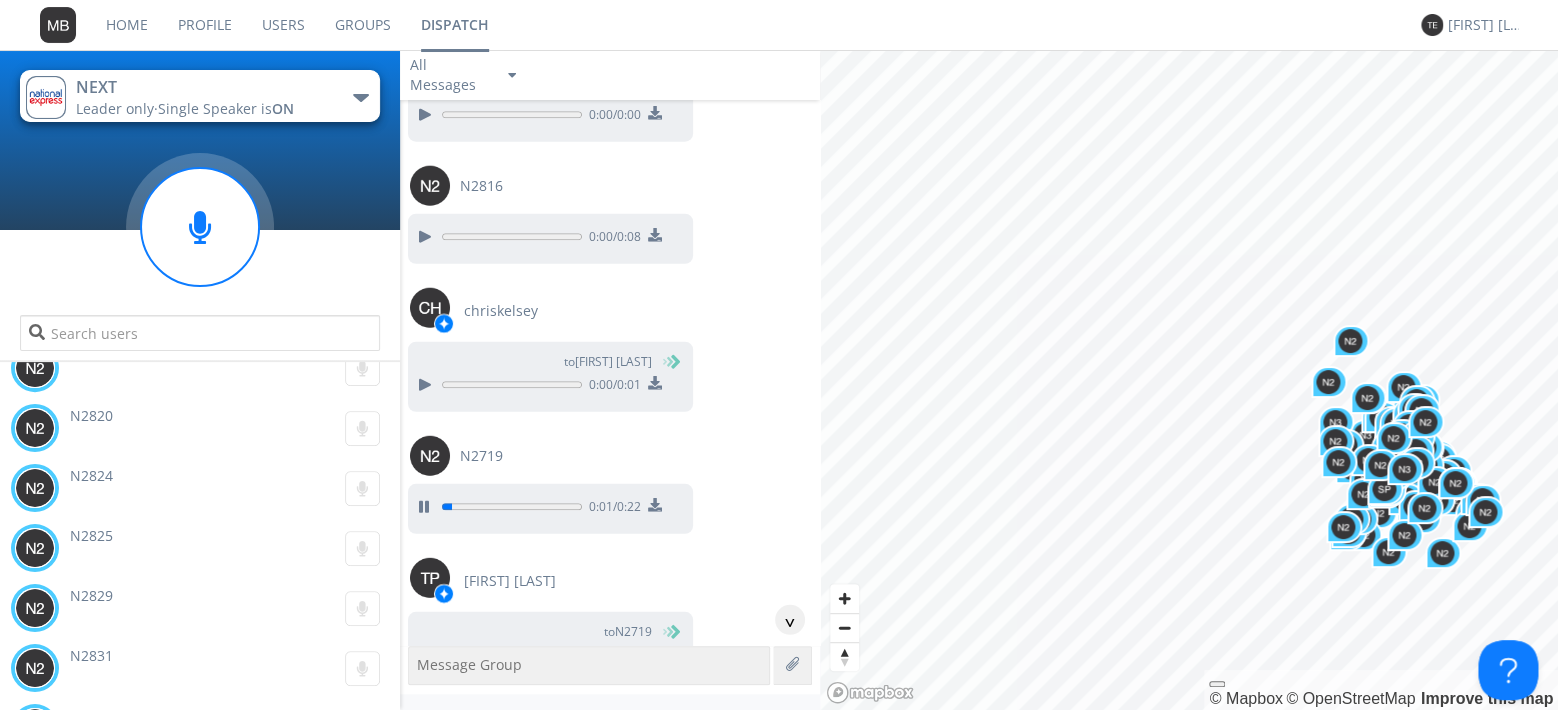 scroll, scrollTop: 55121, scrollLeft: 0, axis: vertical 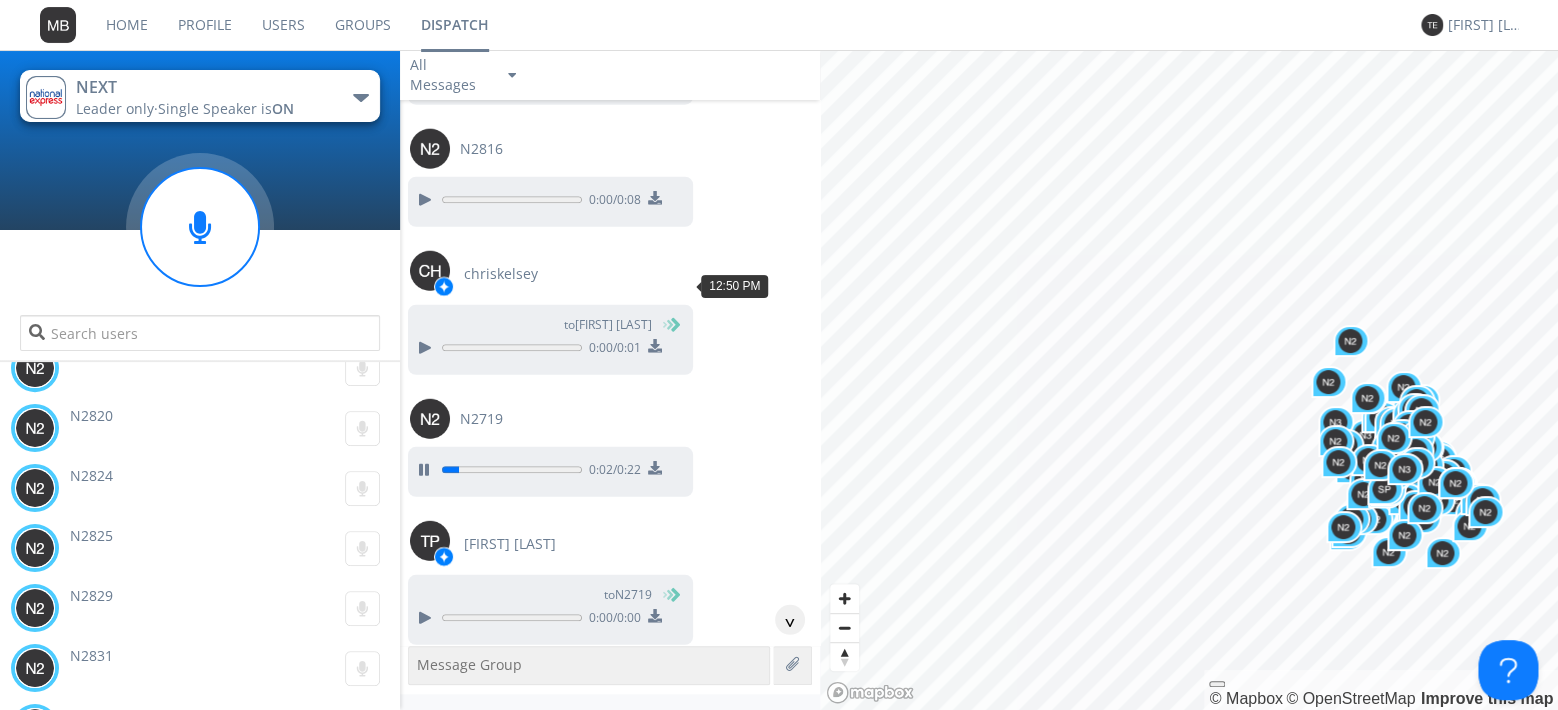 click at bounding box center (424, 746) 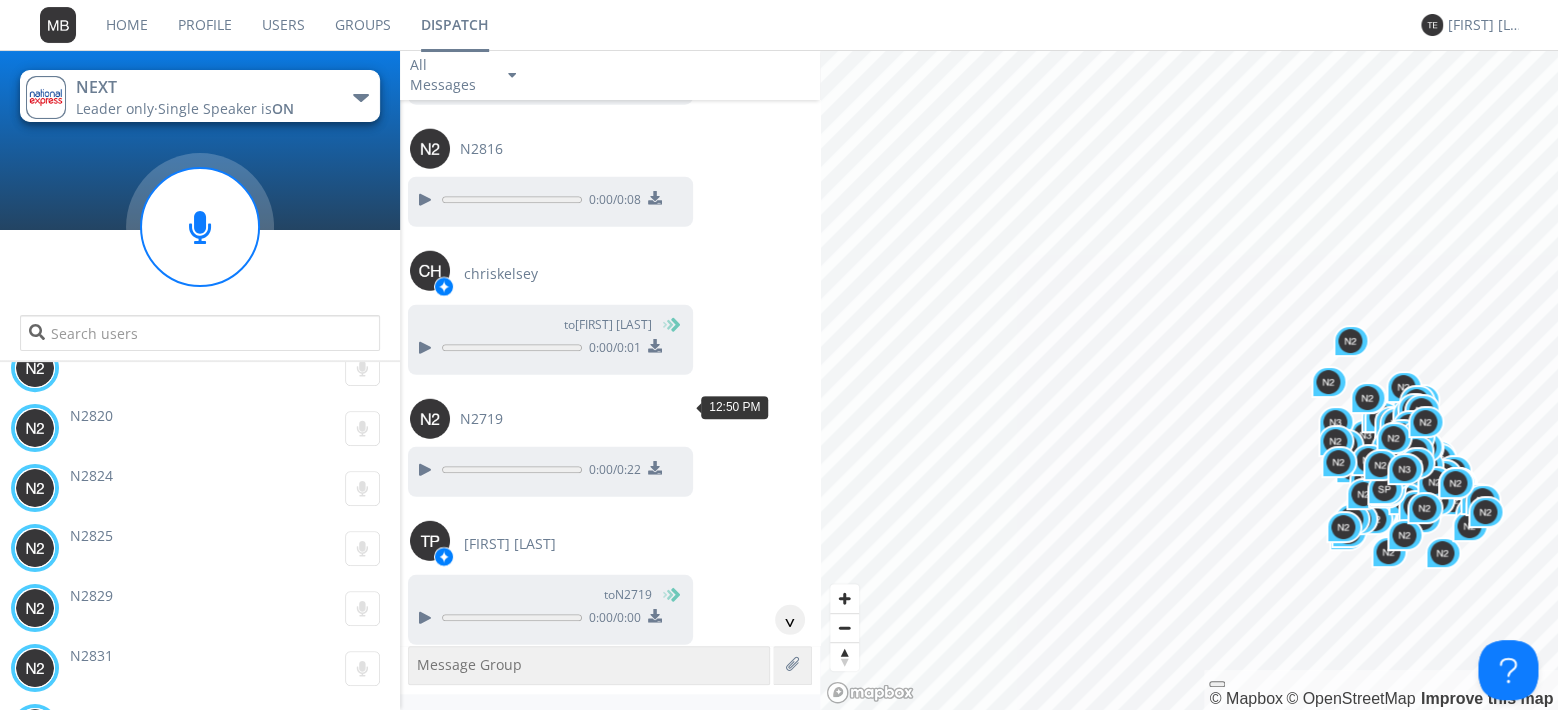 click at bounding box center (424, 868) 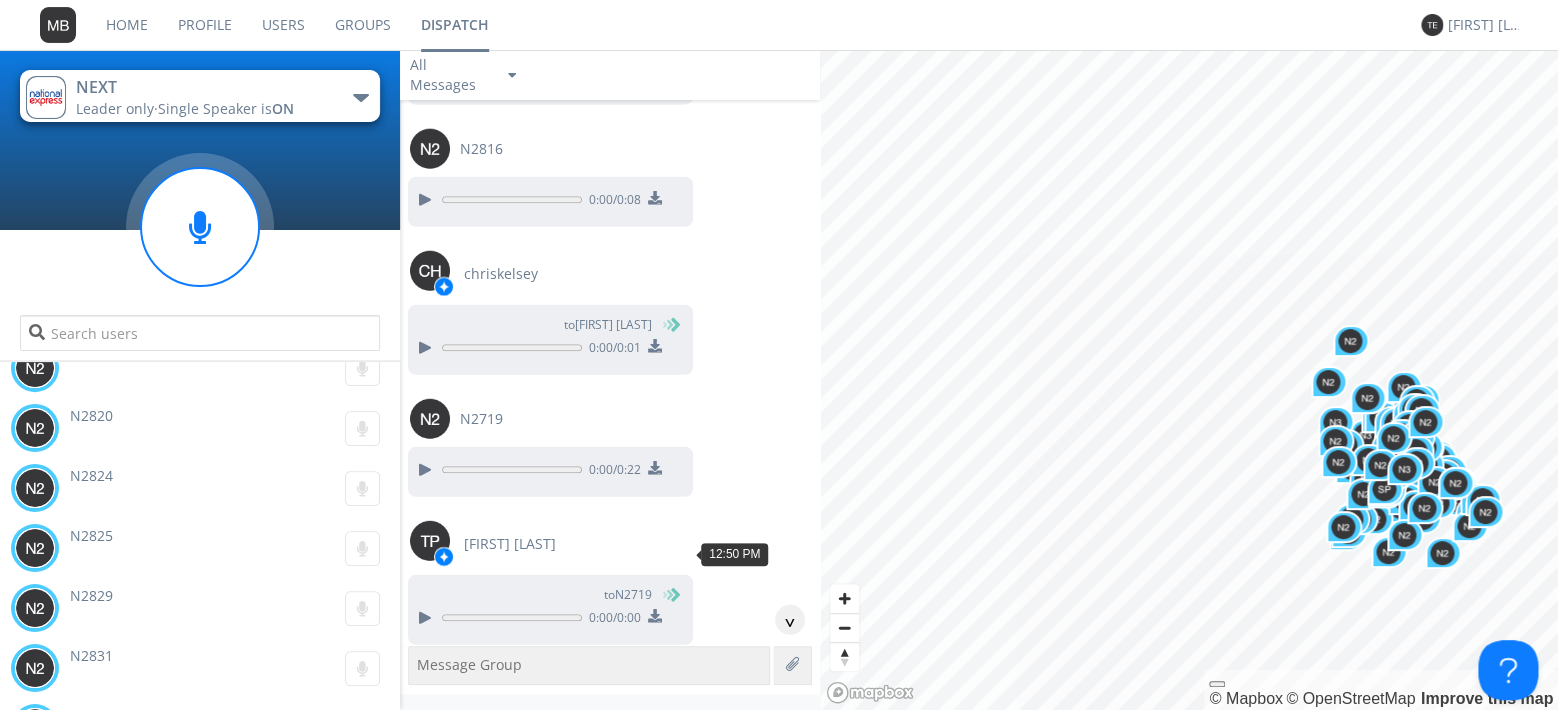 click at bounding box center [424, 1016] 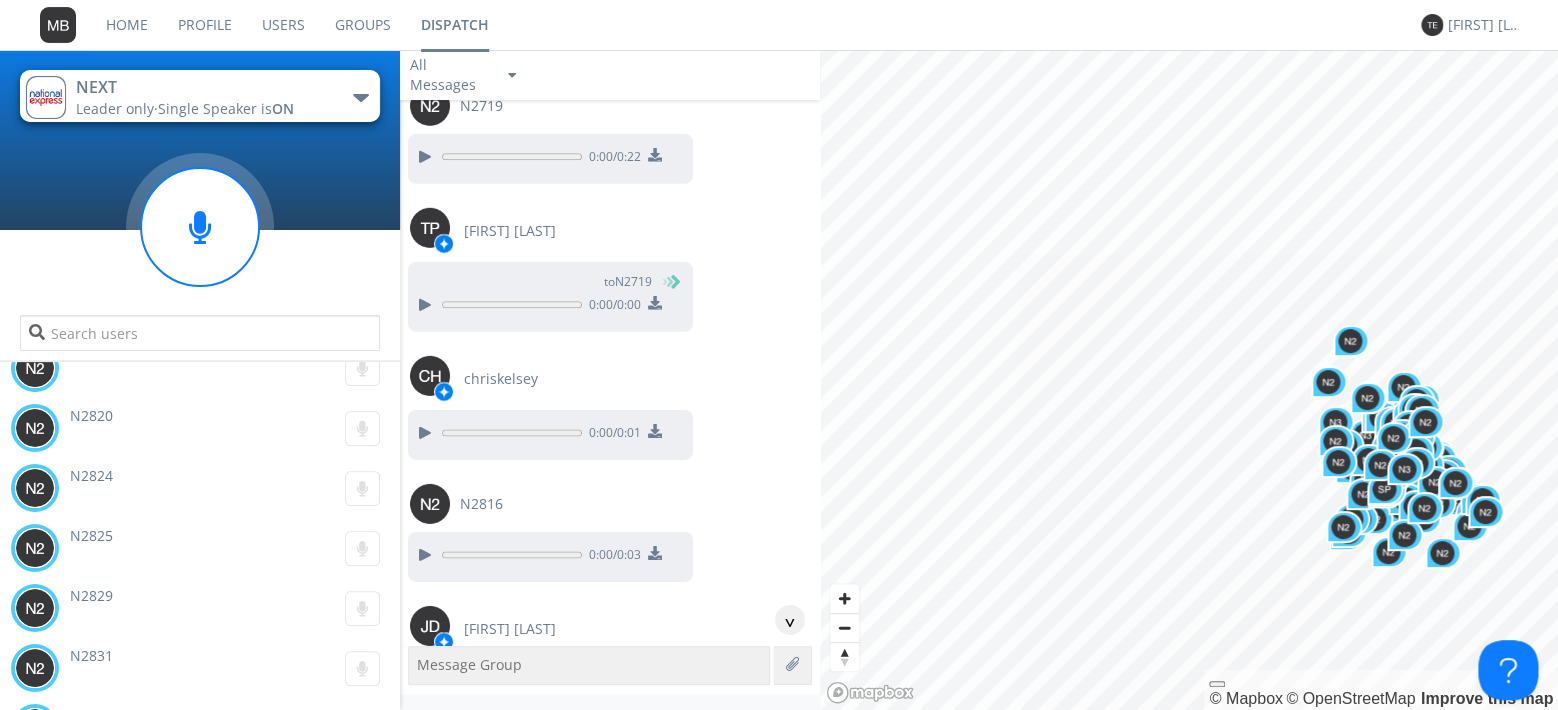 scroll, scrollTop: 55466, scrollLeft: 0, axis: vertical 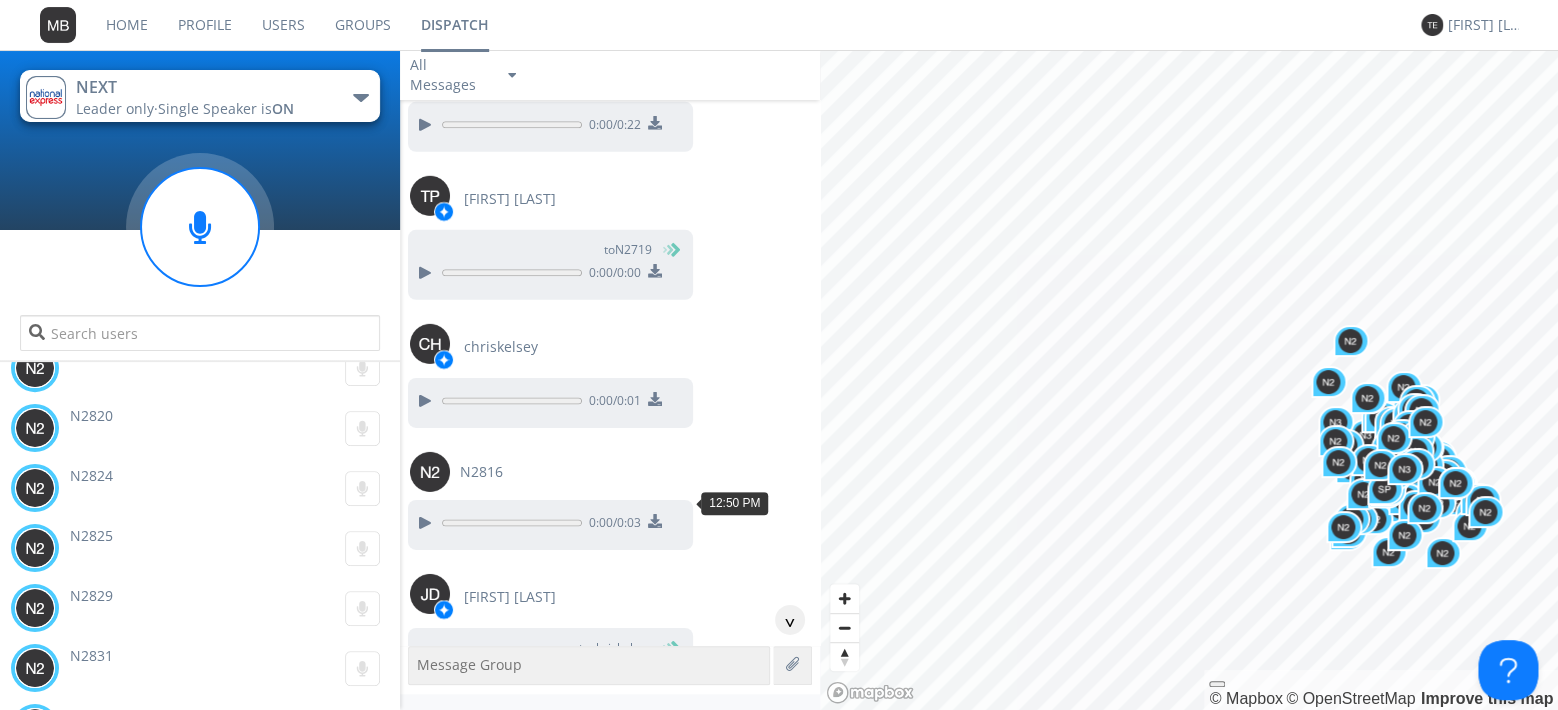 click at bounding box center [424, 967] 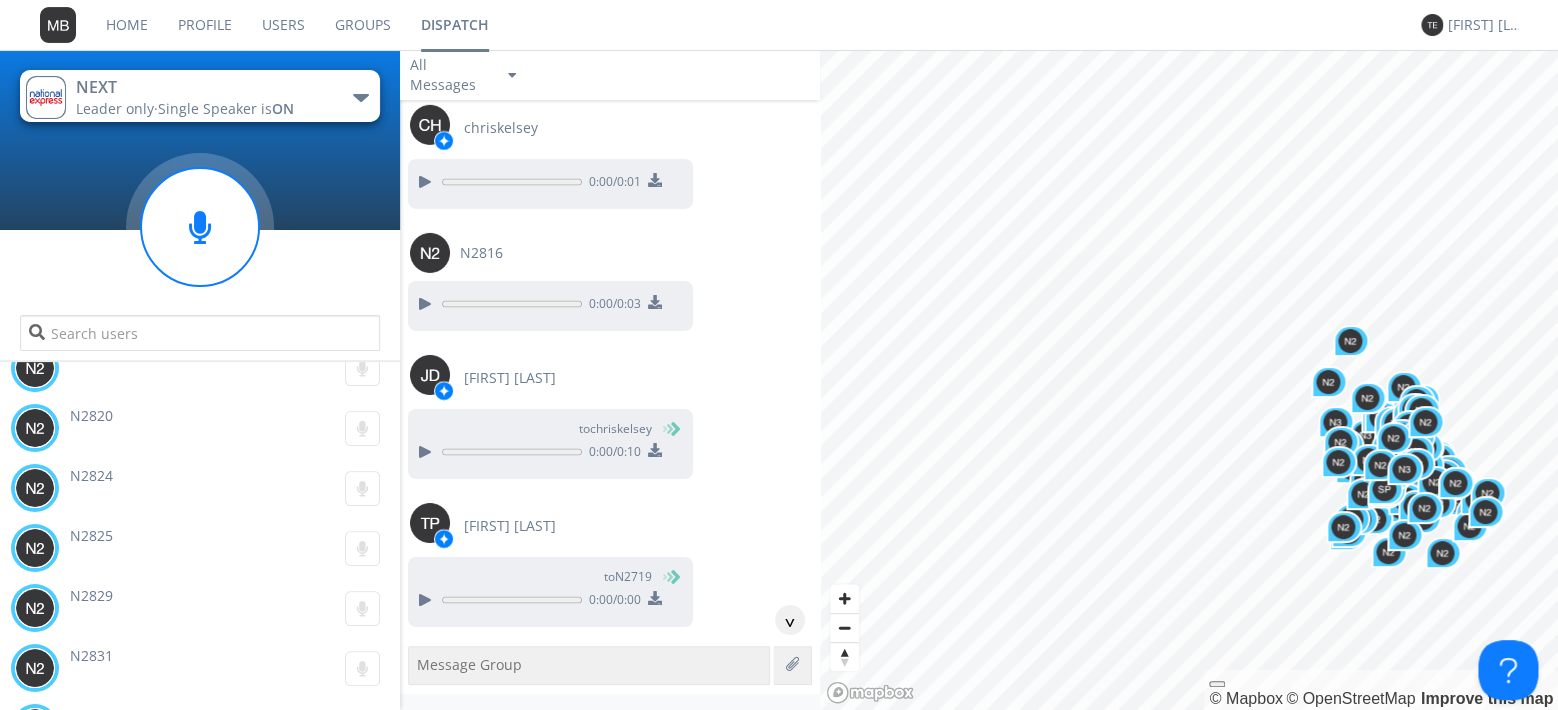 scroll, scrollTop: 55696, scrollLeft: 0, axis: vertical 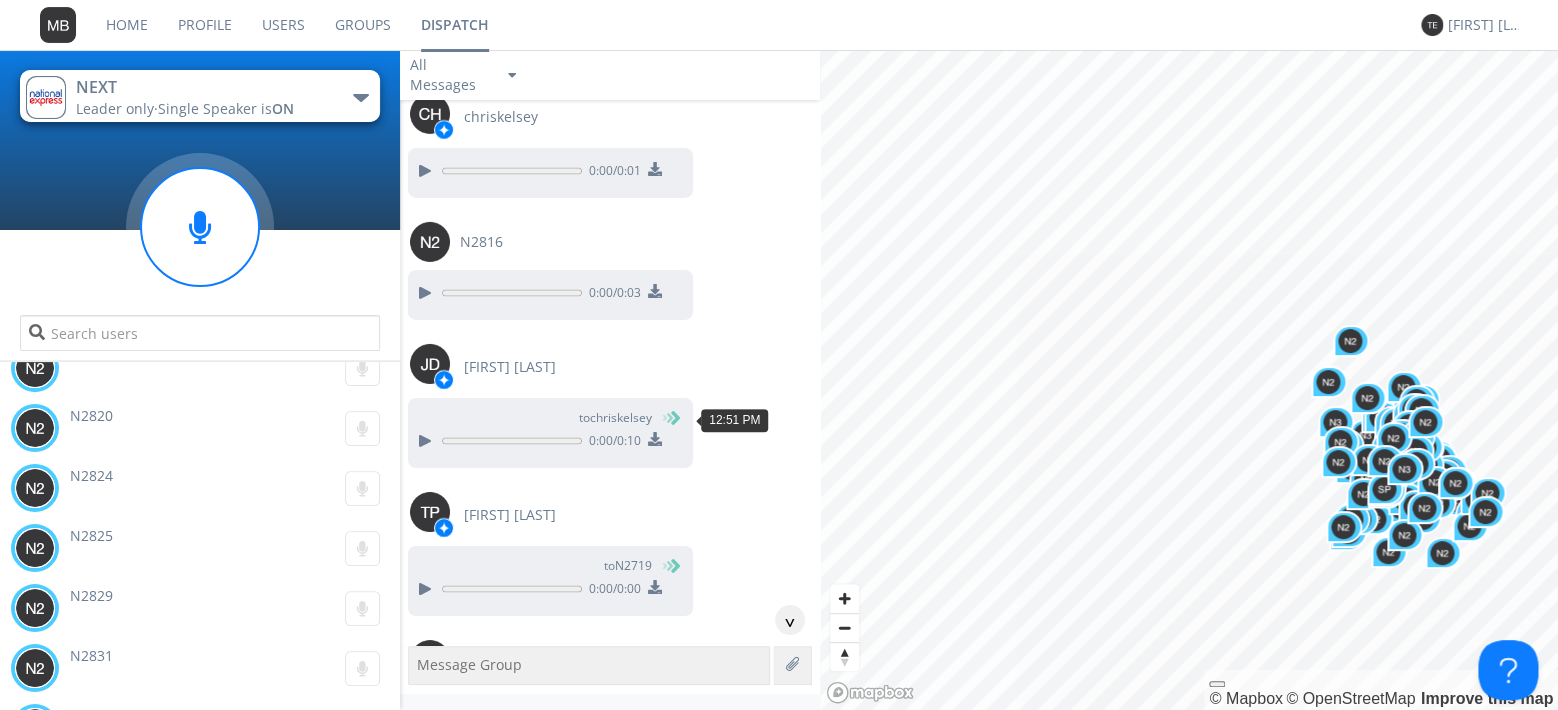 click at bounding box center [424, 885] 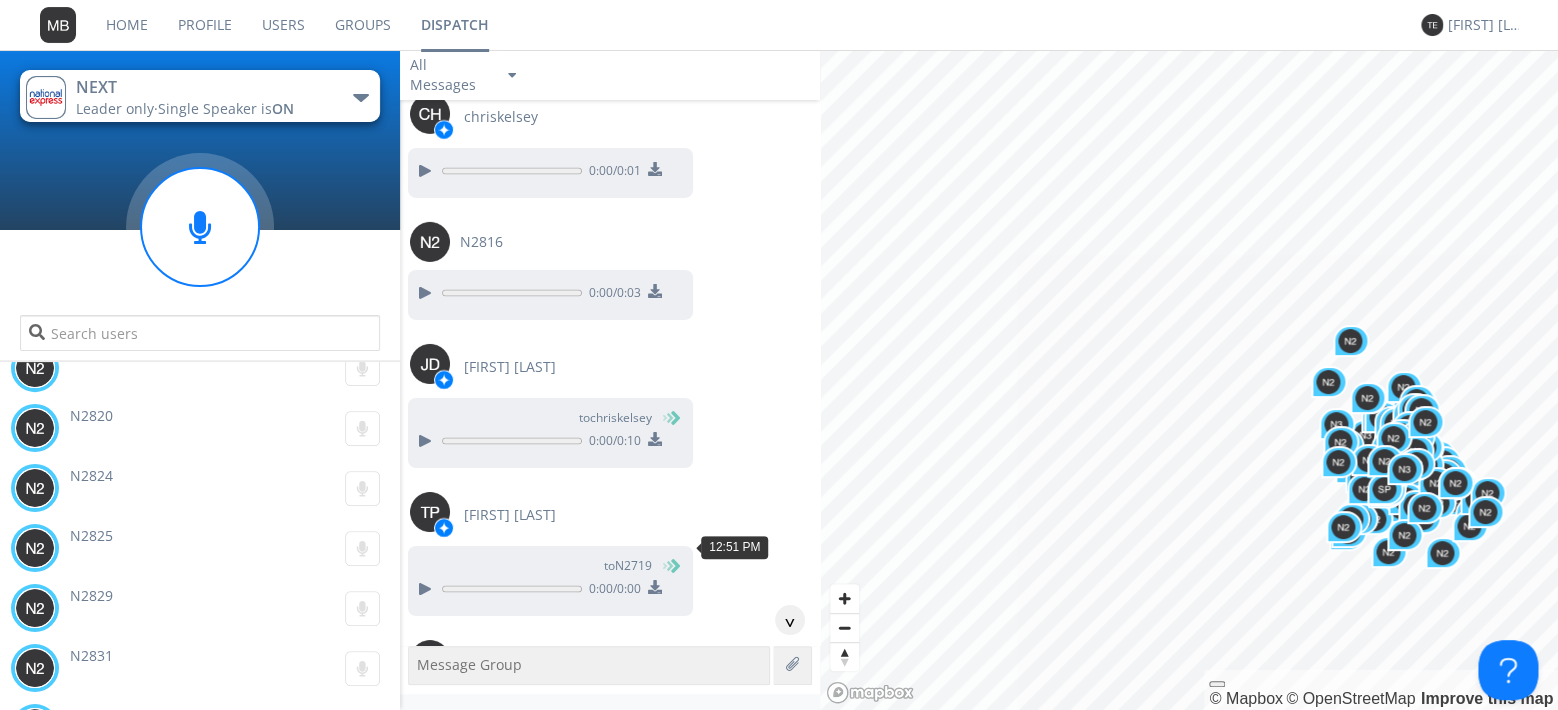 click at bounding box center (424, 1013) 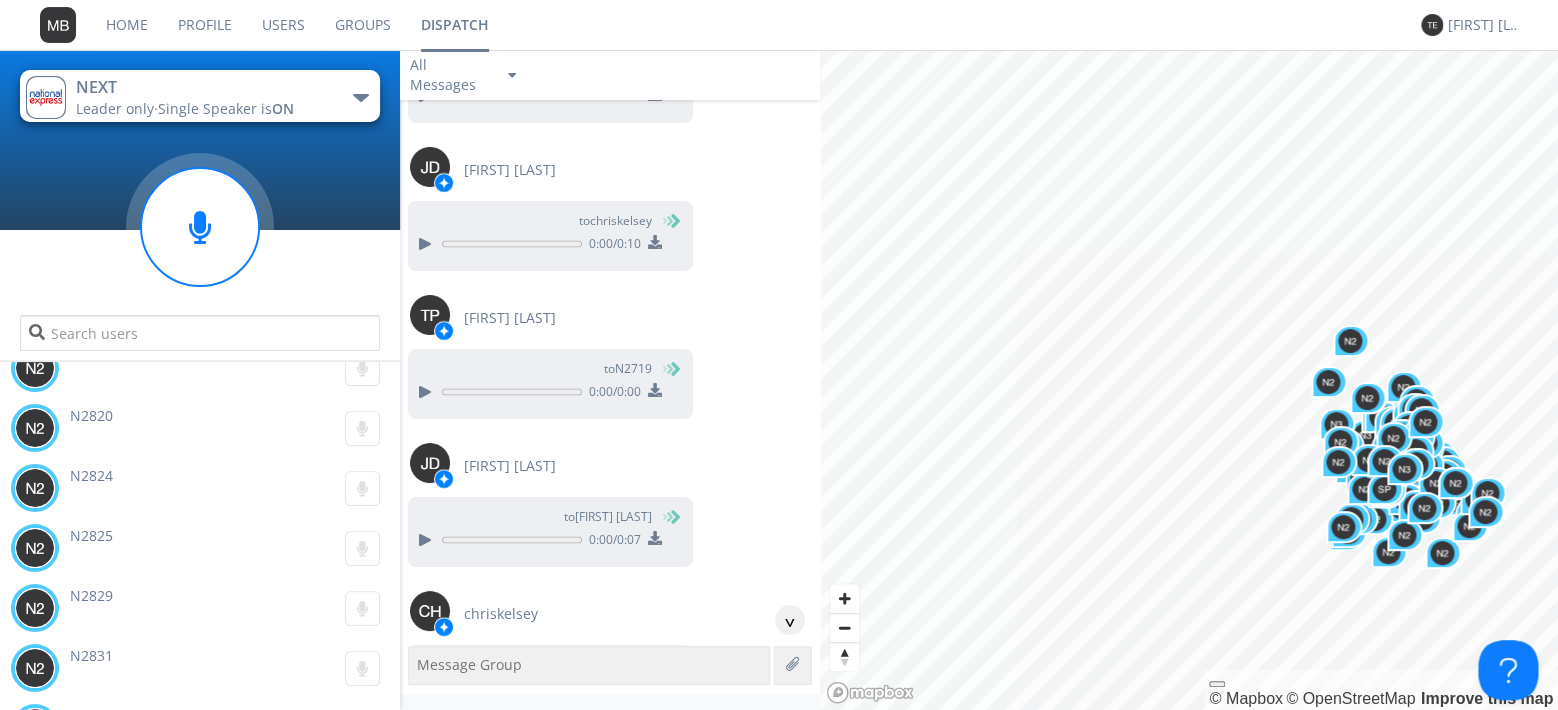scroll, scrollTop: 55926, scrollLeft: 0, axis: vertical 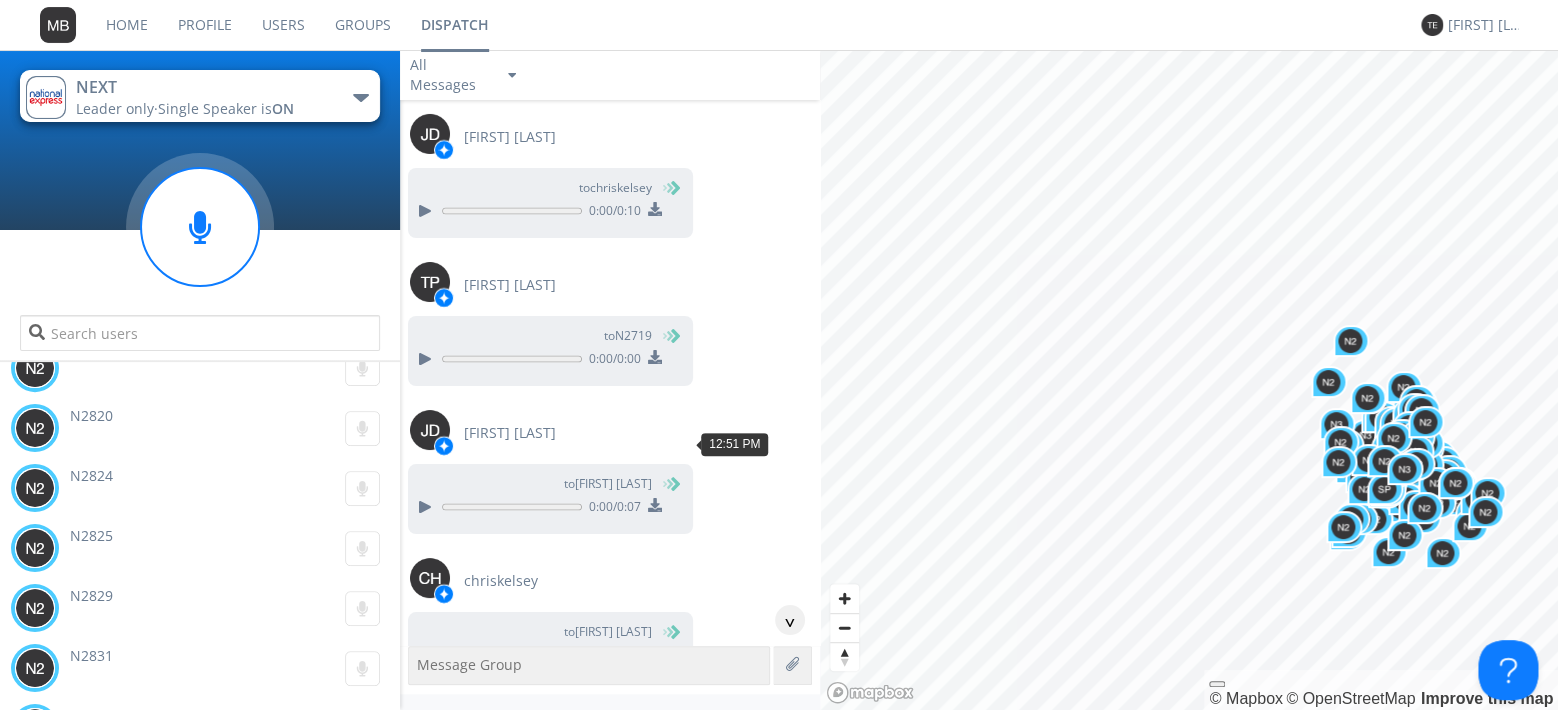 click at bounding box center (424, 911) 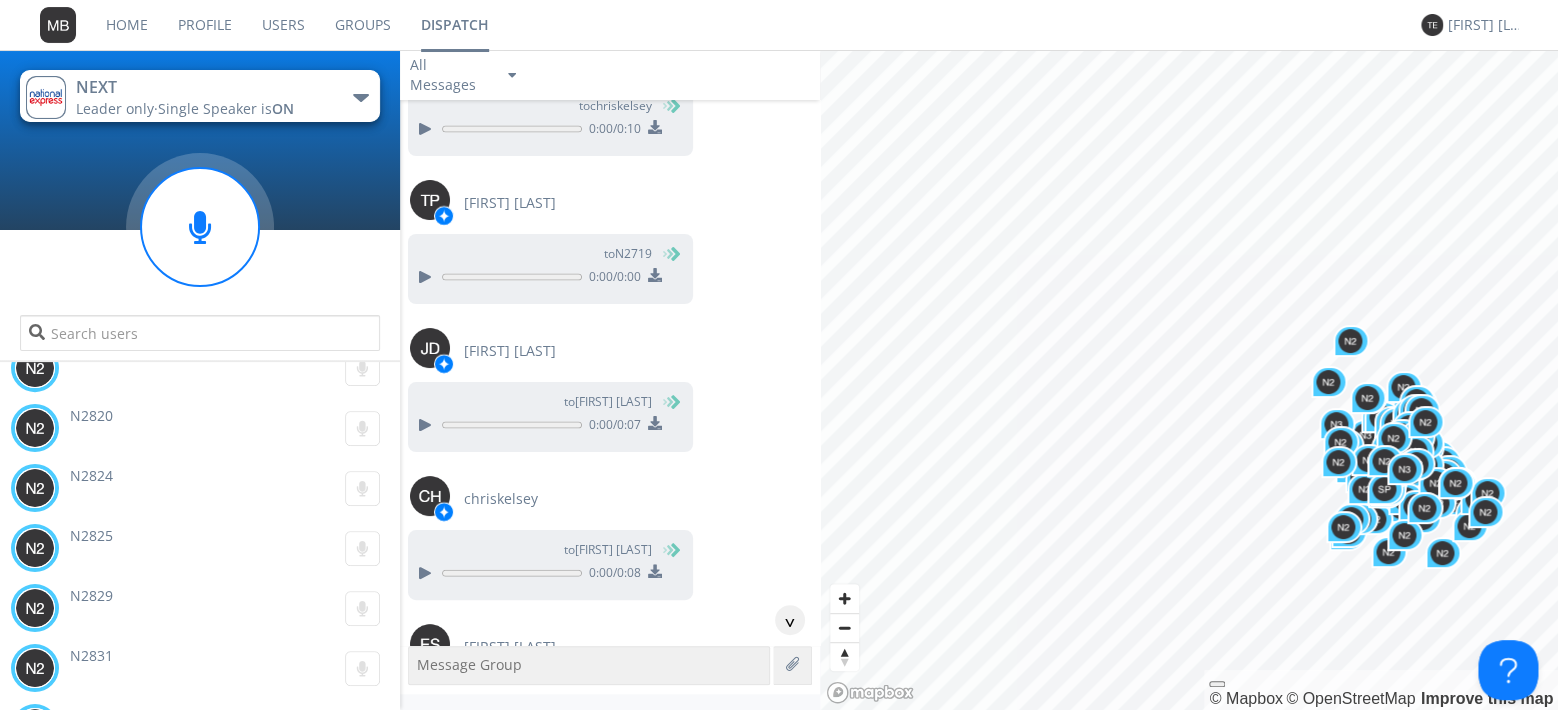 scroll, scrollTop: 56041, scrollLeft: 0, axis: vertical 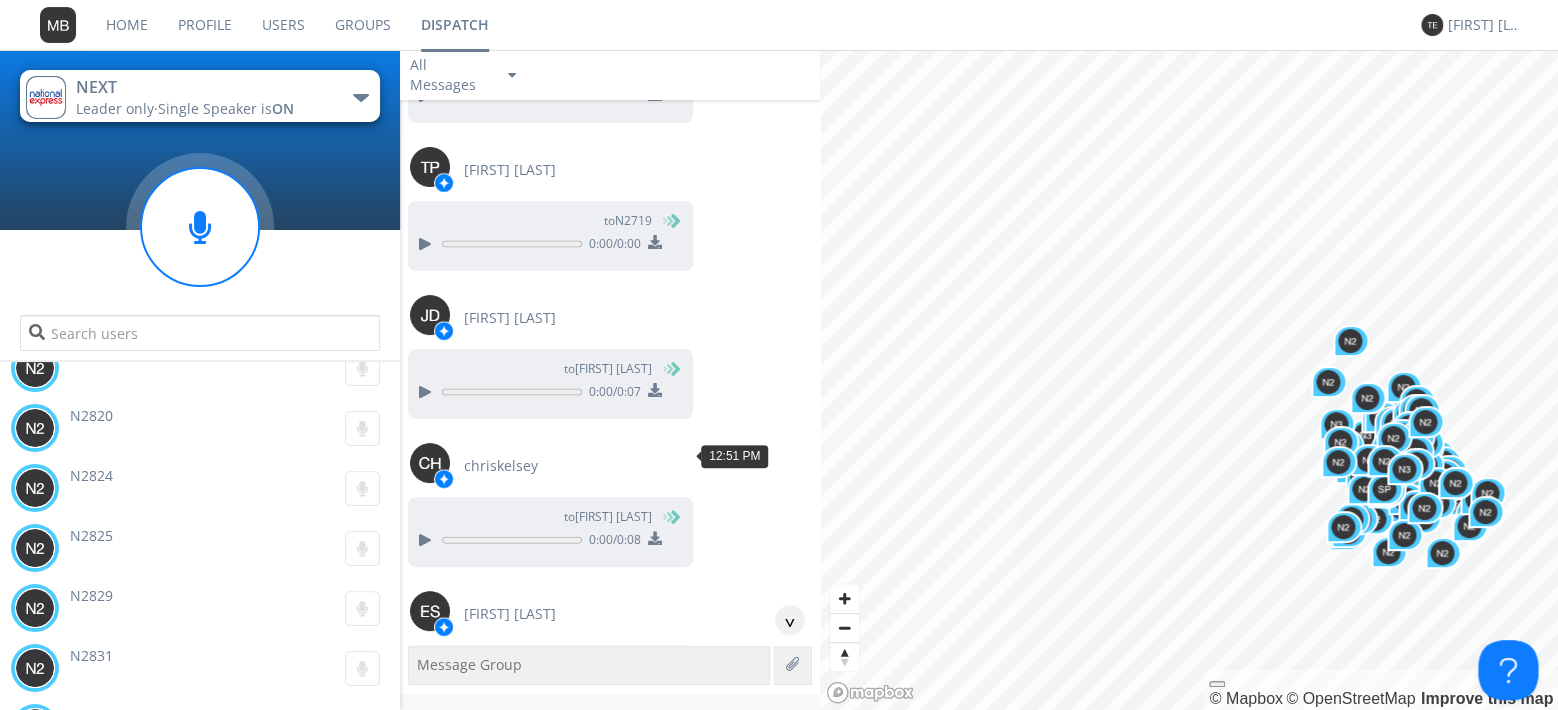 click at bounding box center [424, 924] 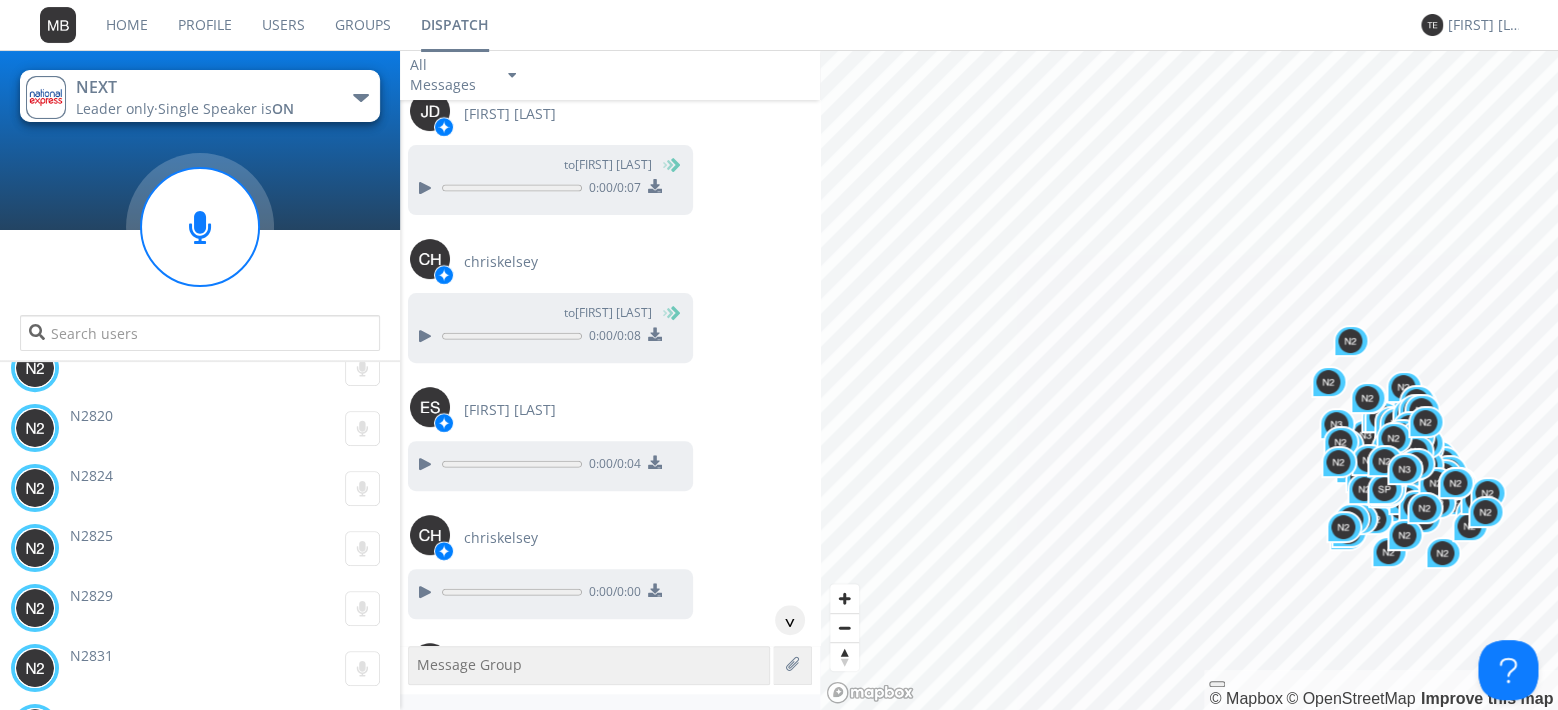 scroll, scrollTop: 56271, scrollLeft: 0, axis: vertical 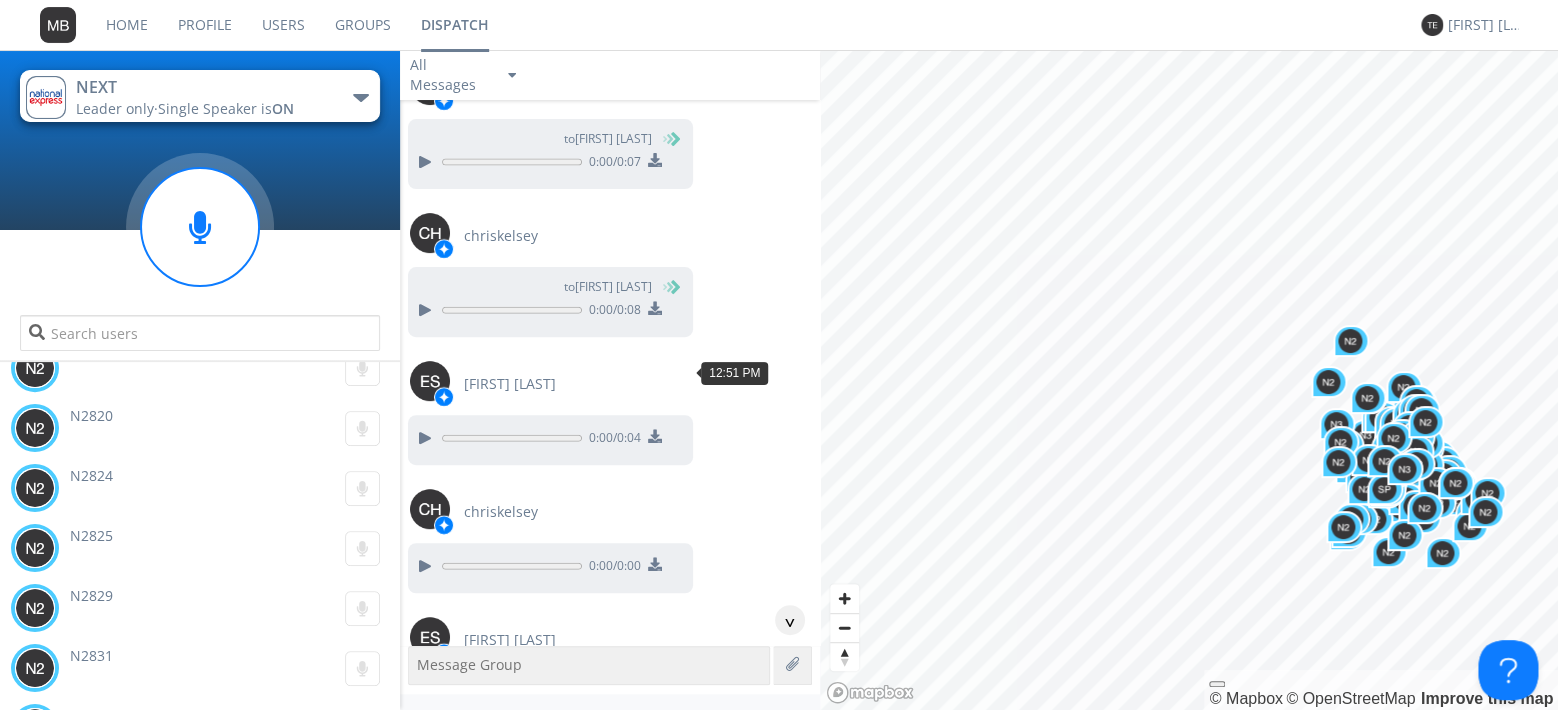 click at bounding box center [424, 842] 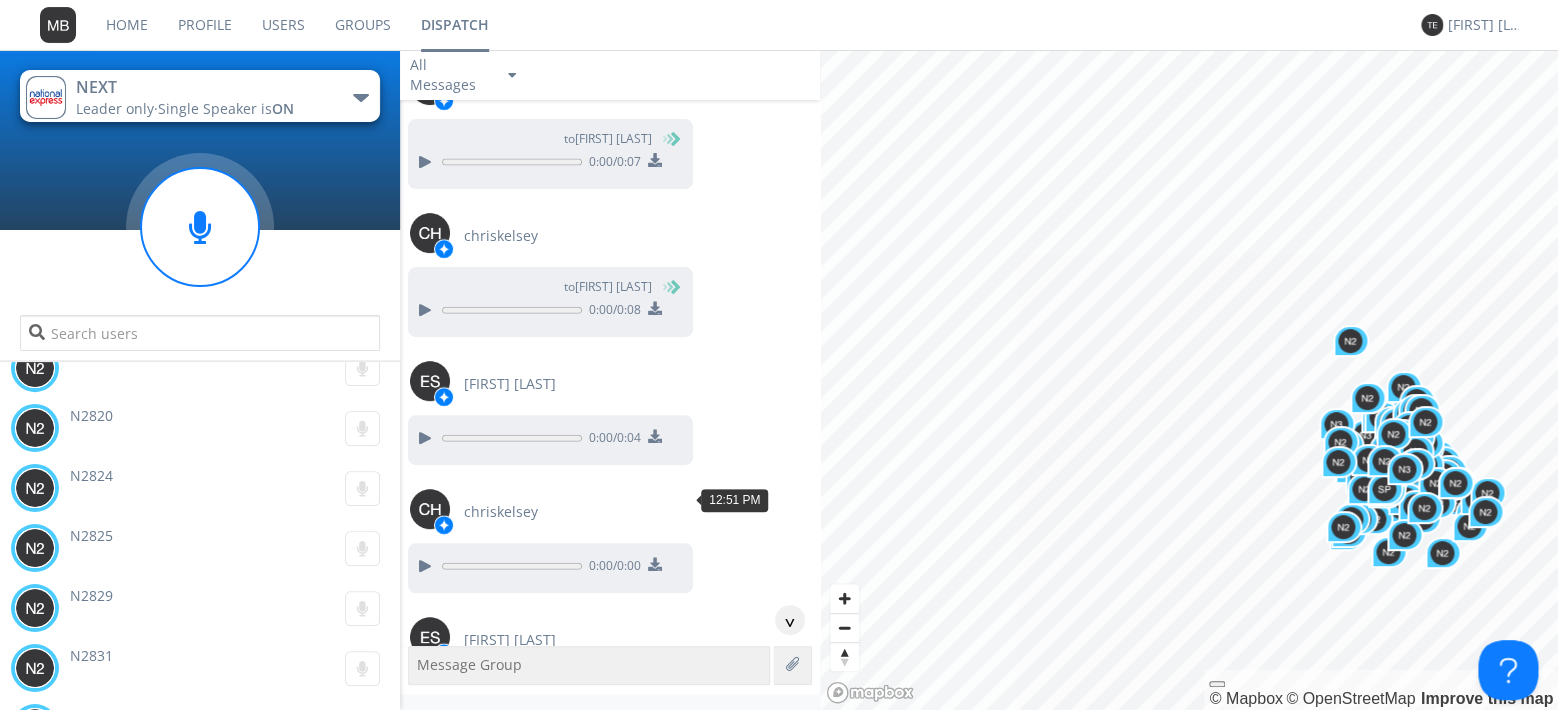 click at bounding box center [424, 970] 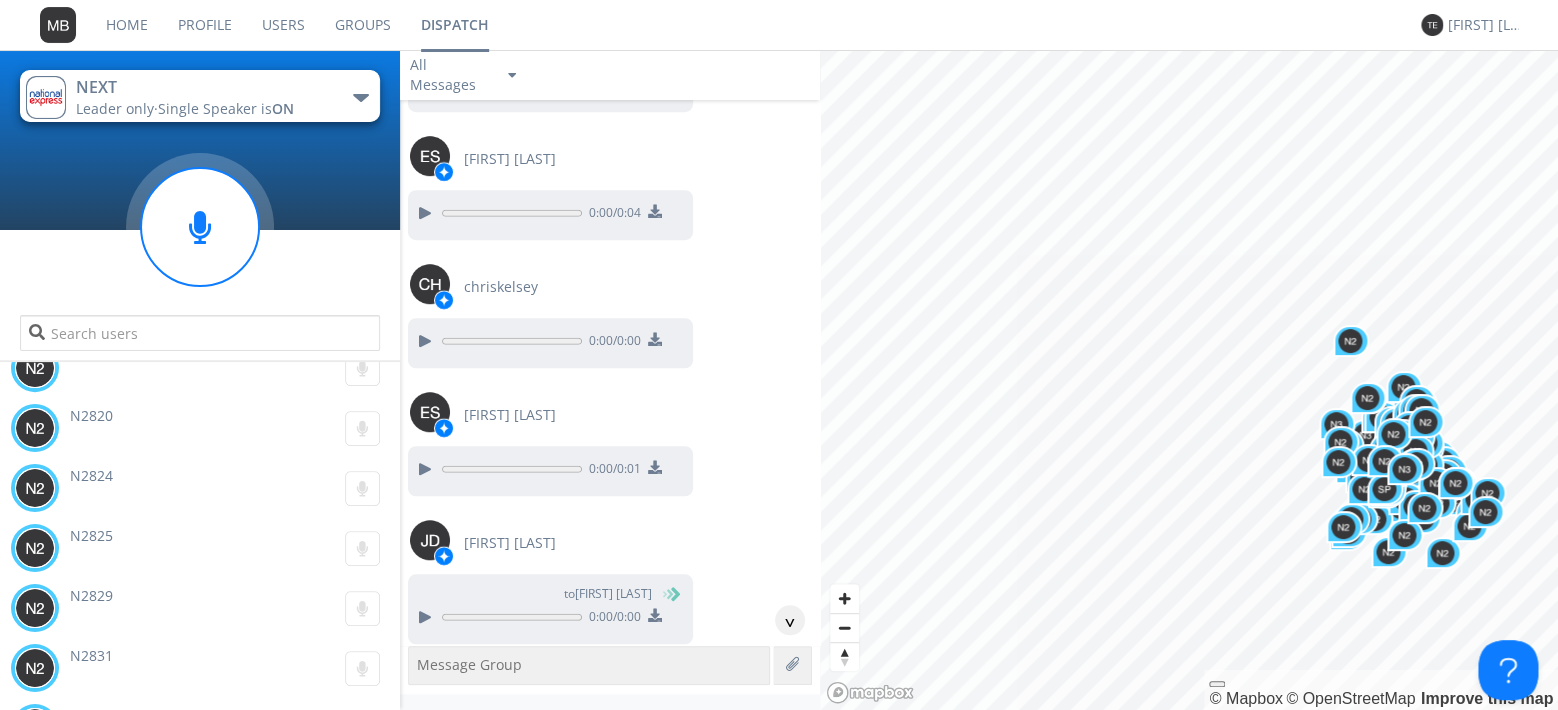 scroll, scrollTop: 56501, scrollLeft: 0, axis: vertical 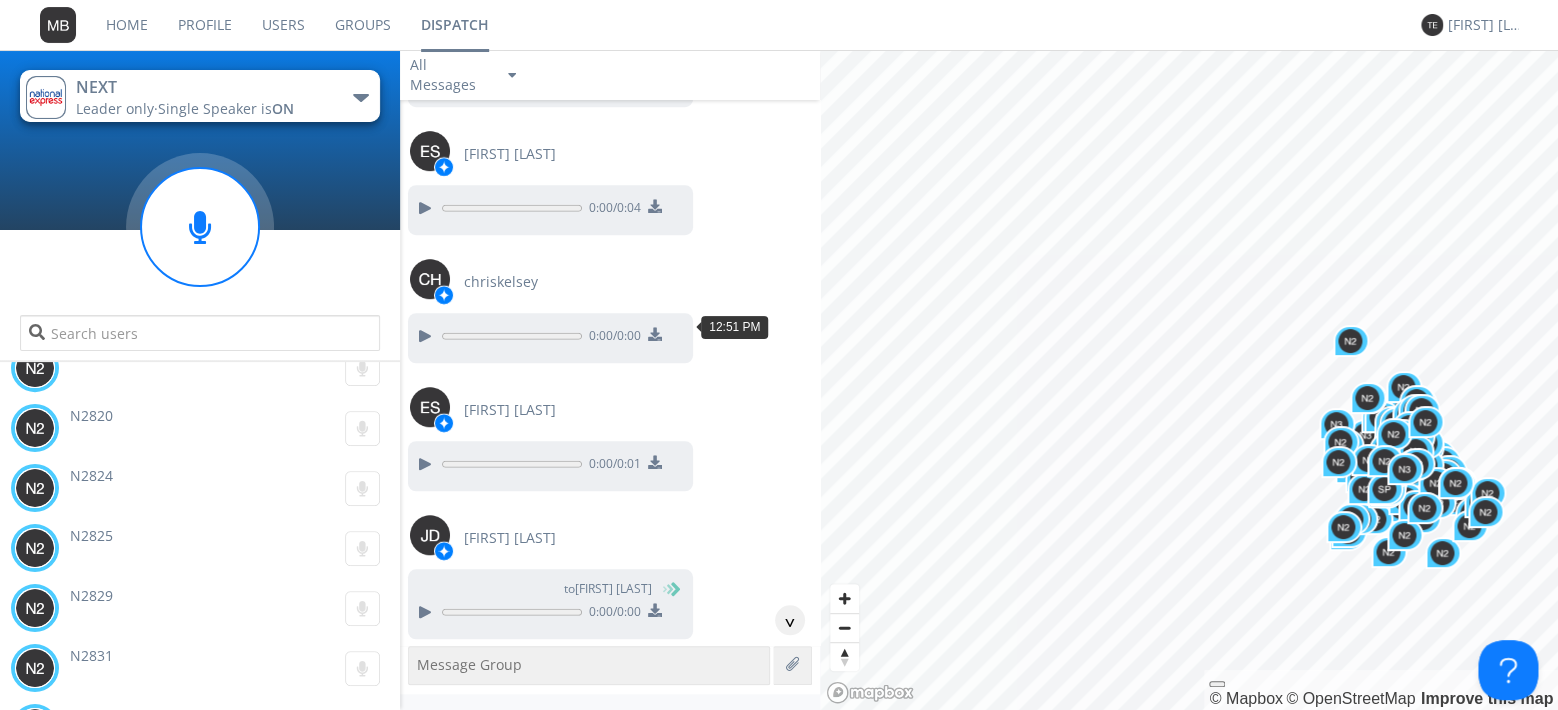 click at bounding box center [424, 798] 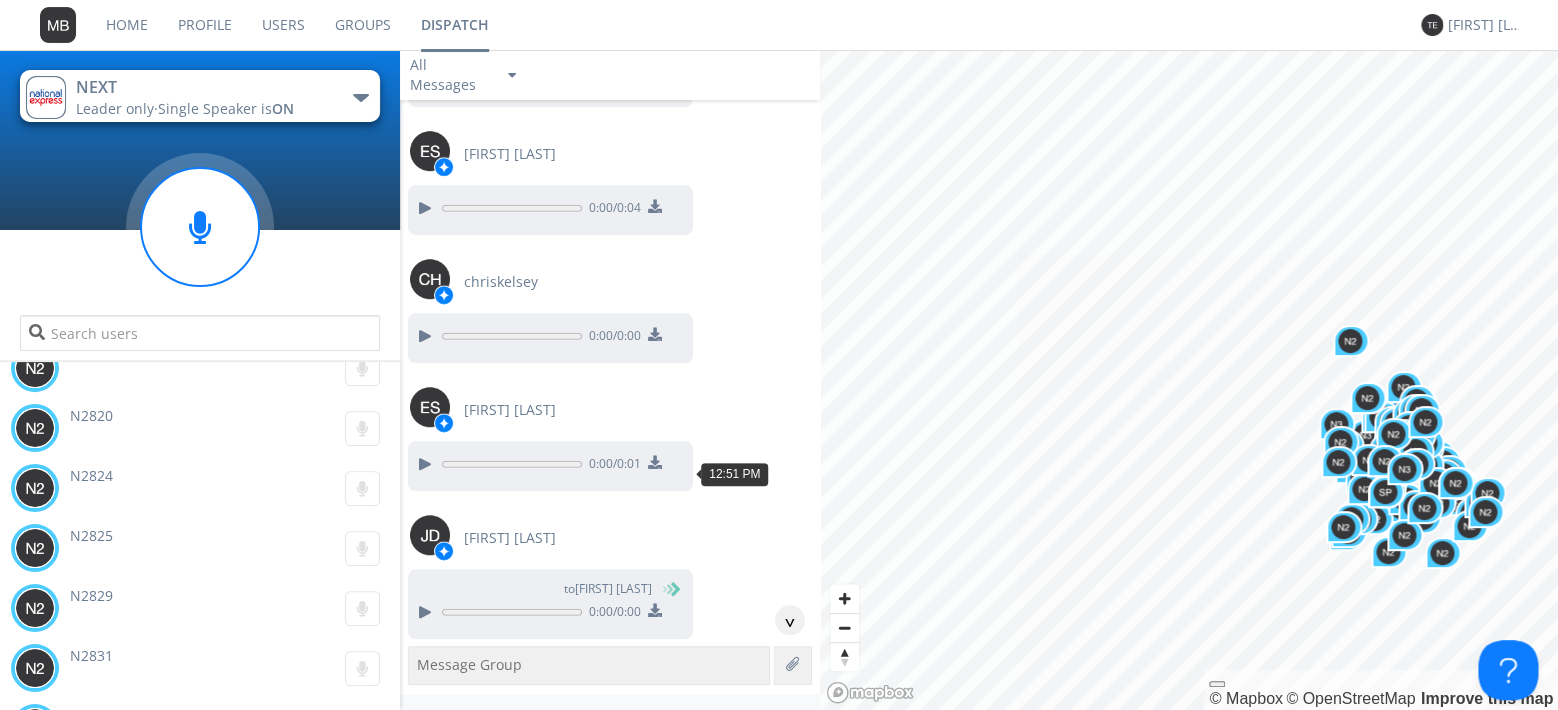 click at bounding box center (424, 946) 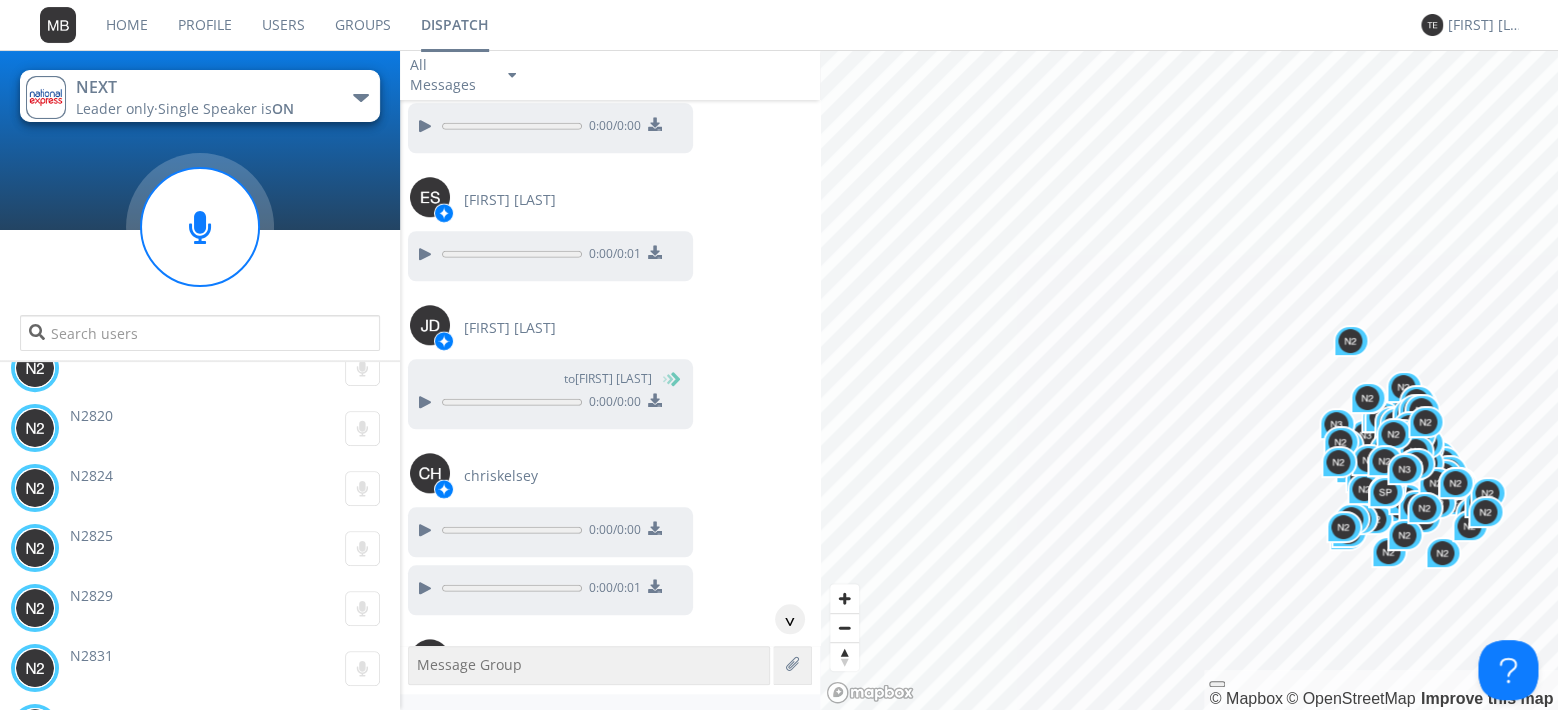 scroll, scrollTop: 56731, scrollLeft: 0, axis: vertical 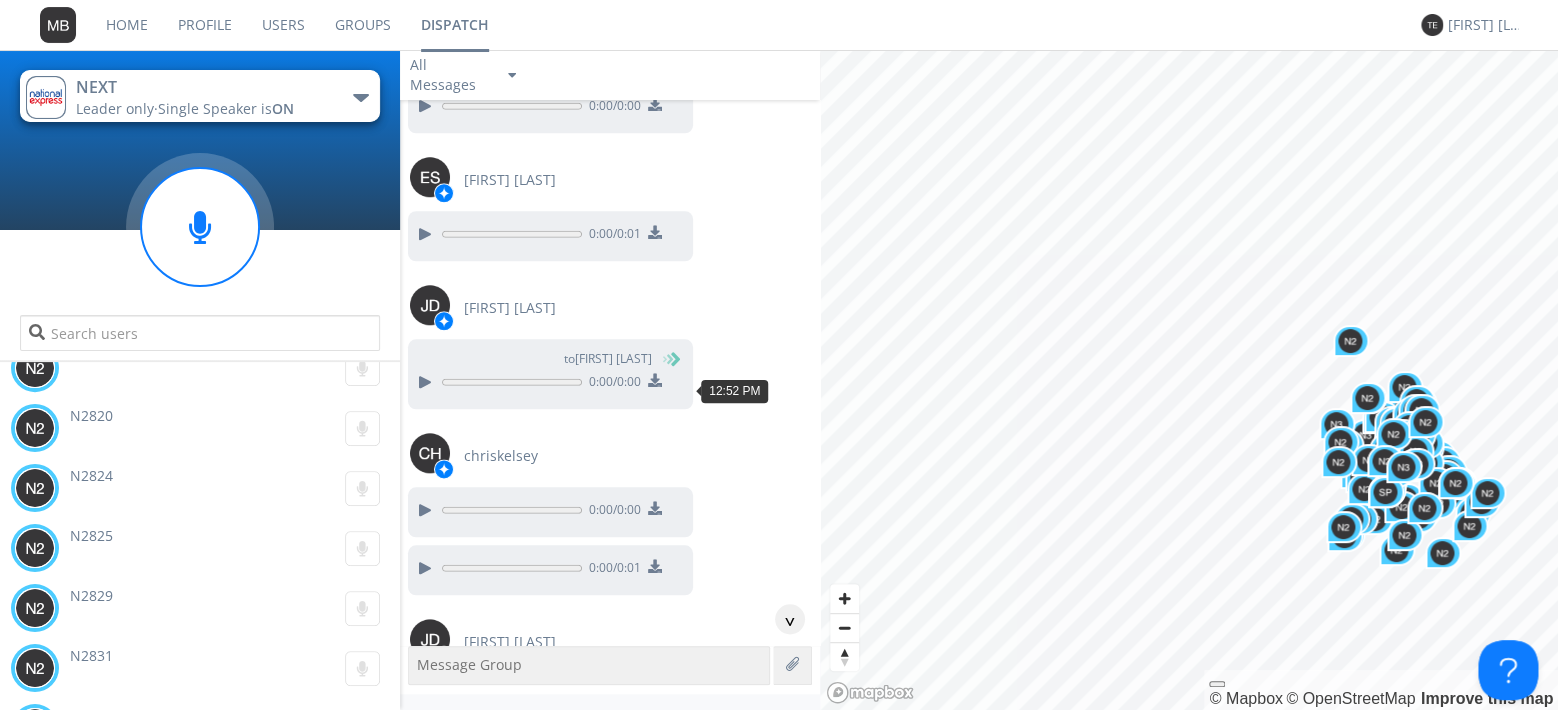click at bounding box center [424, 864] 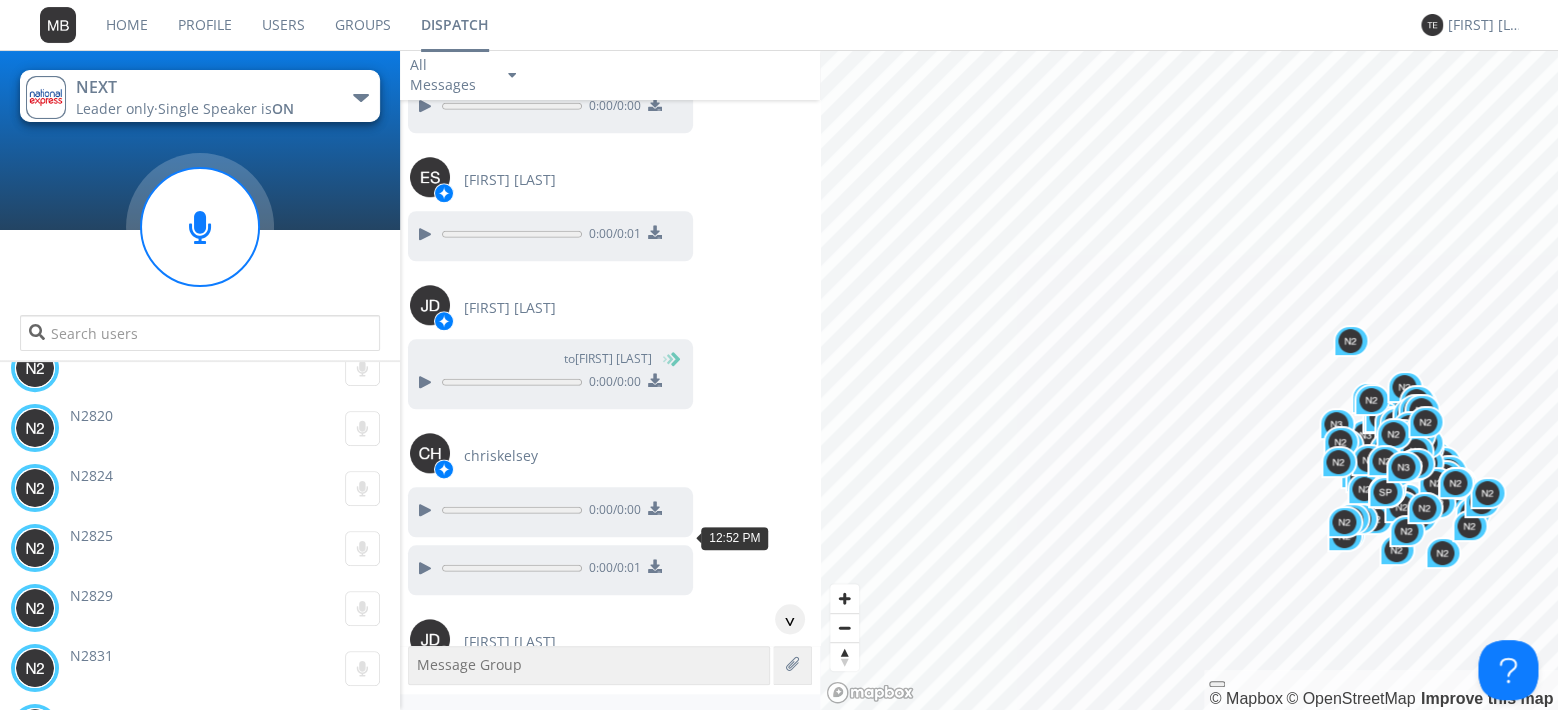 click at bounding box center (424, 1012) 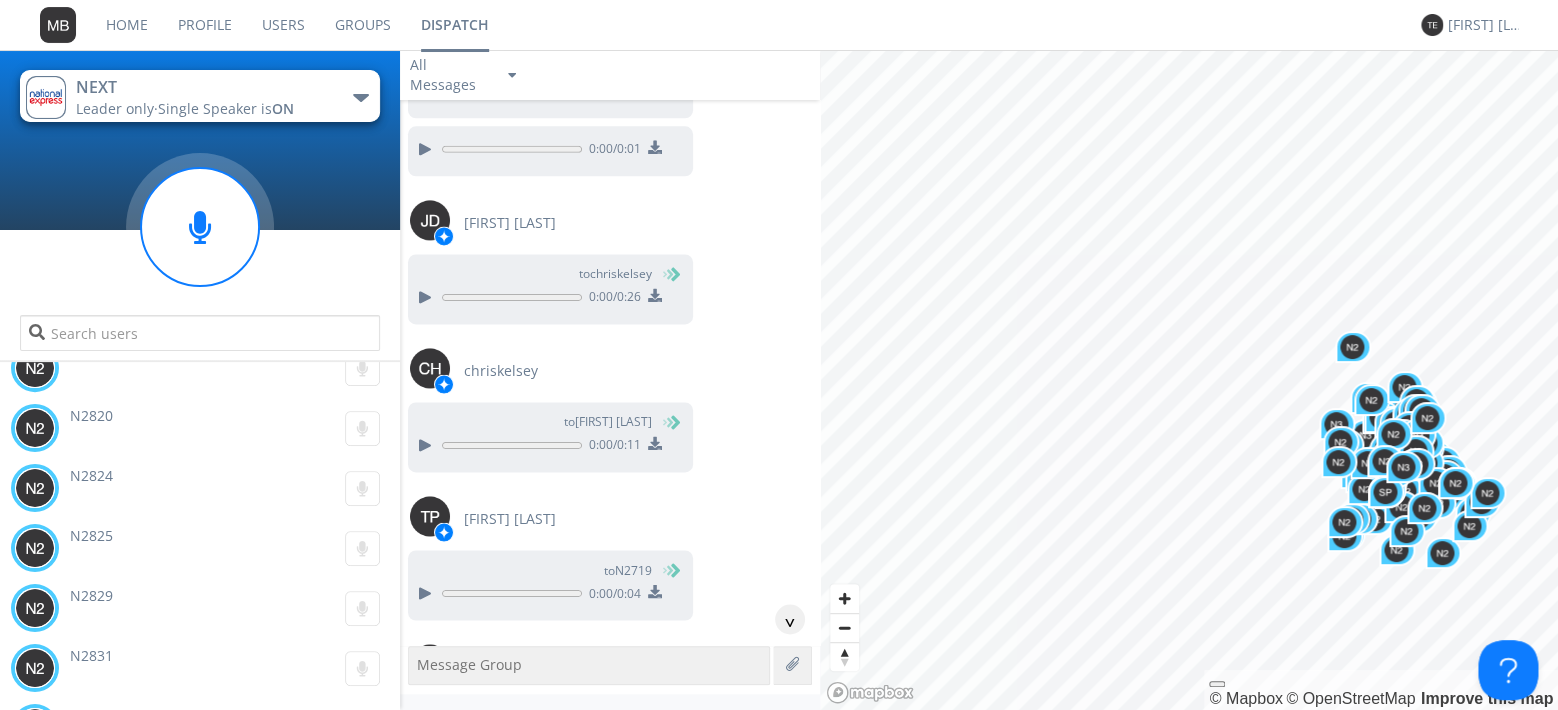 scroll, scrollTop: 57191, scrollLeft: 0, axis: vertical 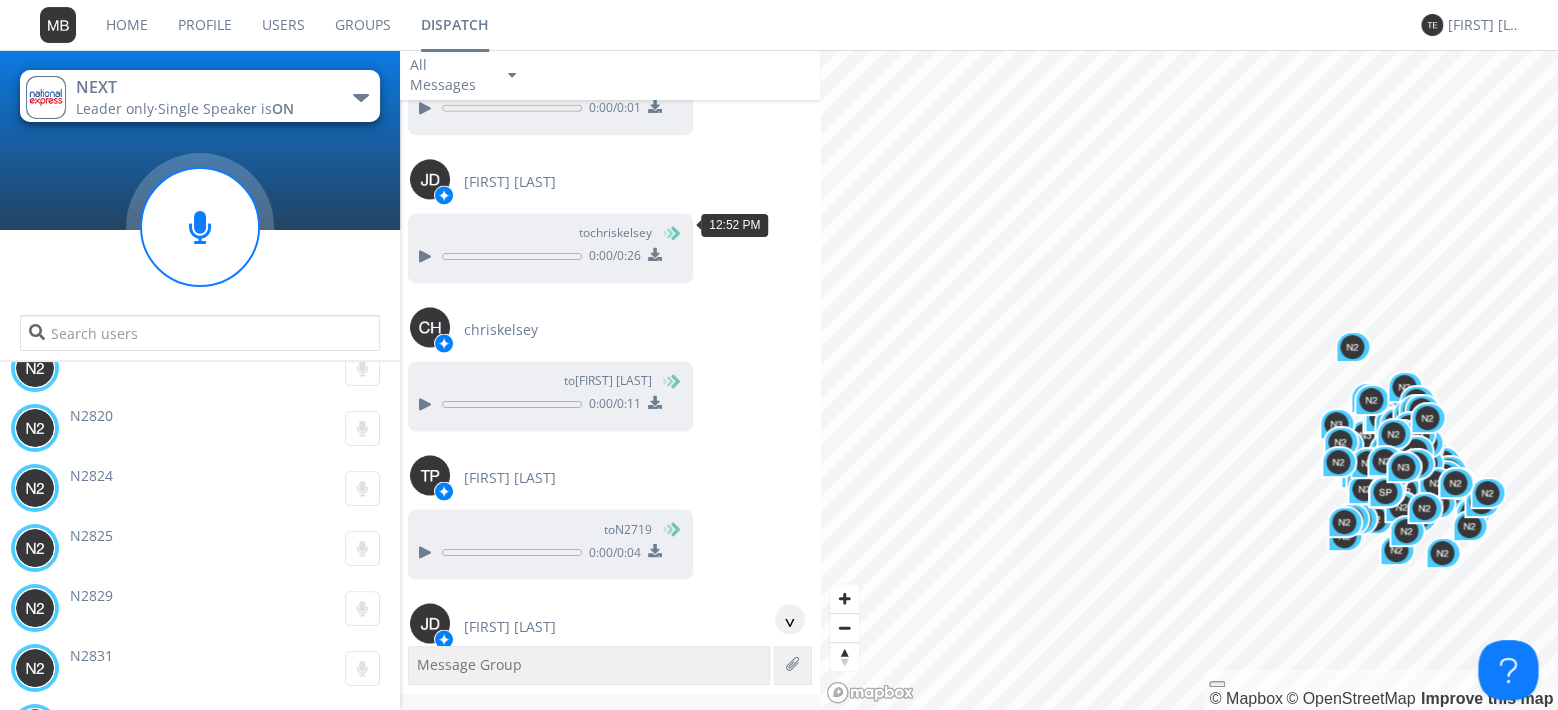 click at bounding box center (424, 700) 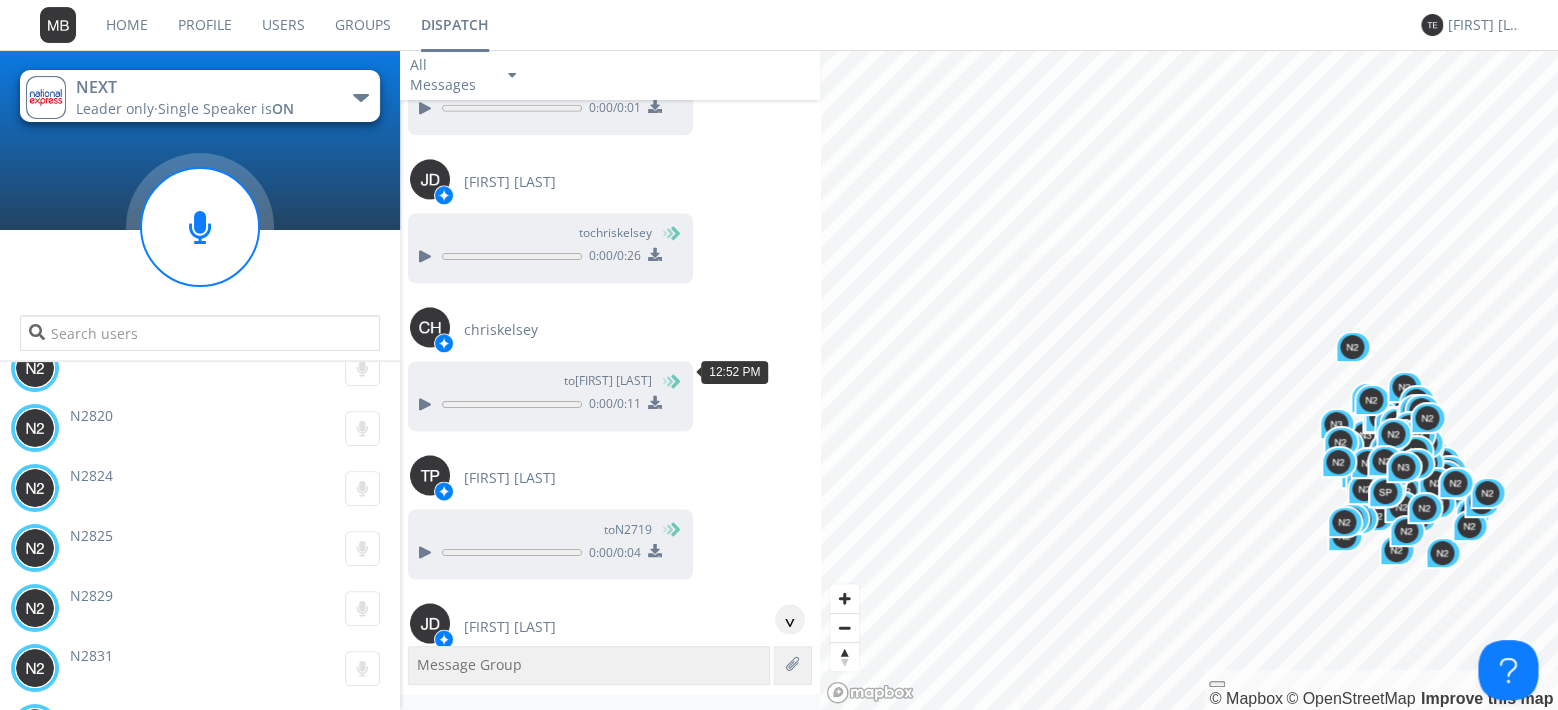 click at bounding box center [424, 848] 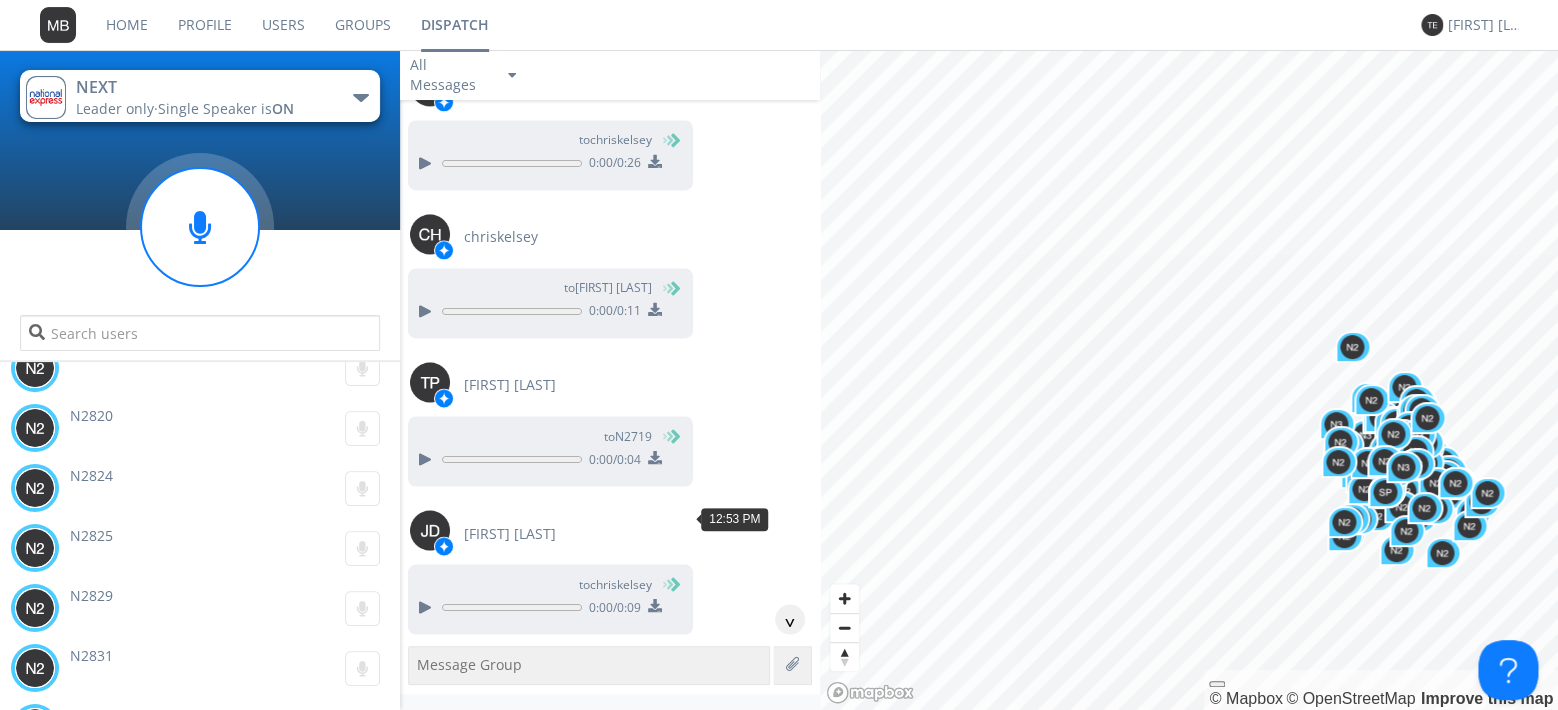 scroll, scrollTop: 57306, scrollLeft: 0, axis: vertical 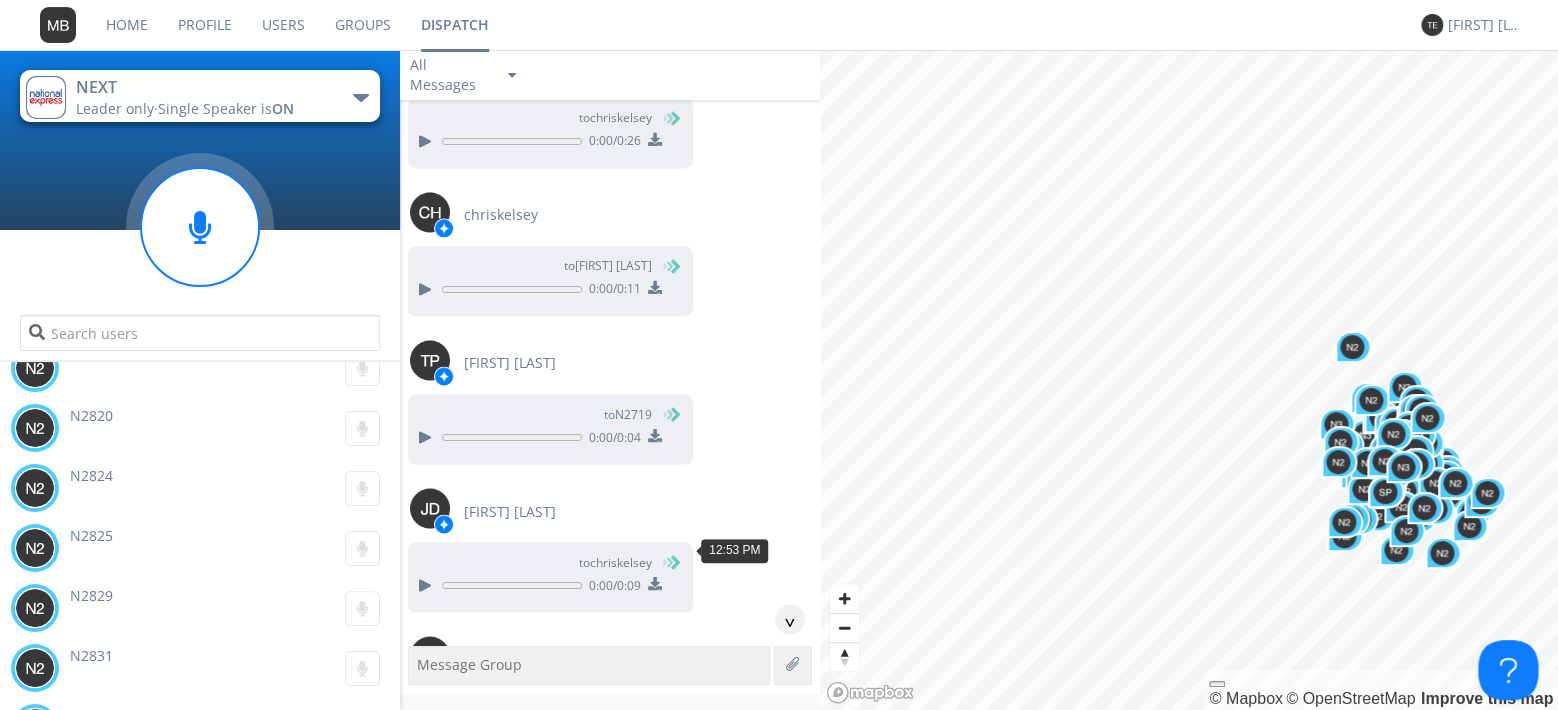 click at bounding box center [424, 1029] 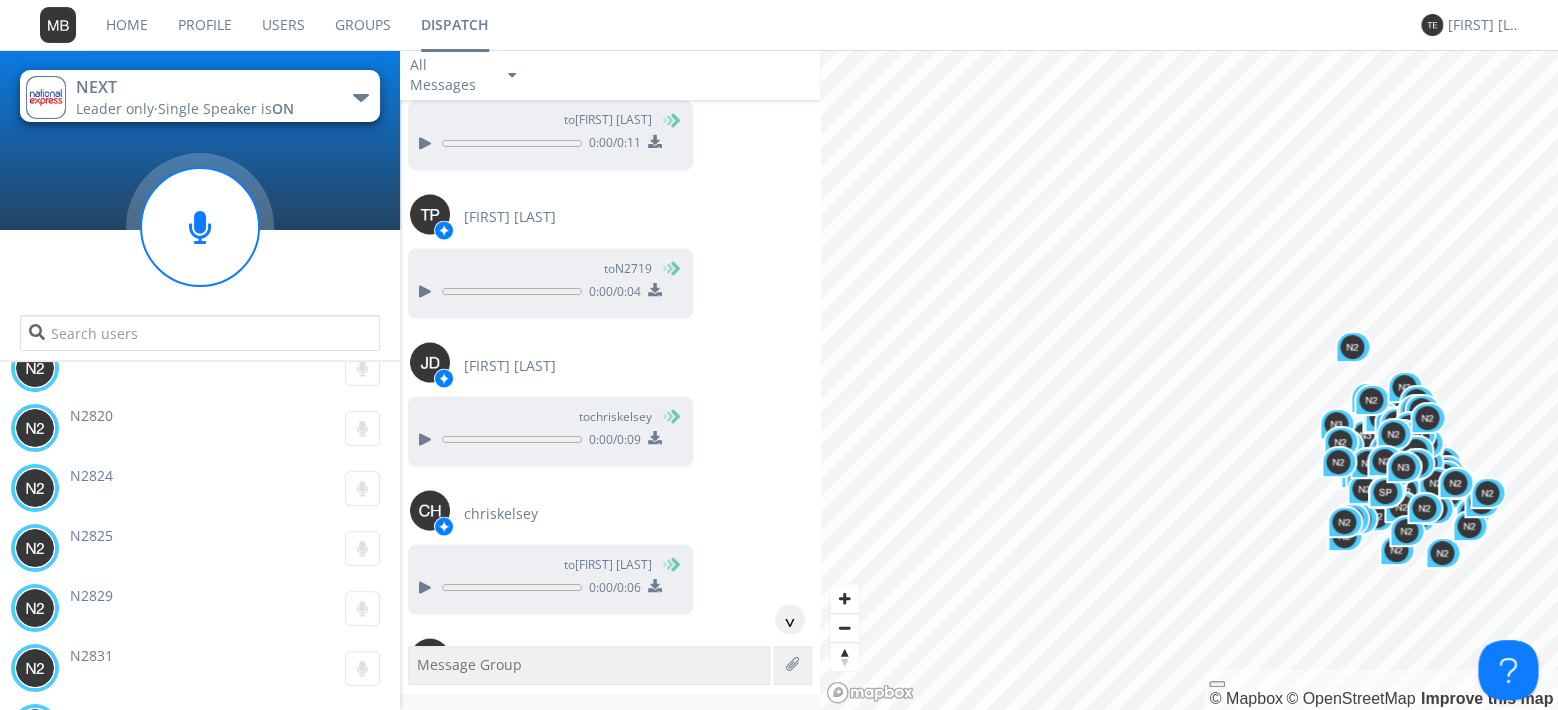scroll, scrollTop: 57536, scrollLeft: 0, axis: vertical 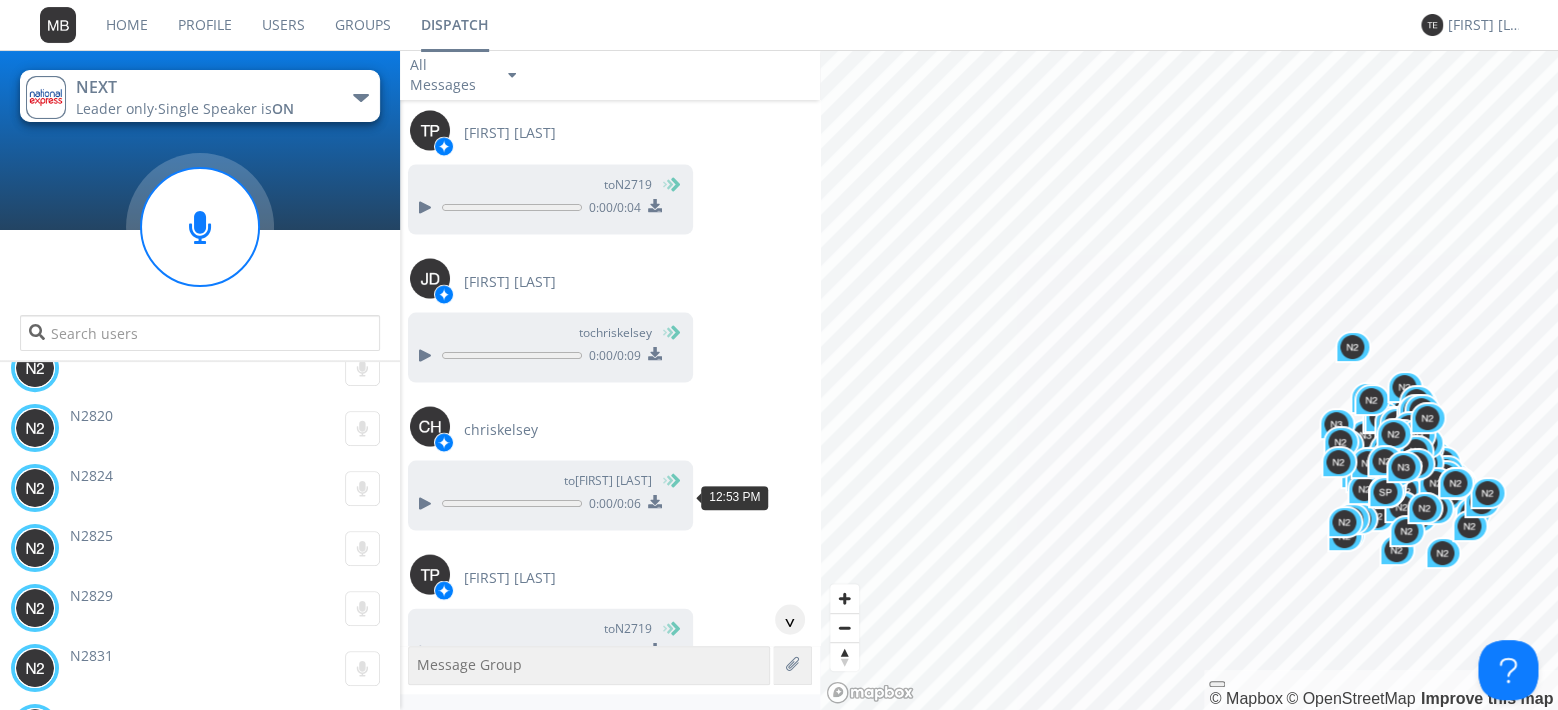 click at bounding box center (424, 947) 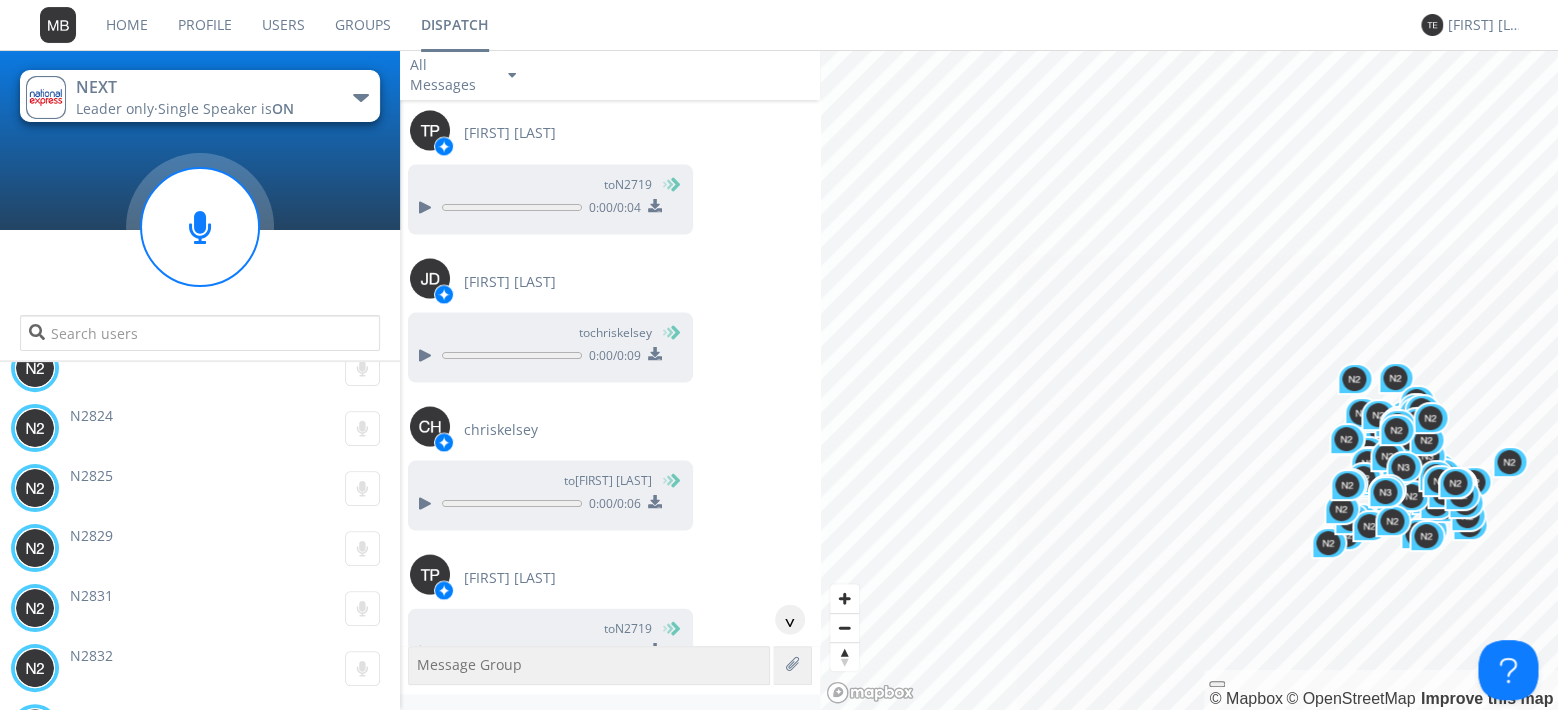scroll, scrollTop: 8124, scrollLeft: 0, axis: vertical 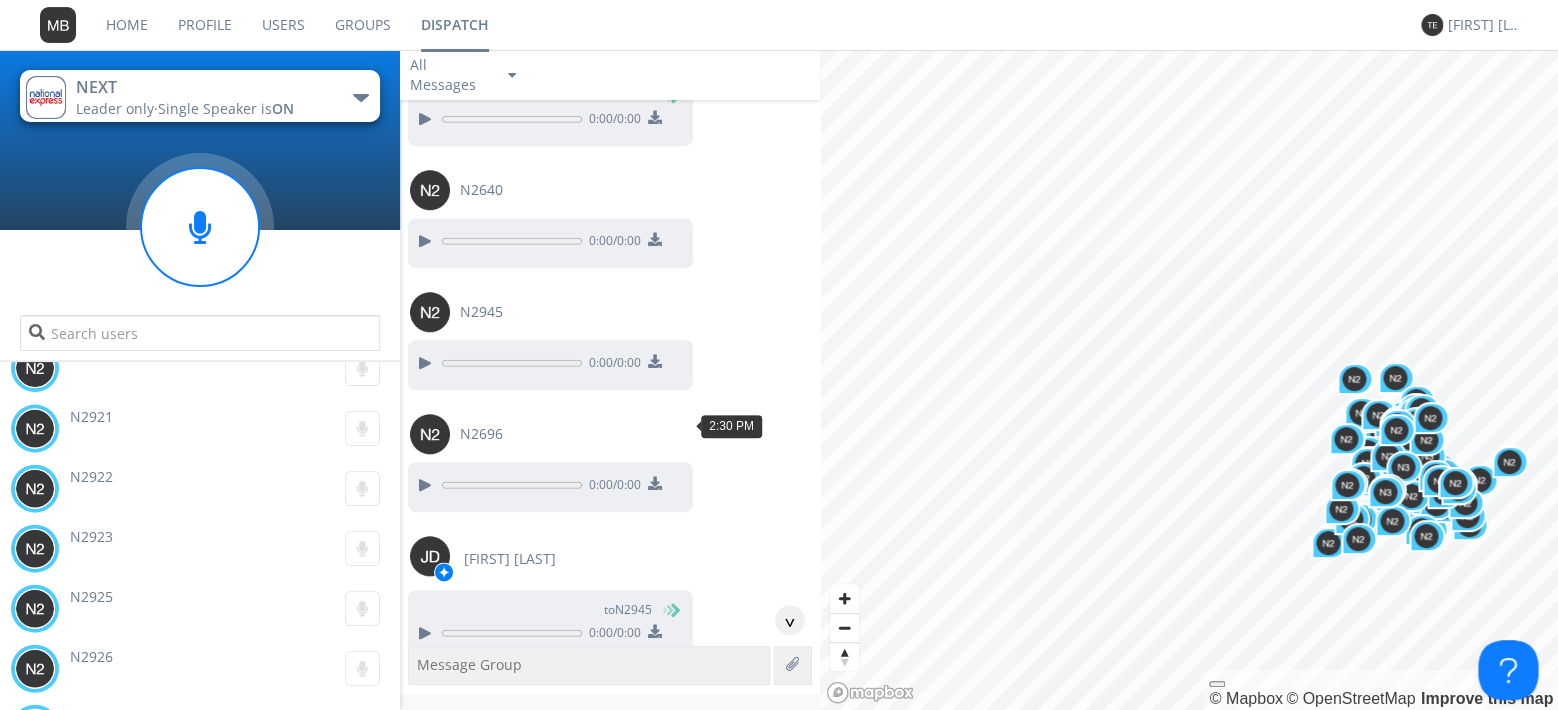 click at bounding box center (424, 1103) 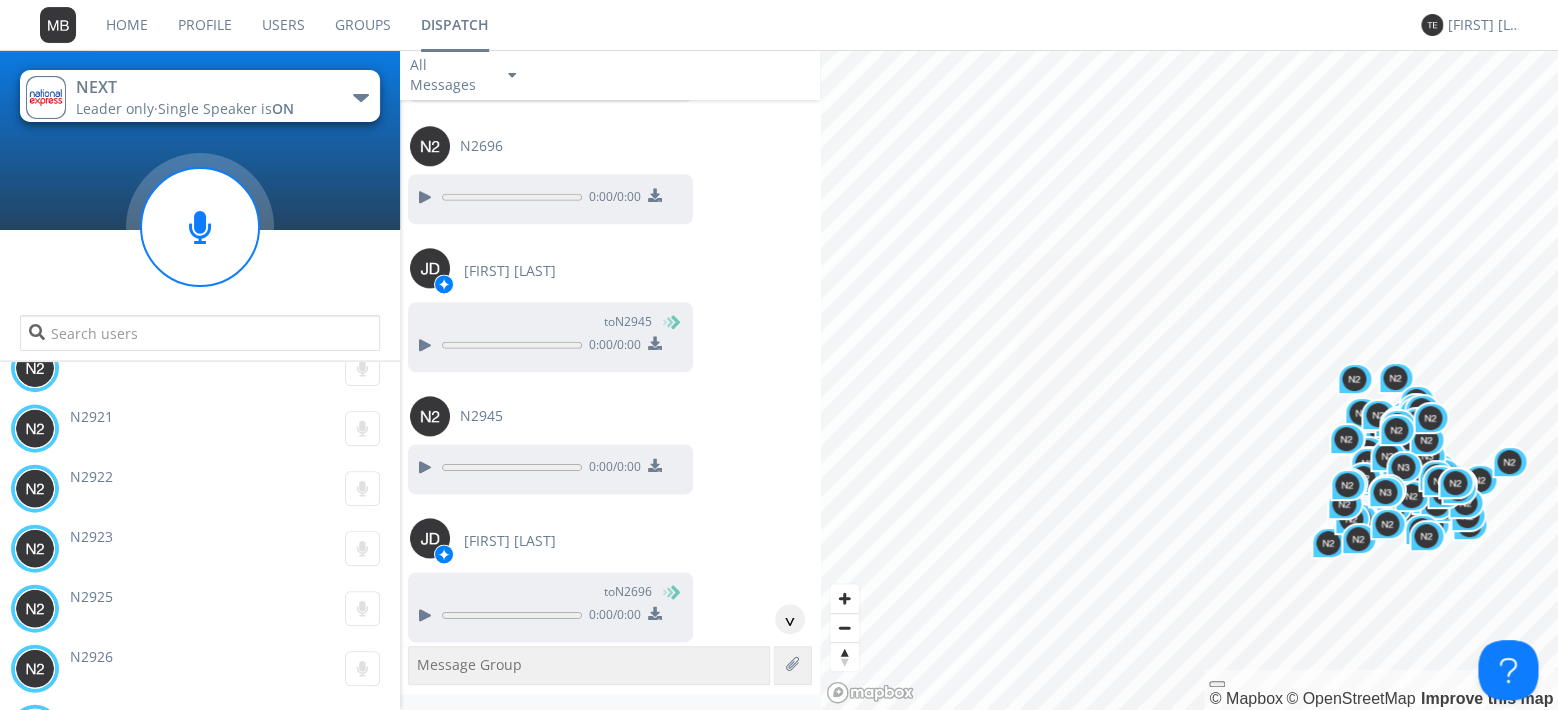 scroll, scrollTop: 81925, scrollLeft: 0, axis: vertical 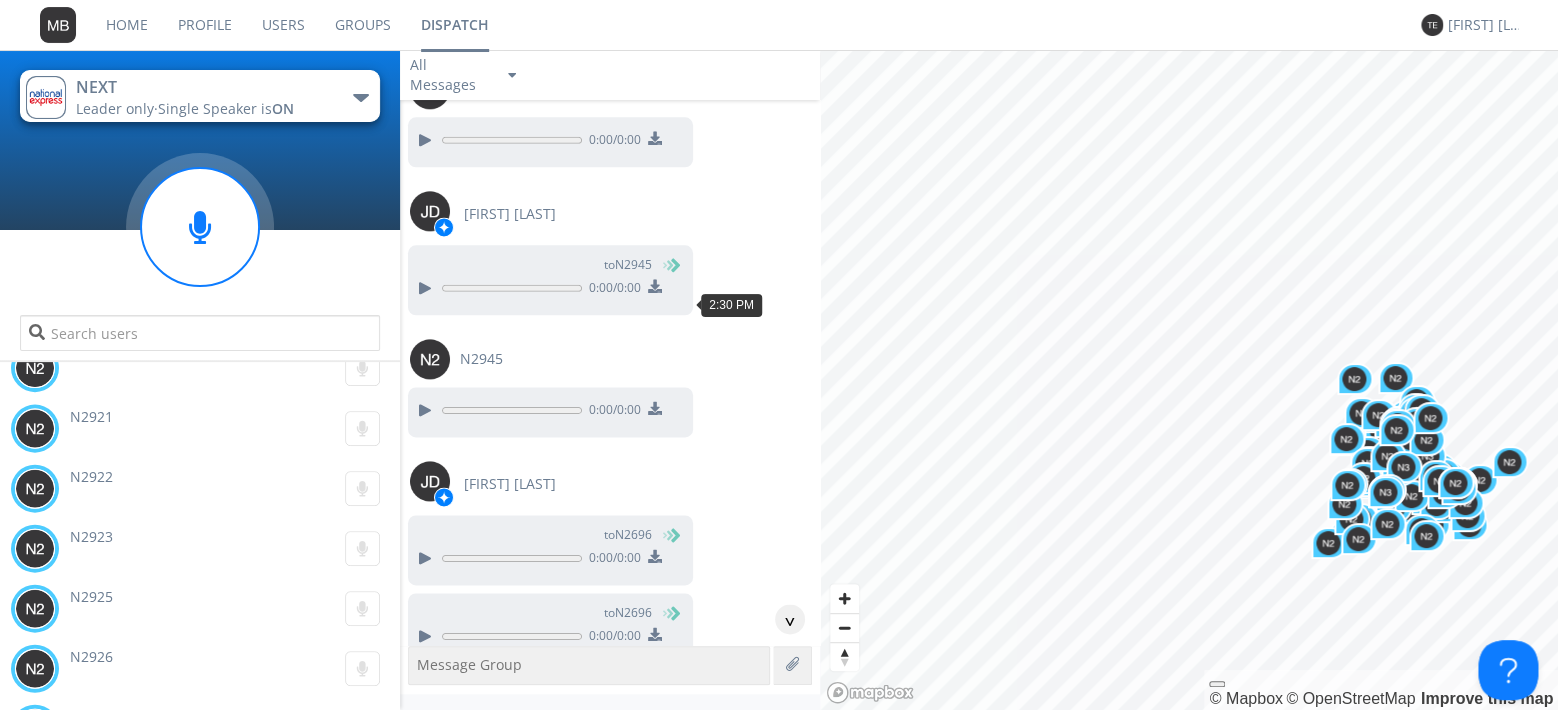 click at bounding box center [424, 984] 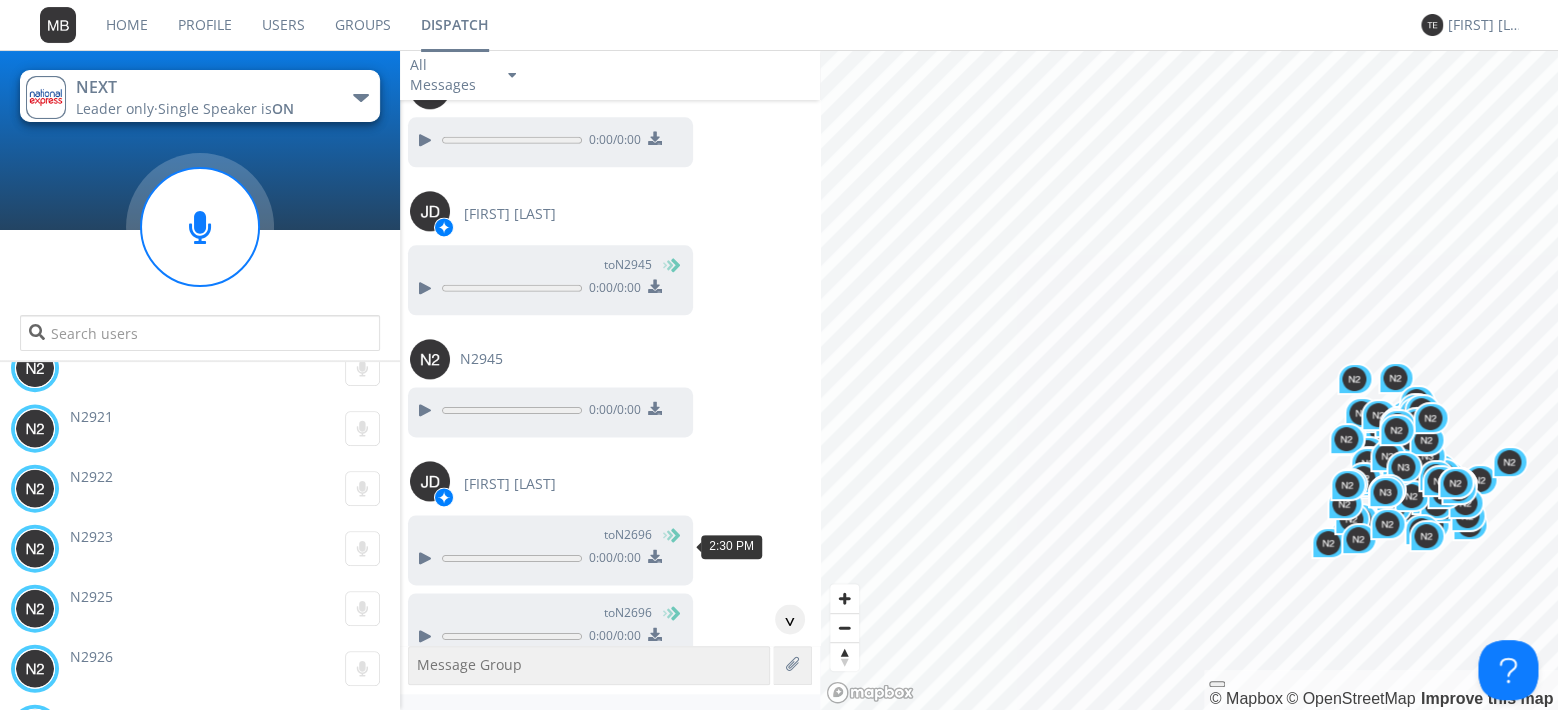 click at bounding box center [424, 1228] 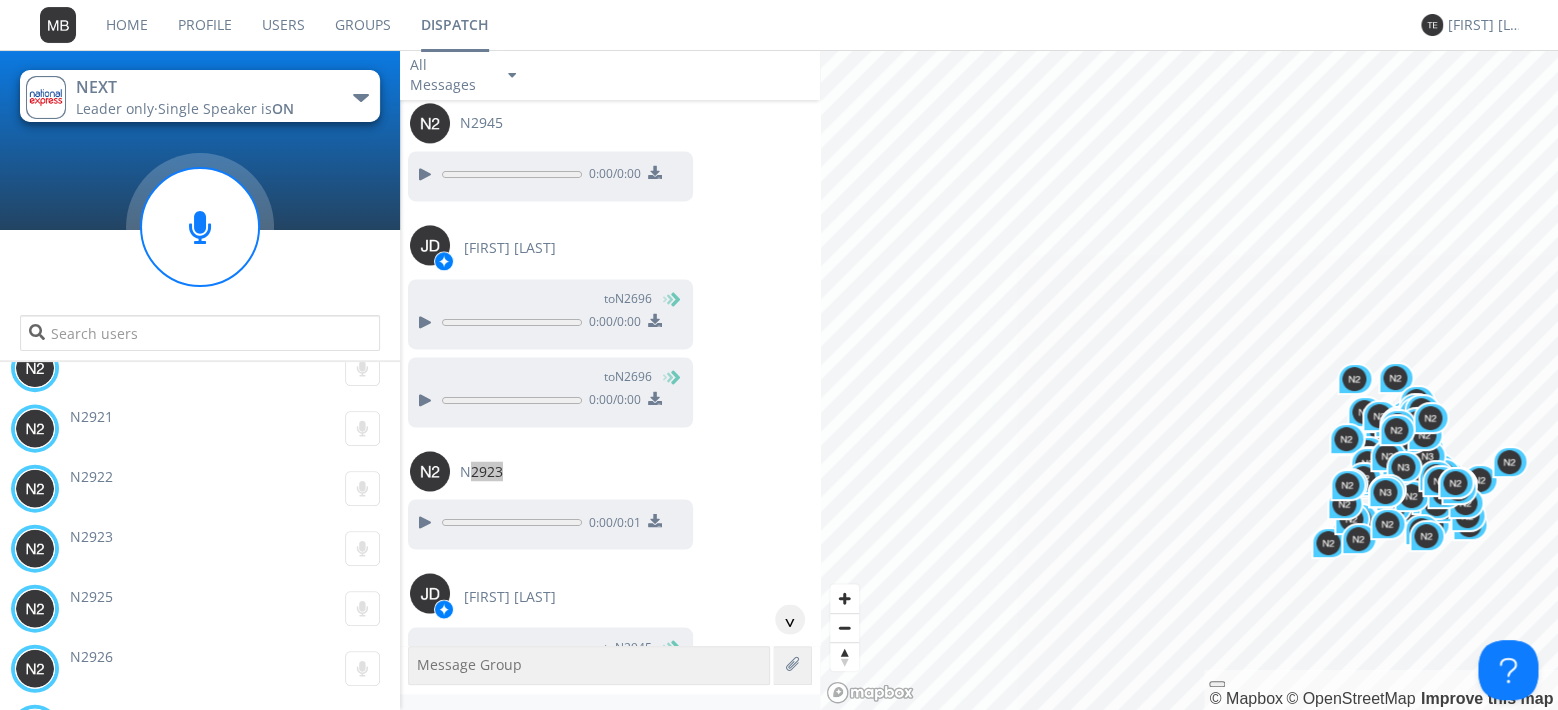 scroll, scrollTop: 82270, scrollLeft: 0, axis: vertical 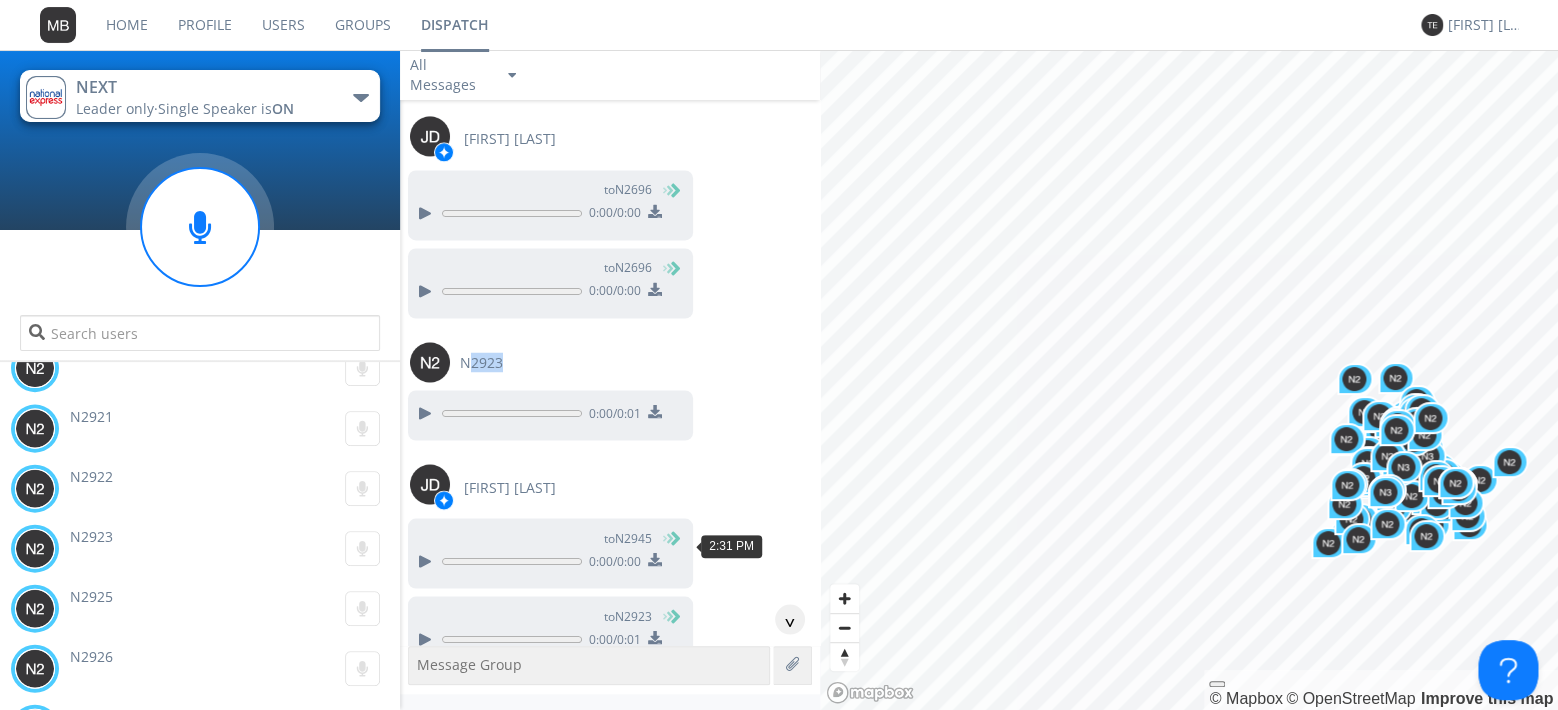 click at bounding box center (424, 1231) 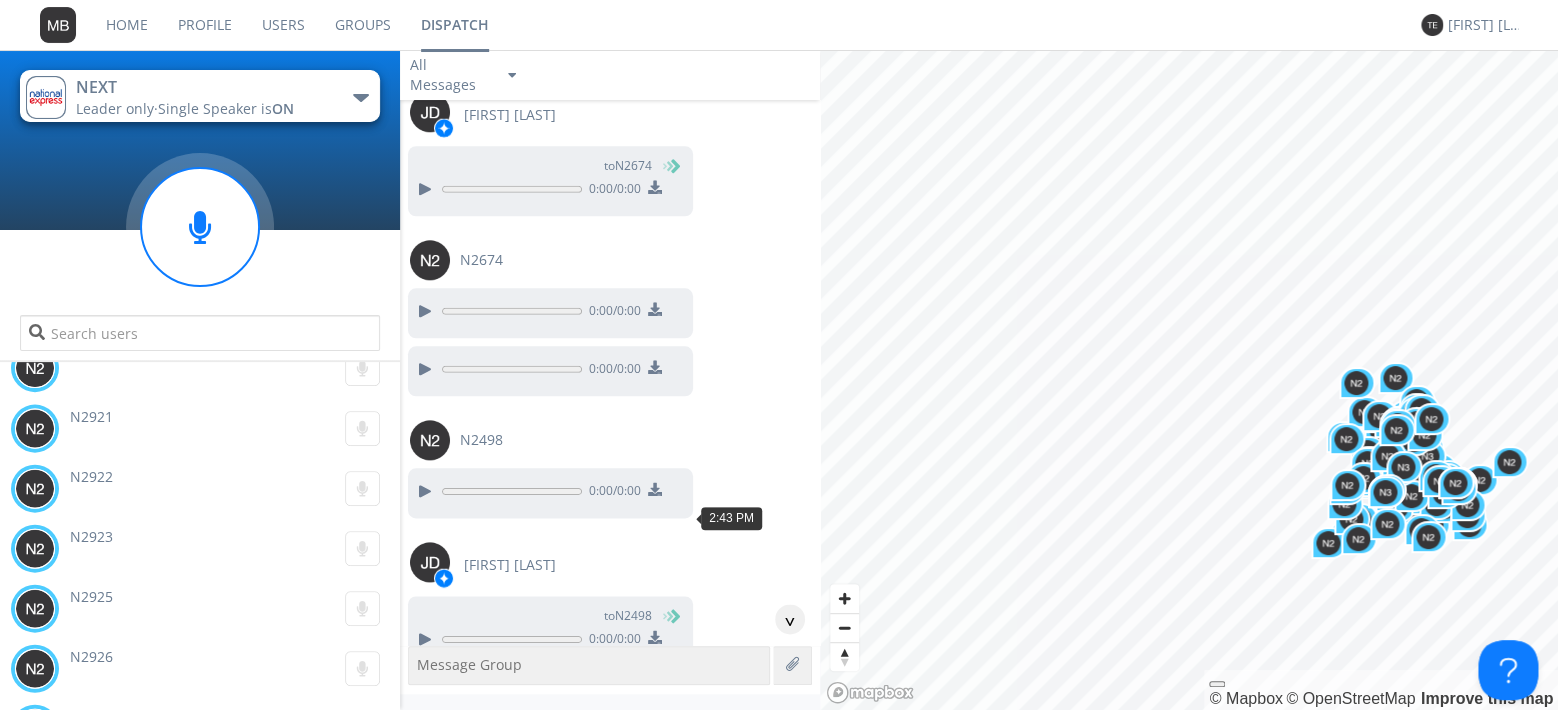 scroll, scrollTop: 84915, scrollLeft: 0, axis: vertical 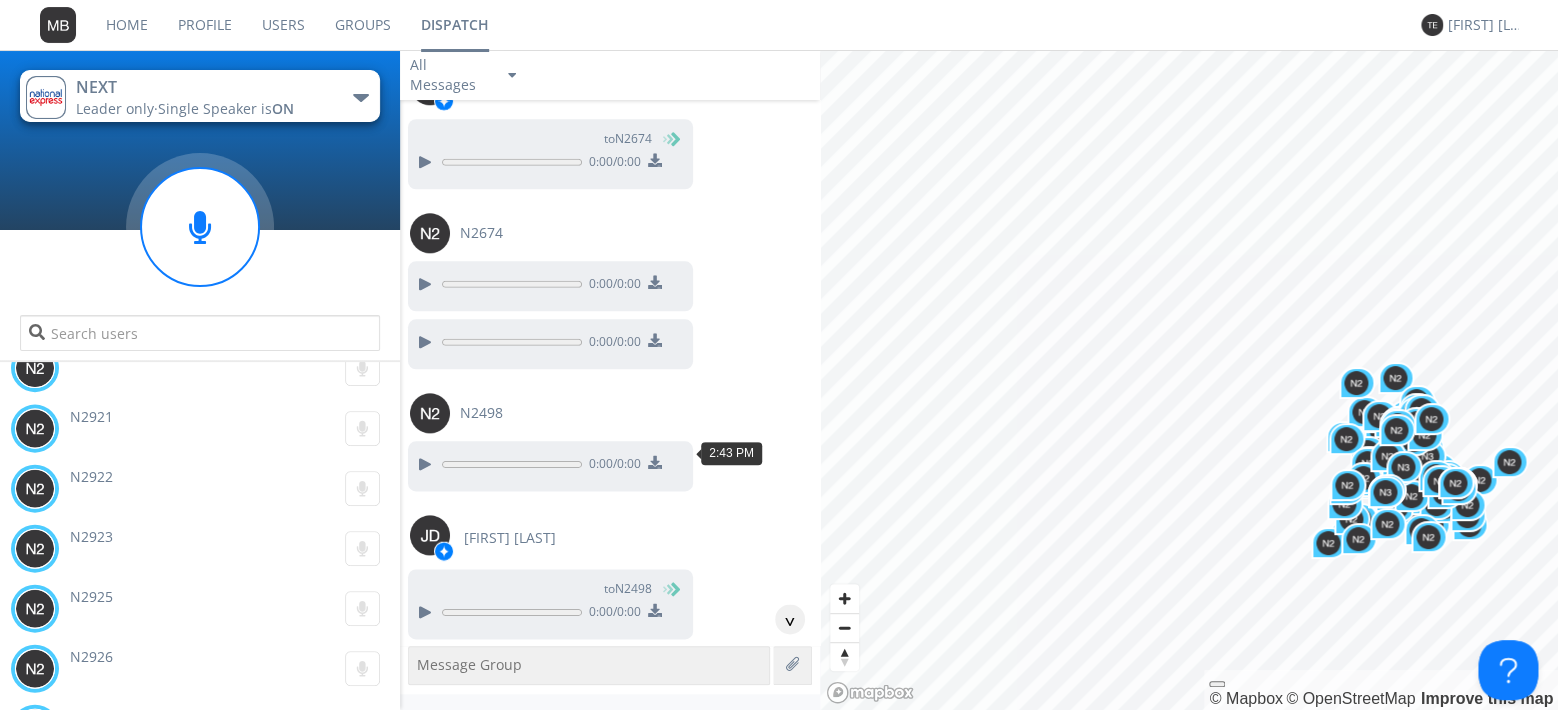 click at bounding box center (424, 1160) 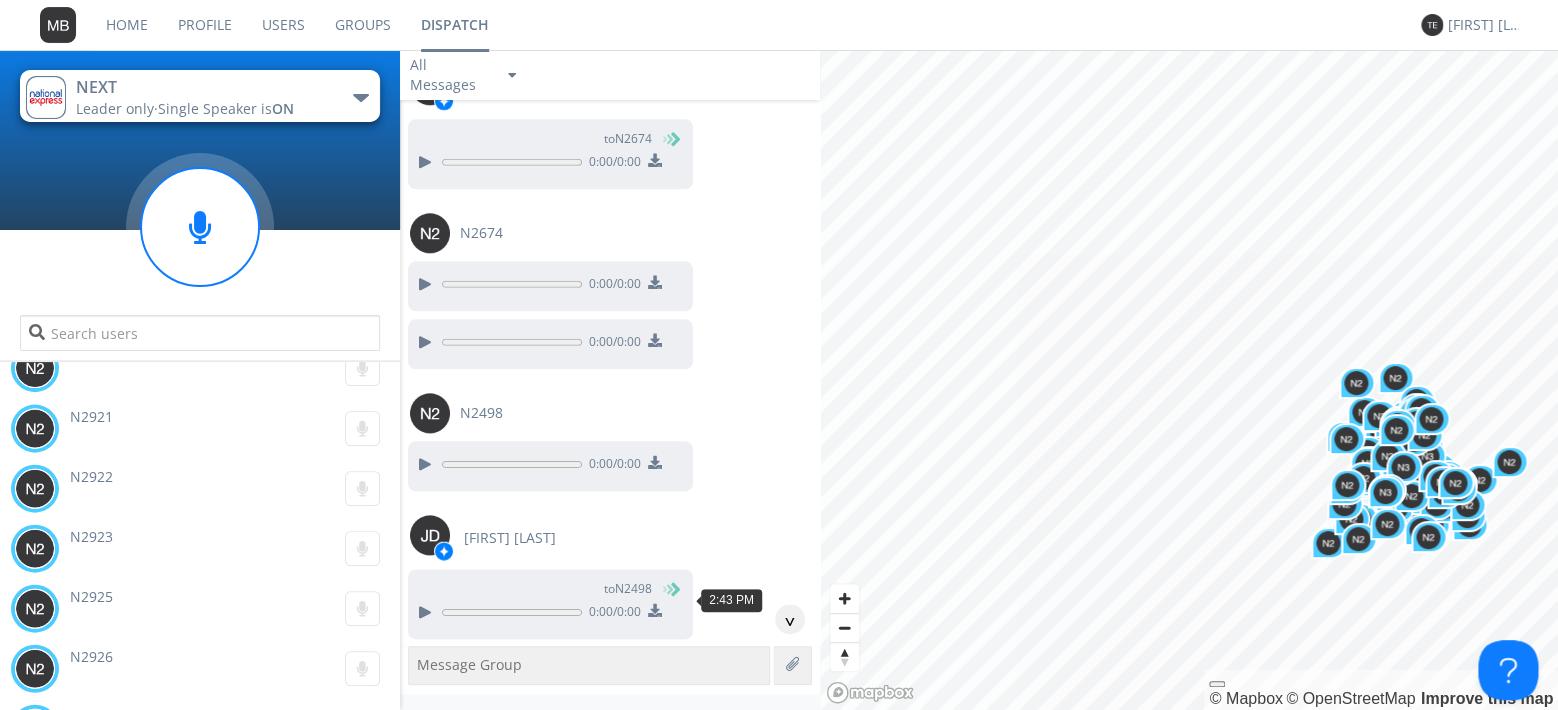 click at bounding box center [424, 1308] 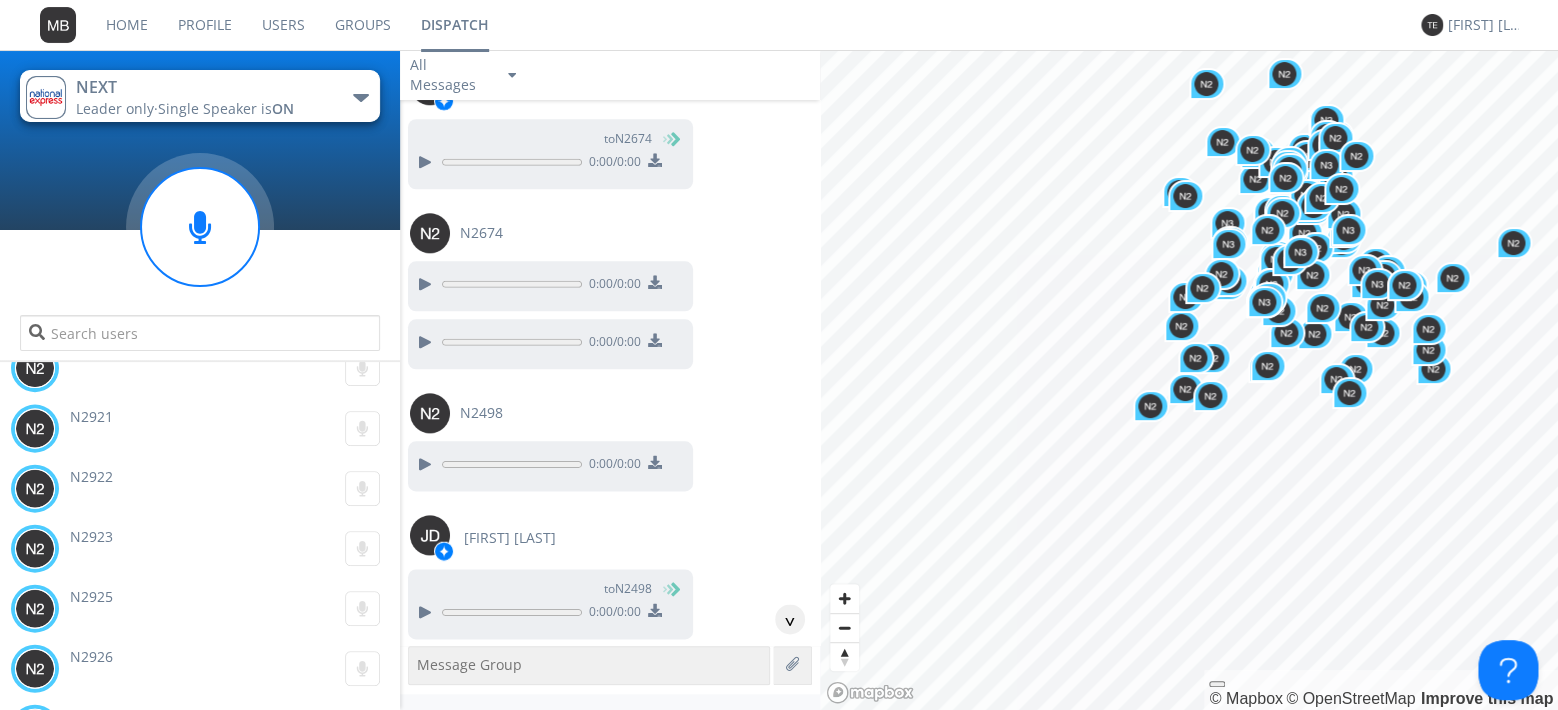 click on "0:00 / 0:03" at bounding box center [614, 1166] 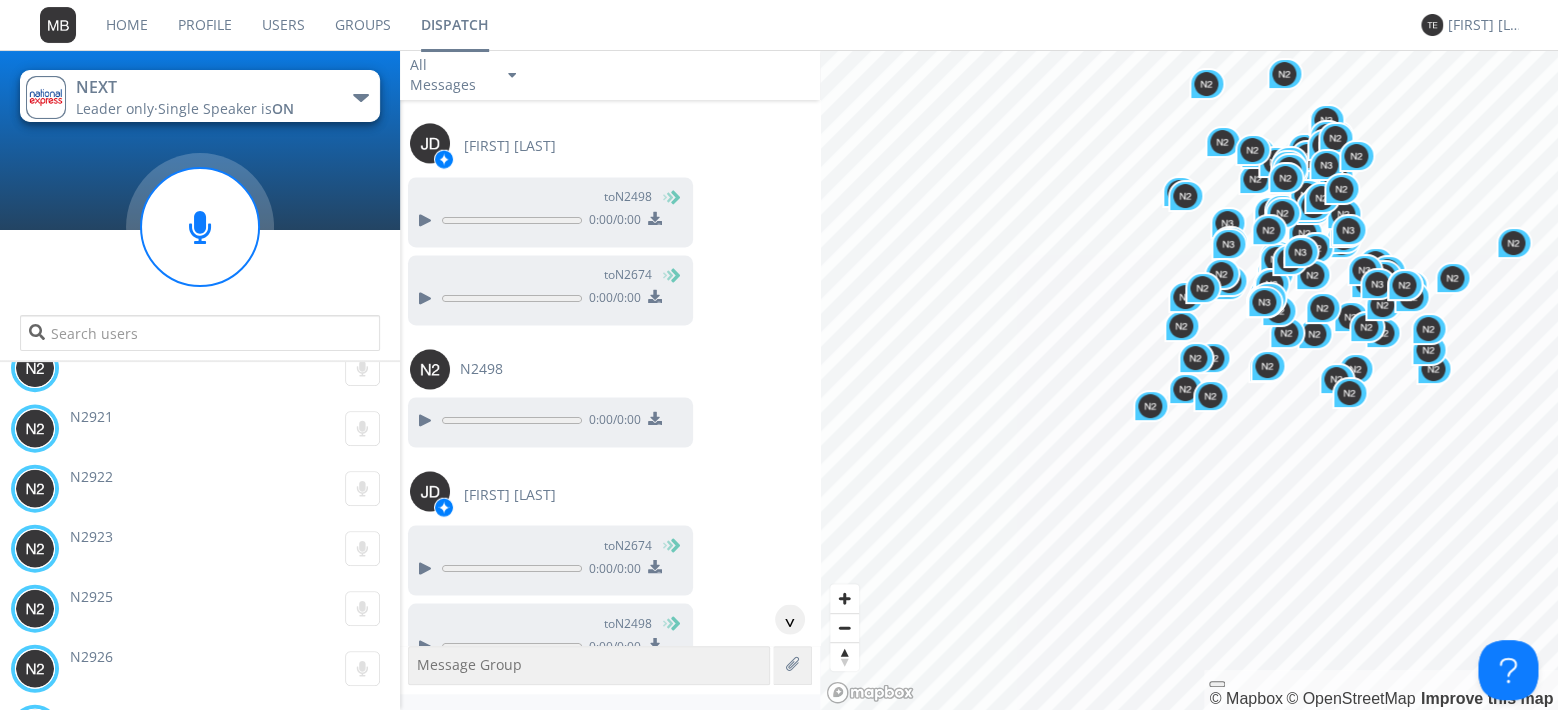 scroll, scrollTop: 85375, scrollLeft: 0, axis: vertical 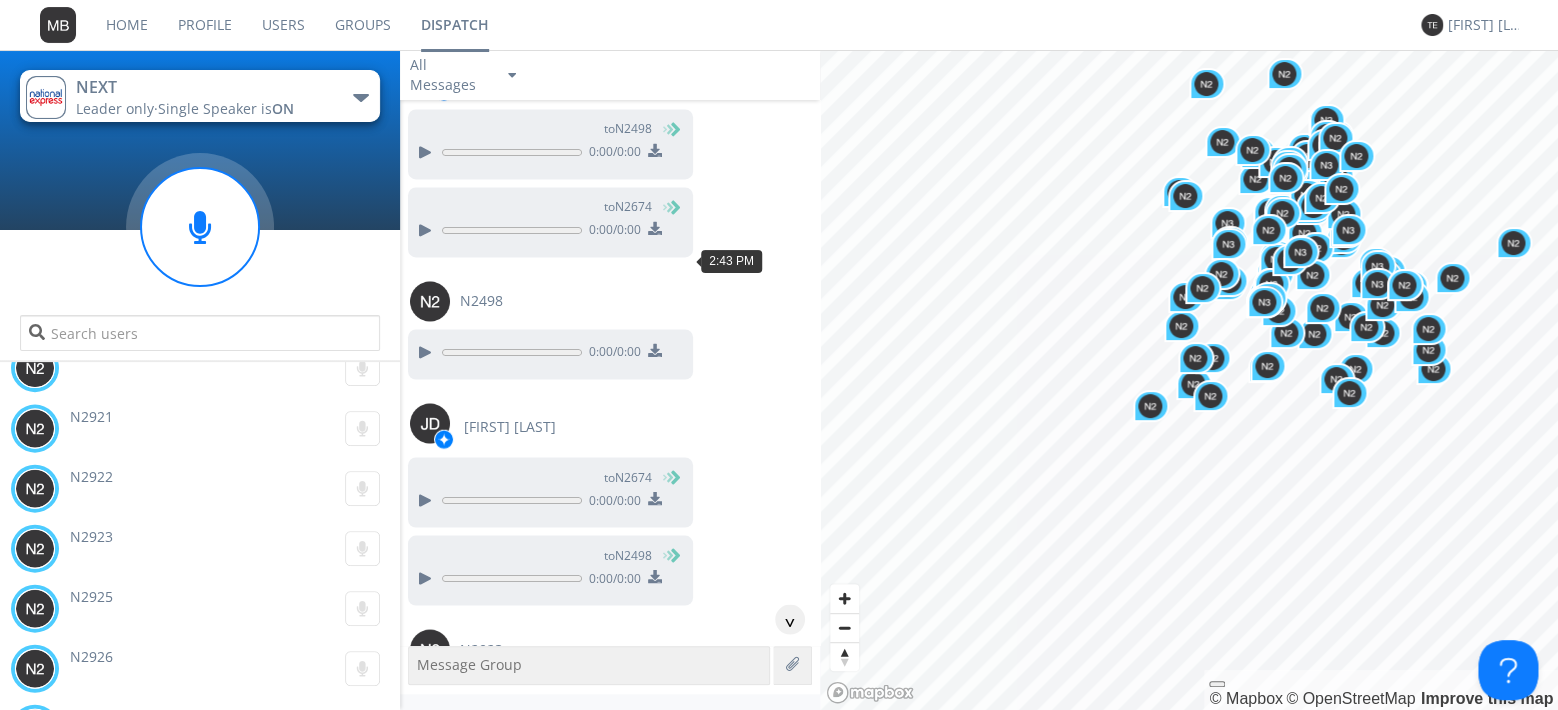 click at bounding box center (424, 970) 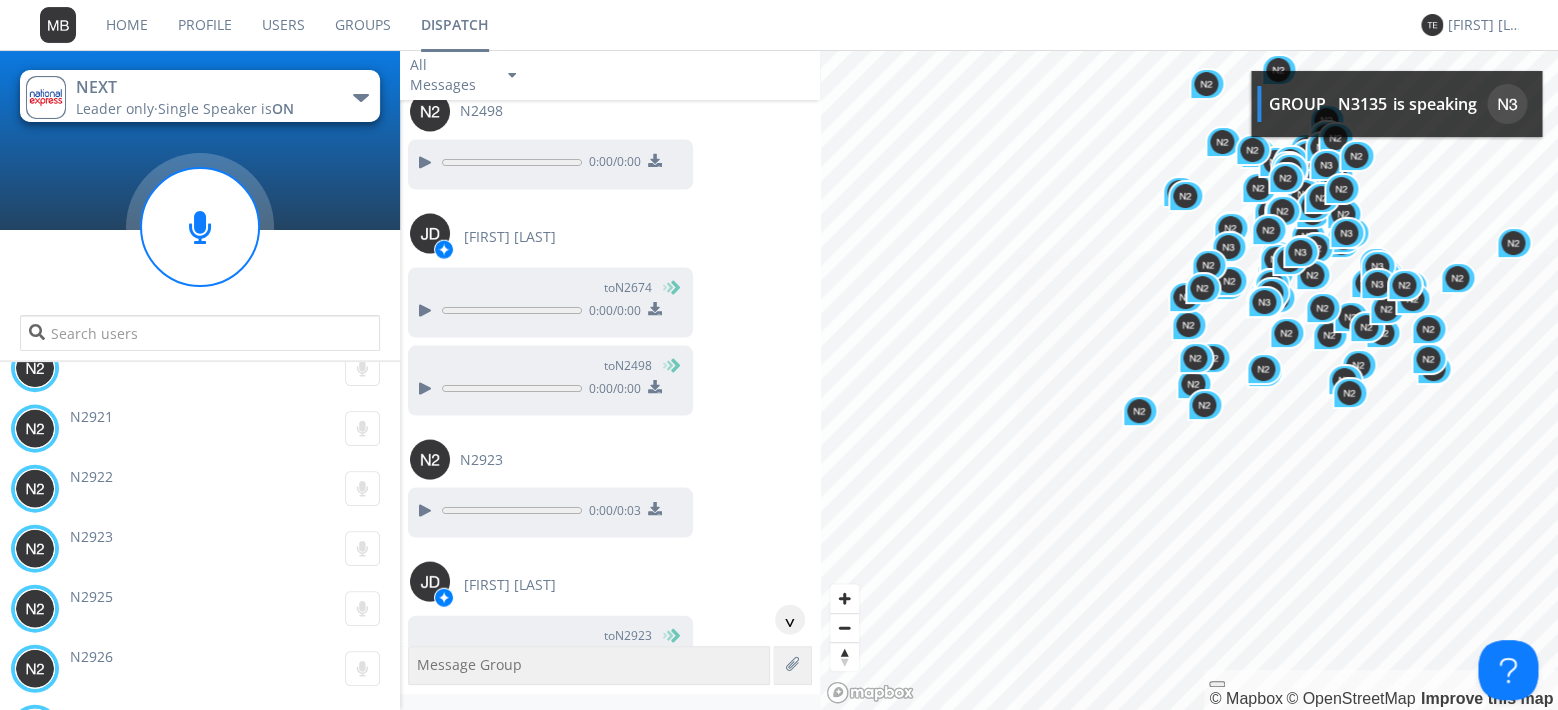 scroll, scrollTop: 85605, scrollLeft: 0, axis: vertical 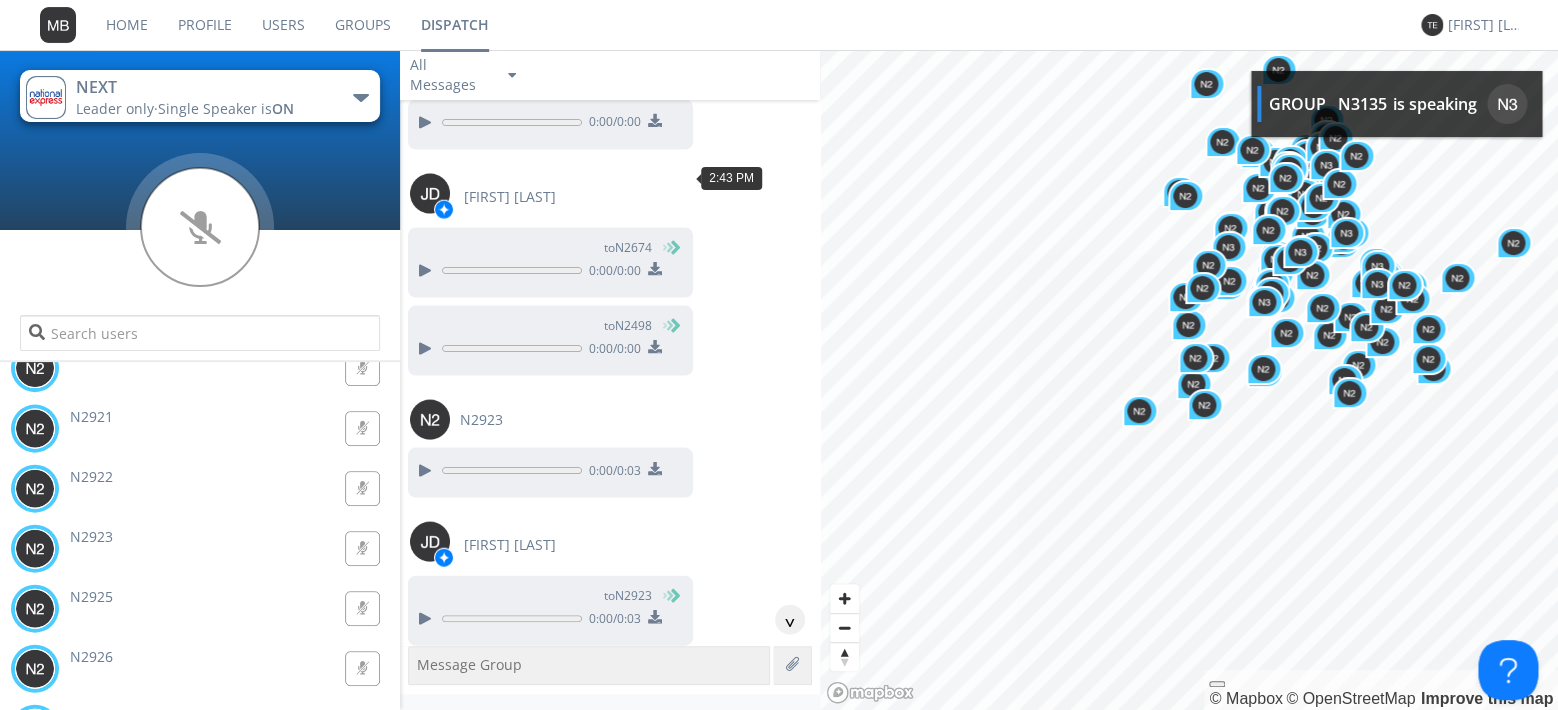 click at bounding box center [424, 888] 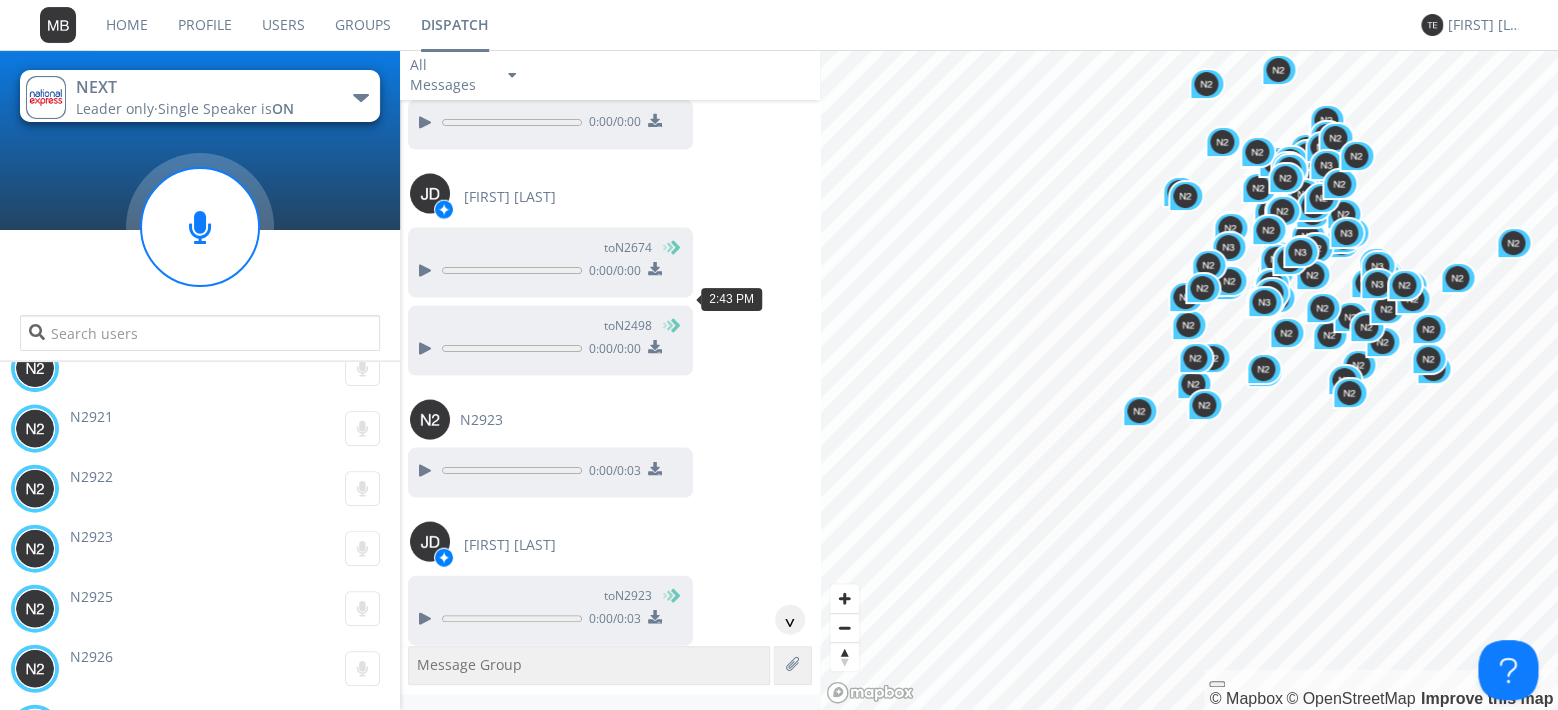 click at bounding box center (424, 1010) 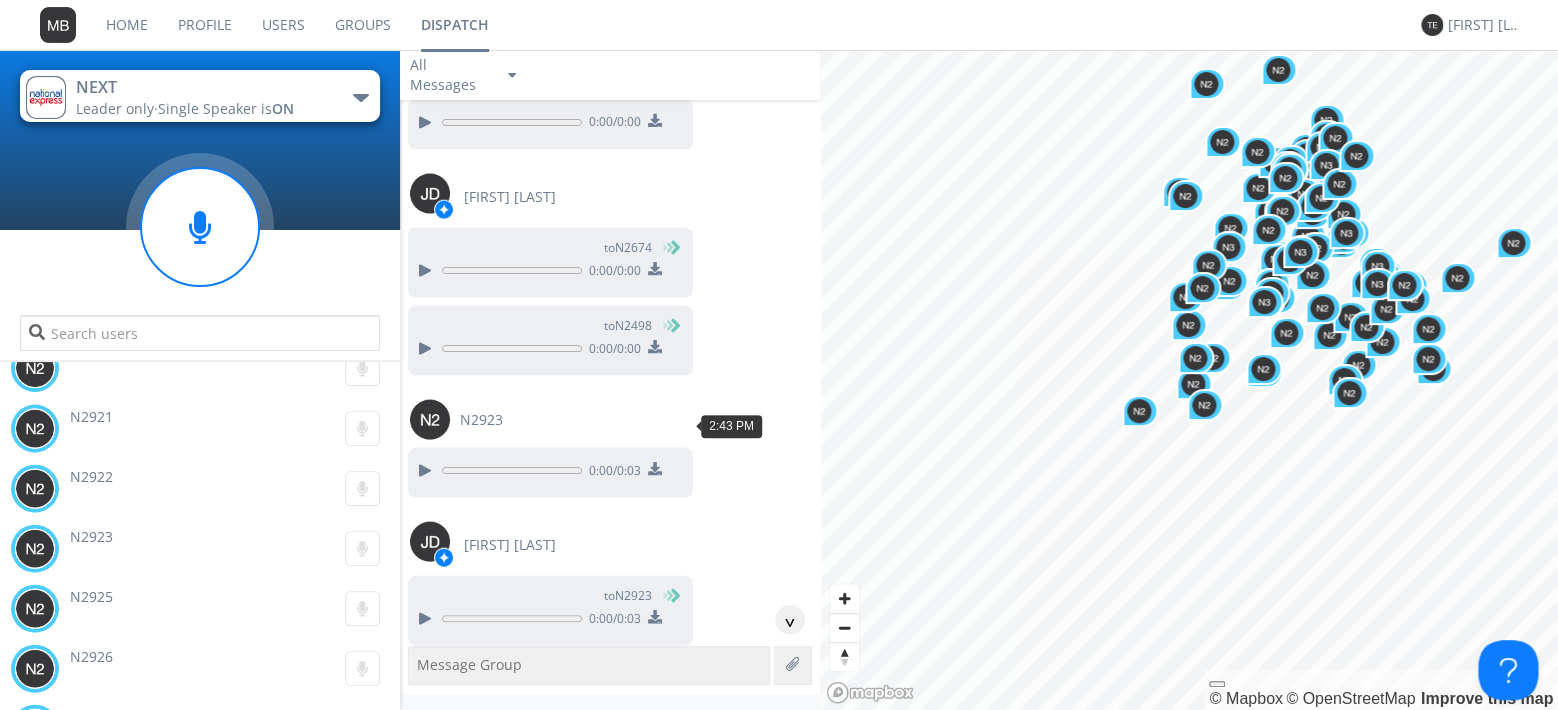 click at bounding box center (424, 1138) 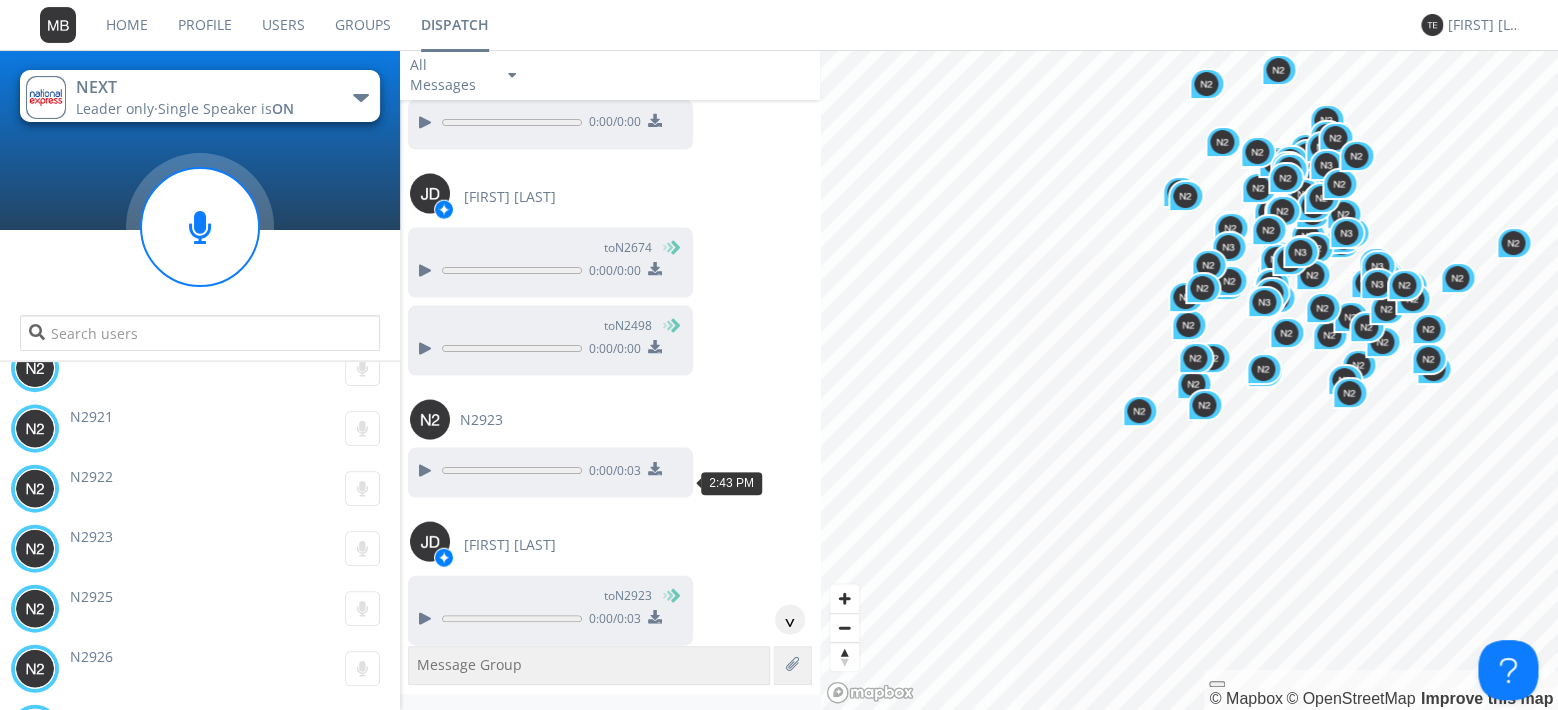 click at bounding box center (424, 1196) 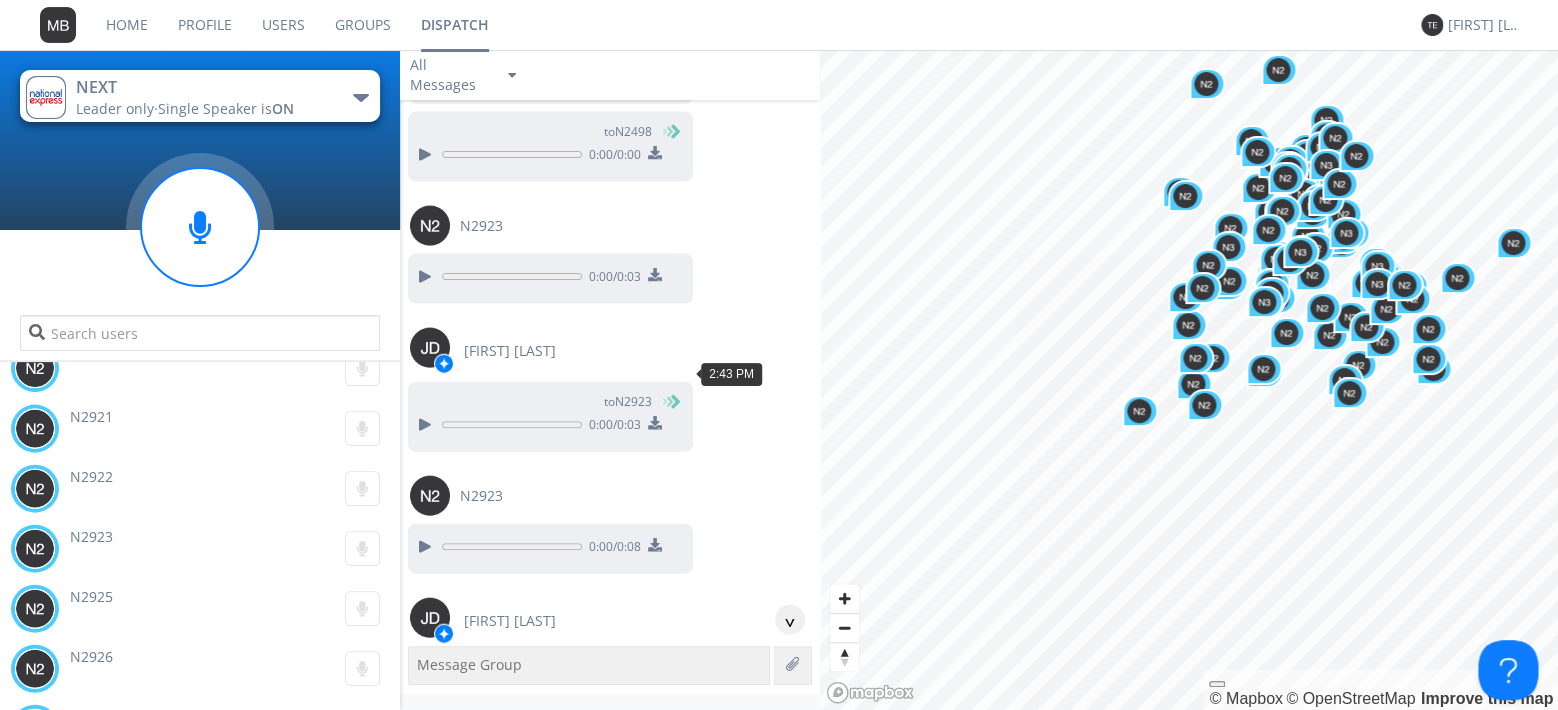 scroll, scrollTop: 85835, scrollLeft: 0, axis: vertical 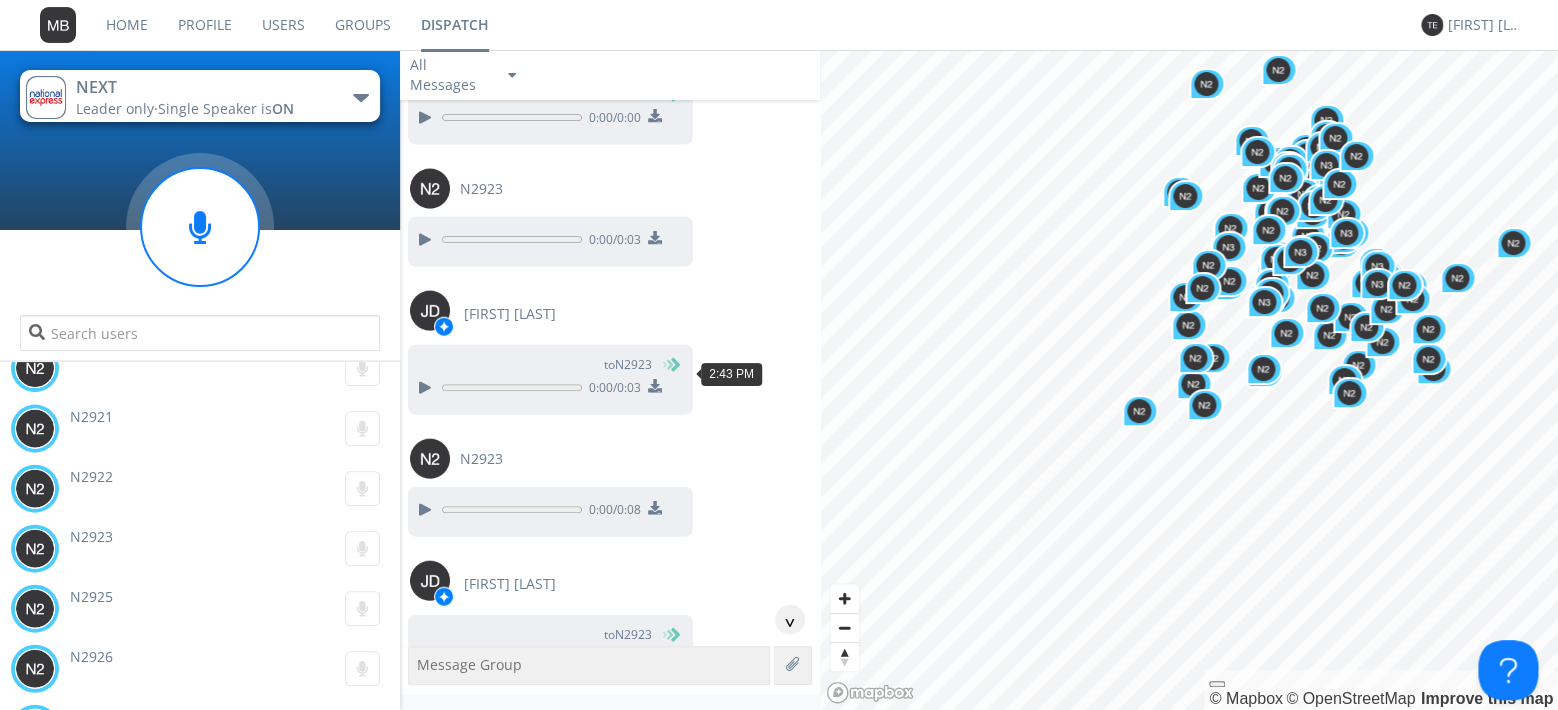 click at bounding box center [424, 1088] 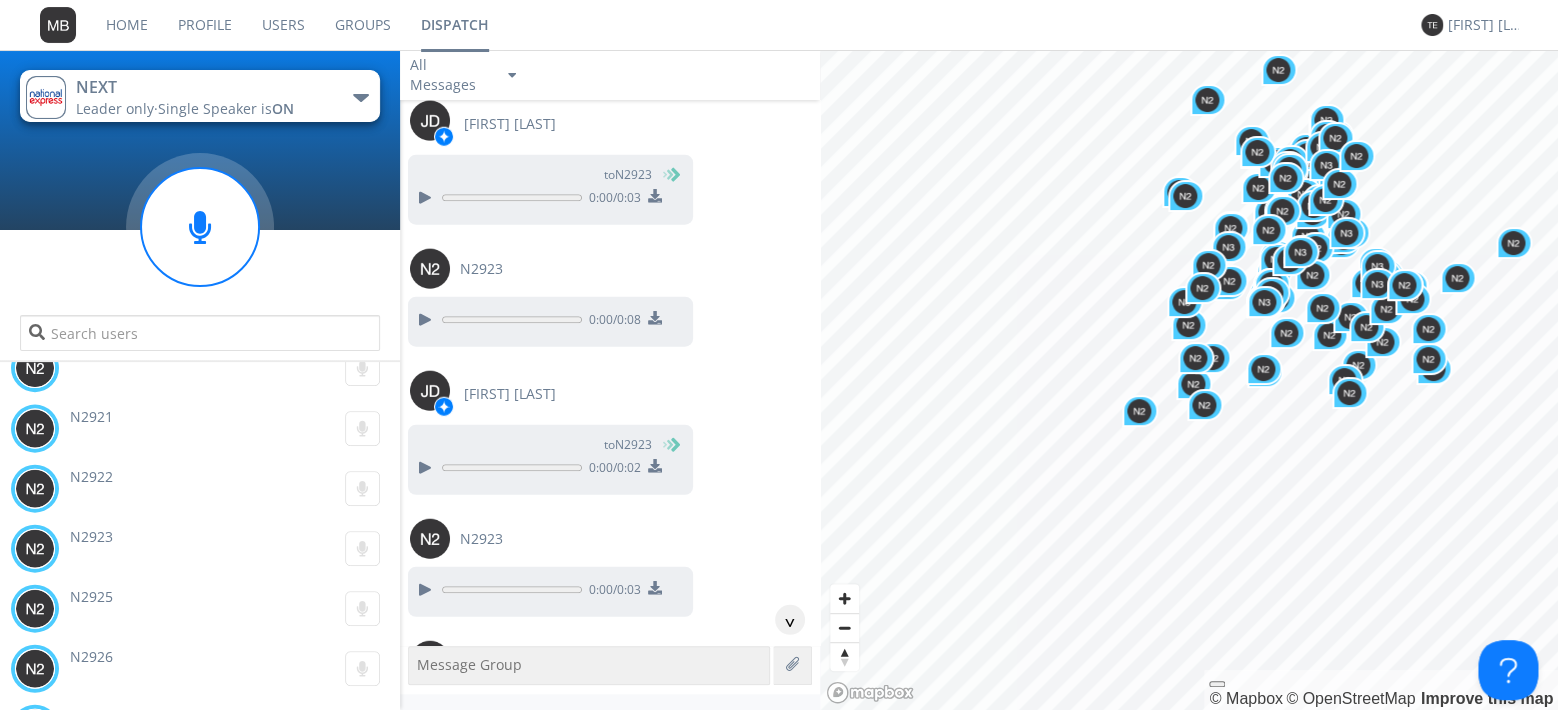 scroll, scrollTop: 86065, scrollLeft: 0, axis: vertical 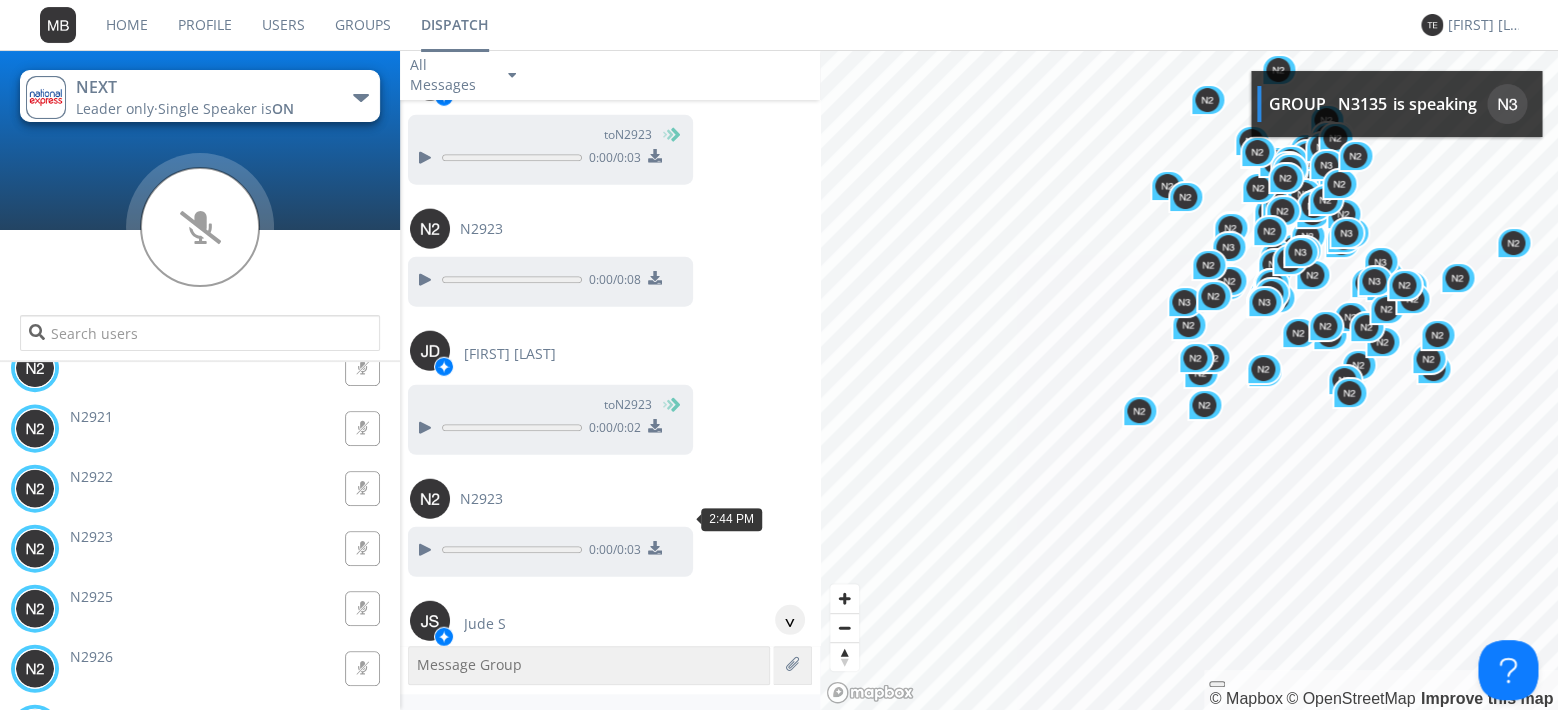 click at bounding box center [424, 1236] 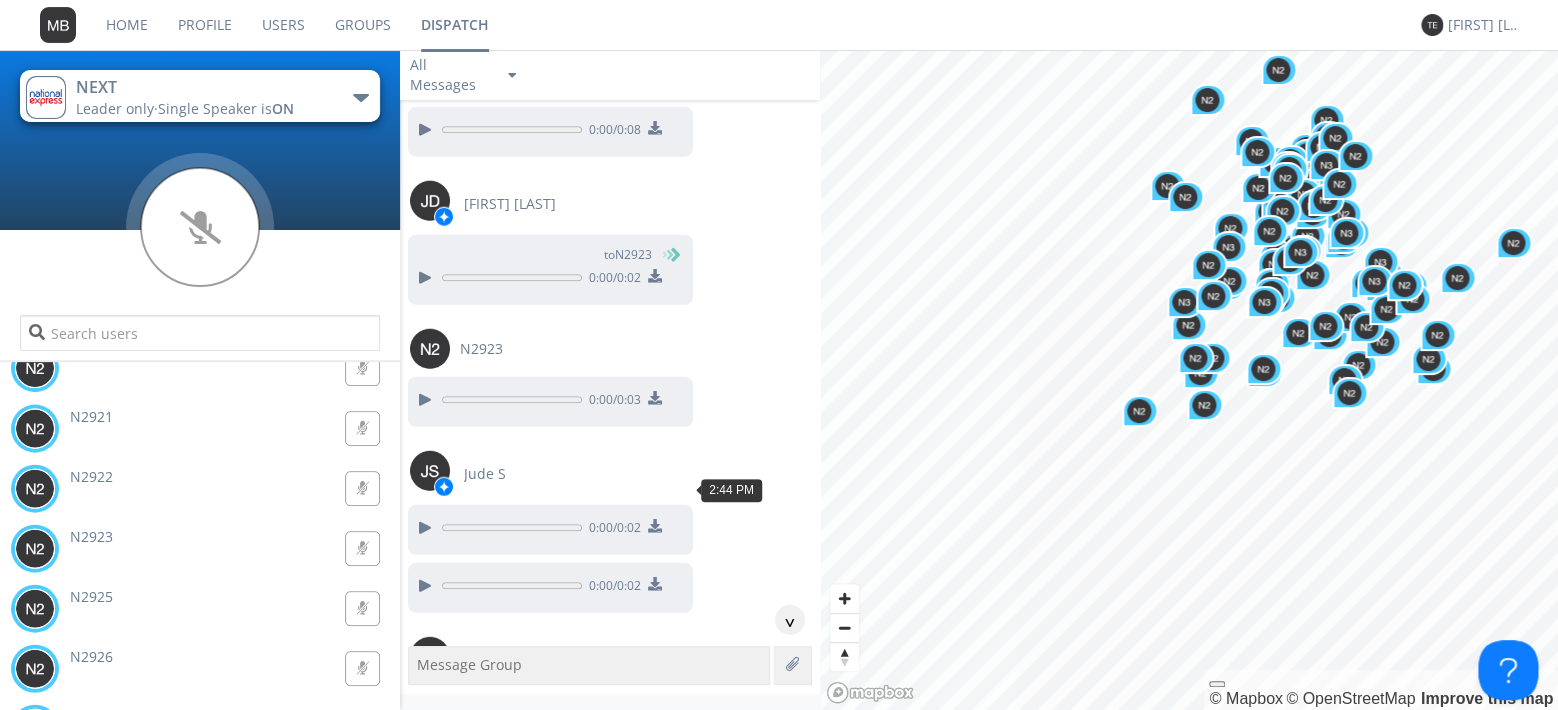 scroll, scrollTop: 86295, scrollLeft: 0, axis: vertical 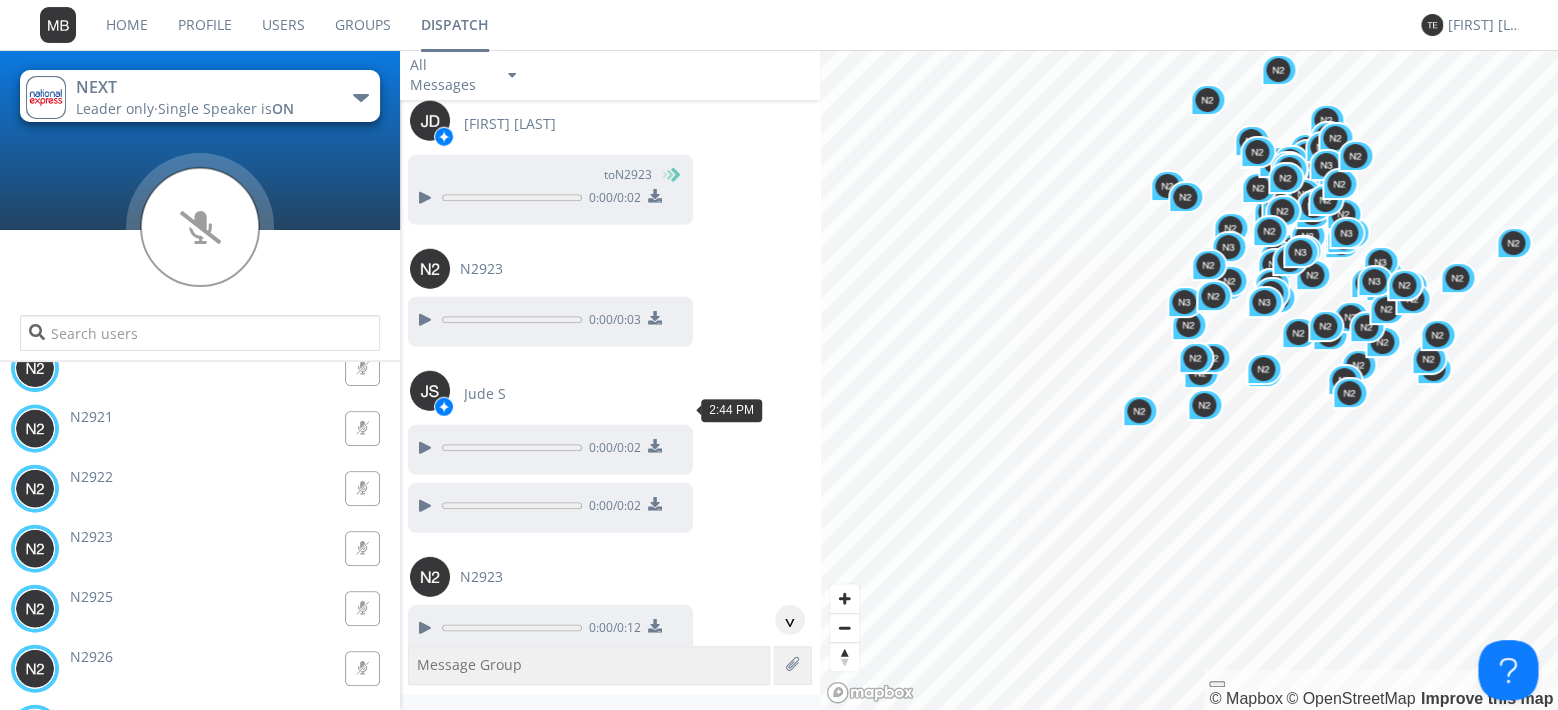 click at bounding box center (424, 1128) 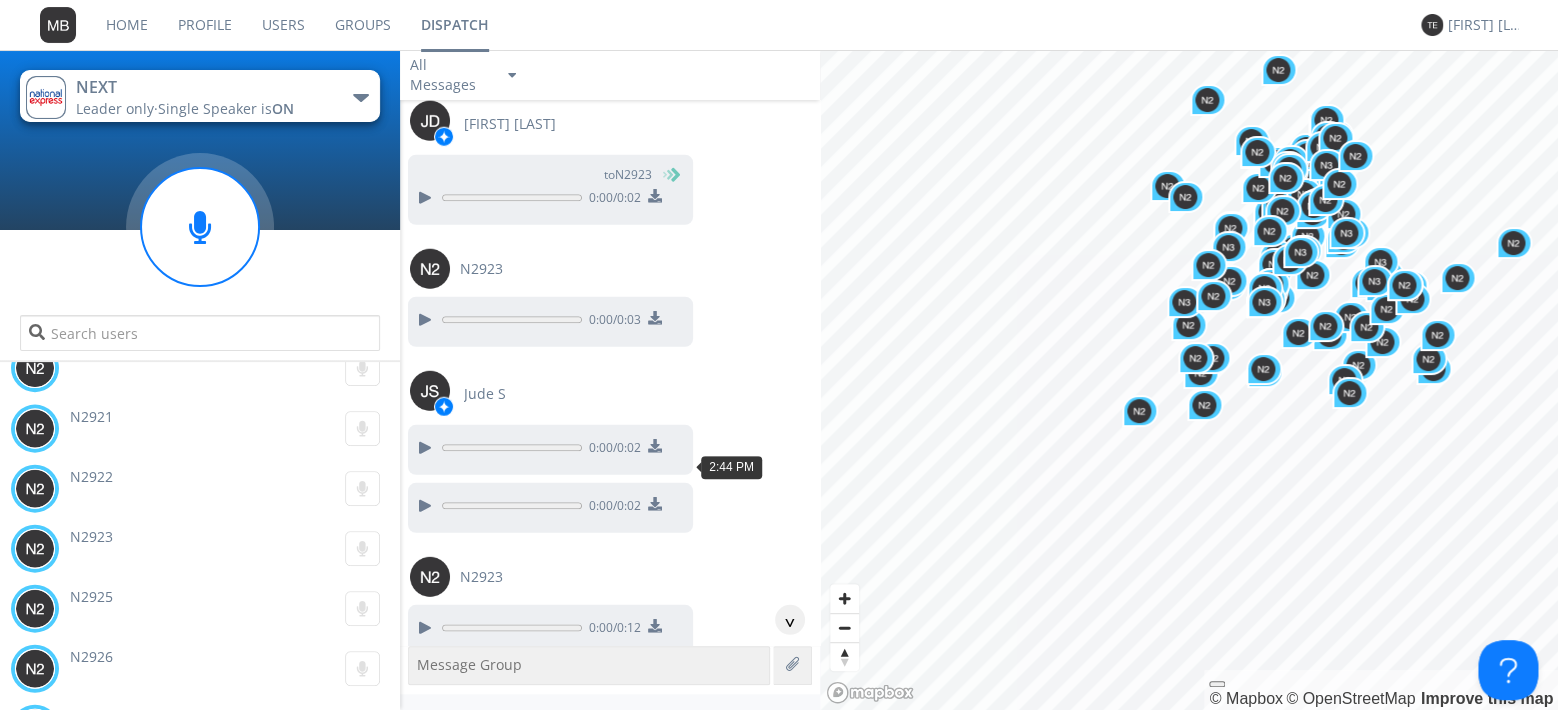 click at bounding box center [424, 1186] 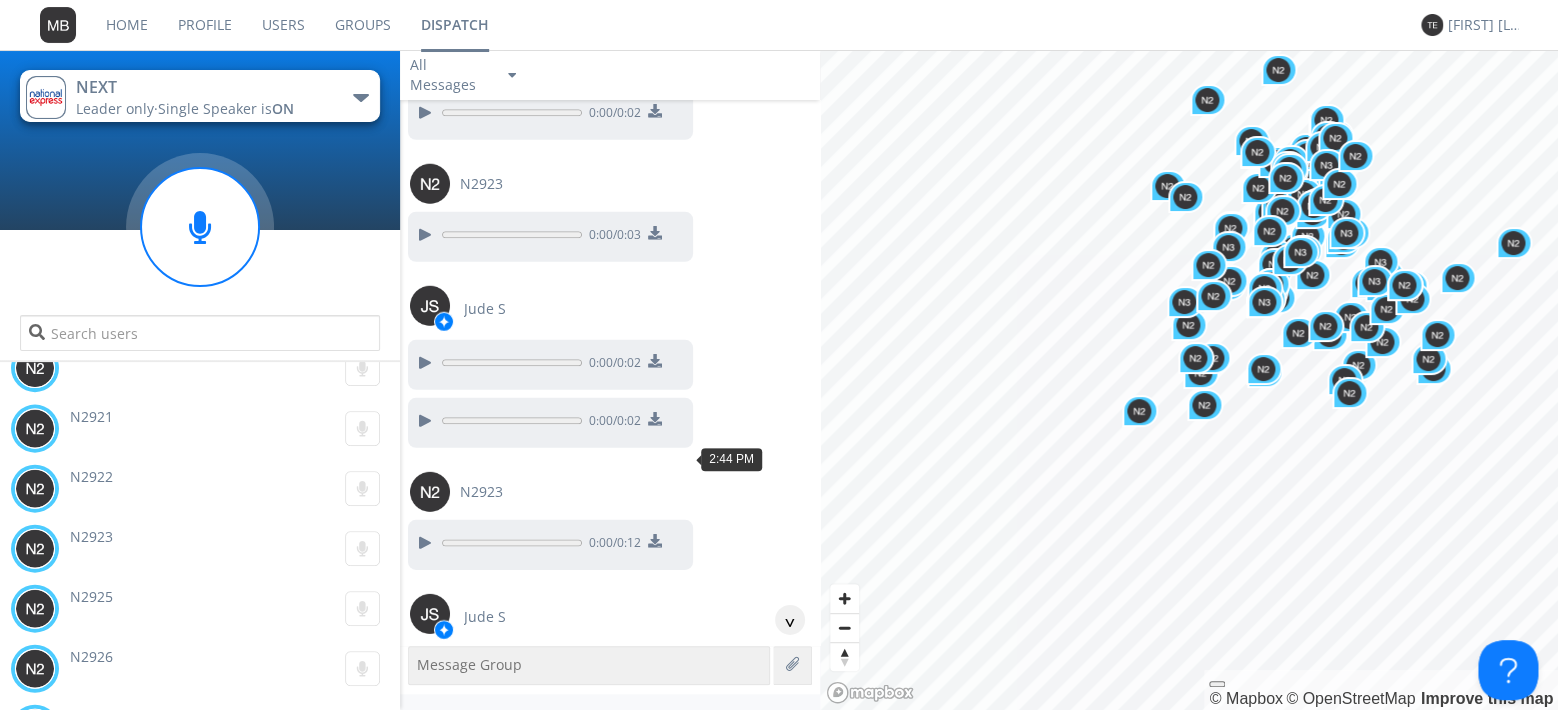 scroll, scrollTop: 86410, scrollLeft: 0, axis: vertical 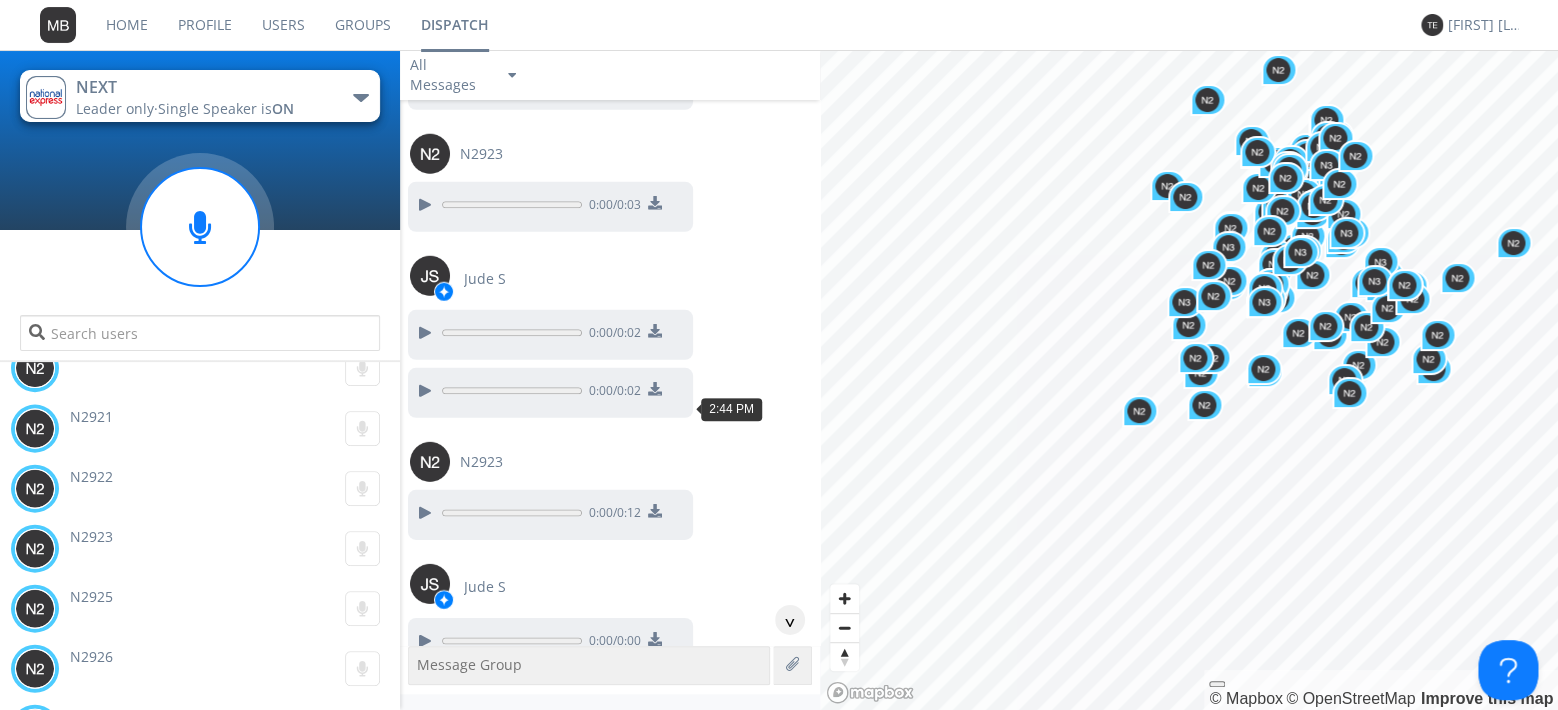 click at bounding box center [424, 1129] 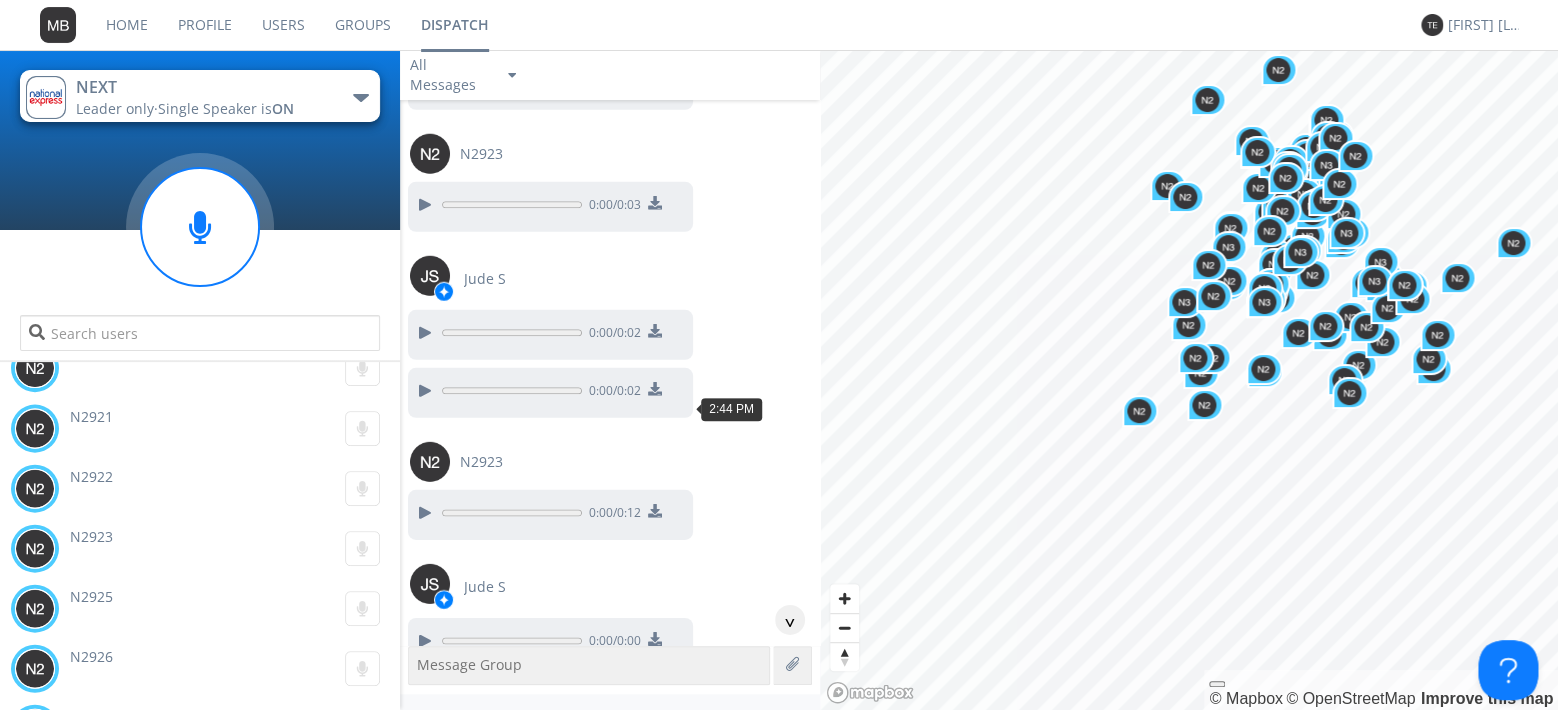 scroll, scrollTop: 86525, scrollLeft: 0, axis: vertical 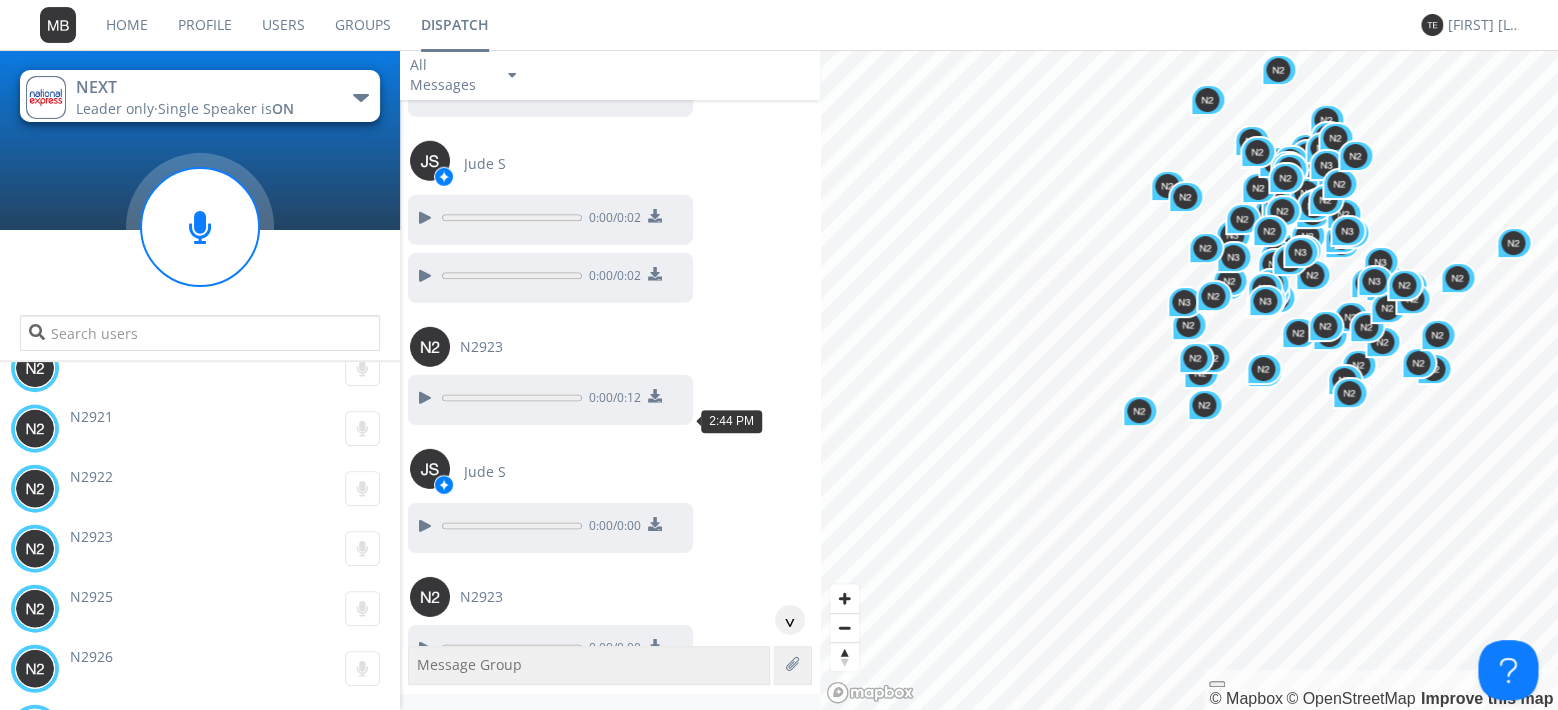 click at bounding box center [424, 1142] 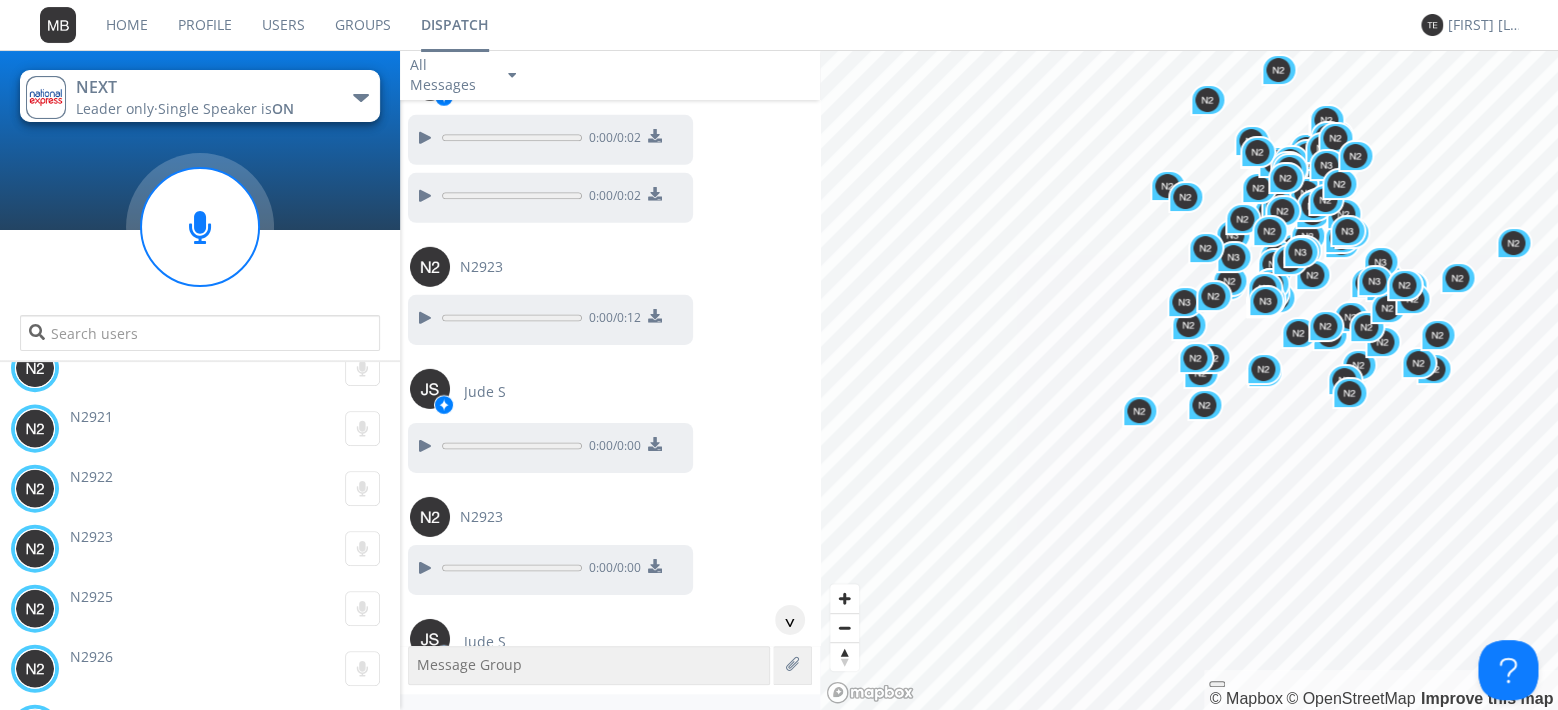 scroll, scrollTop: 86640, scrollLeft: 0, axis: vertical 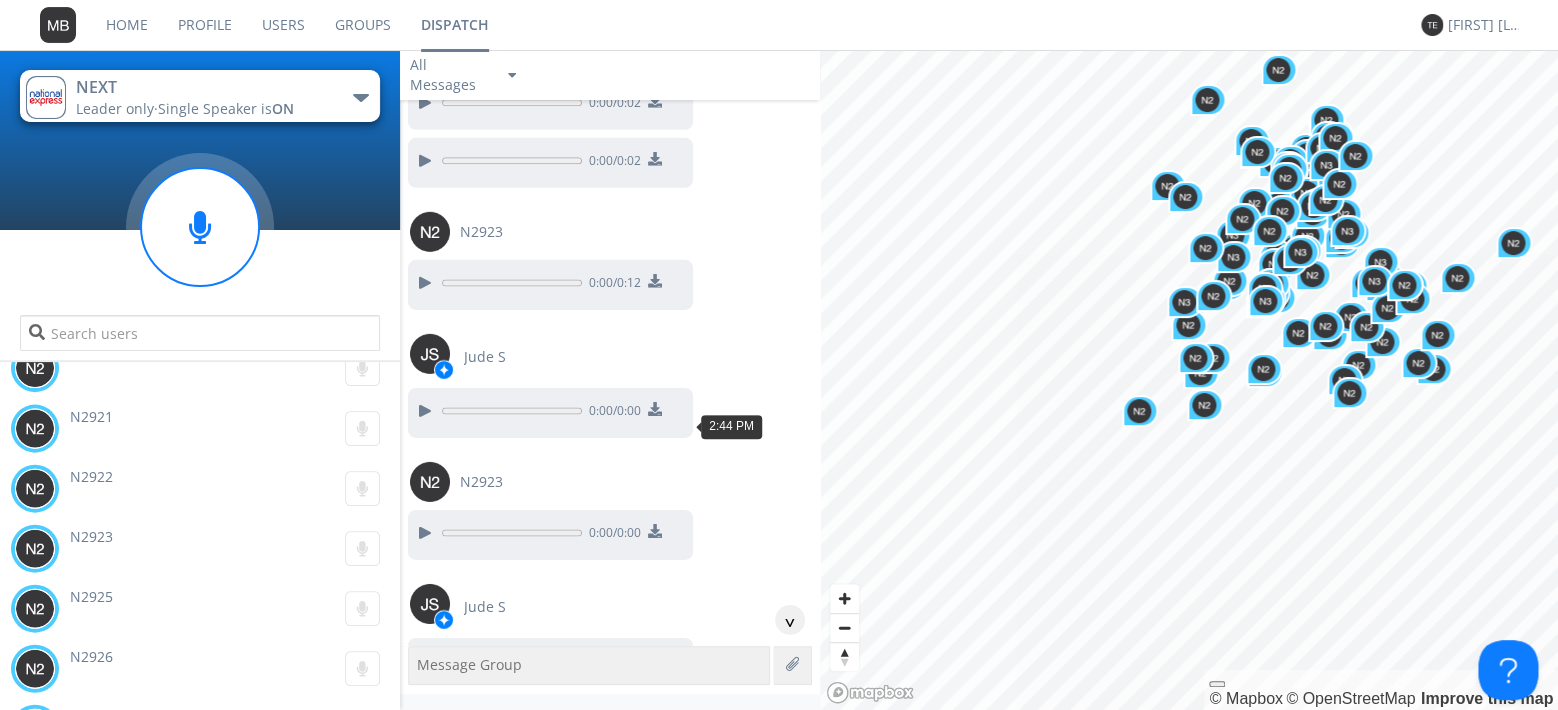 click at bounding box center (424, 1149) 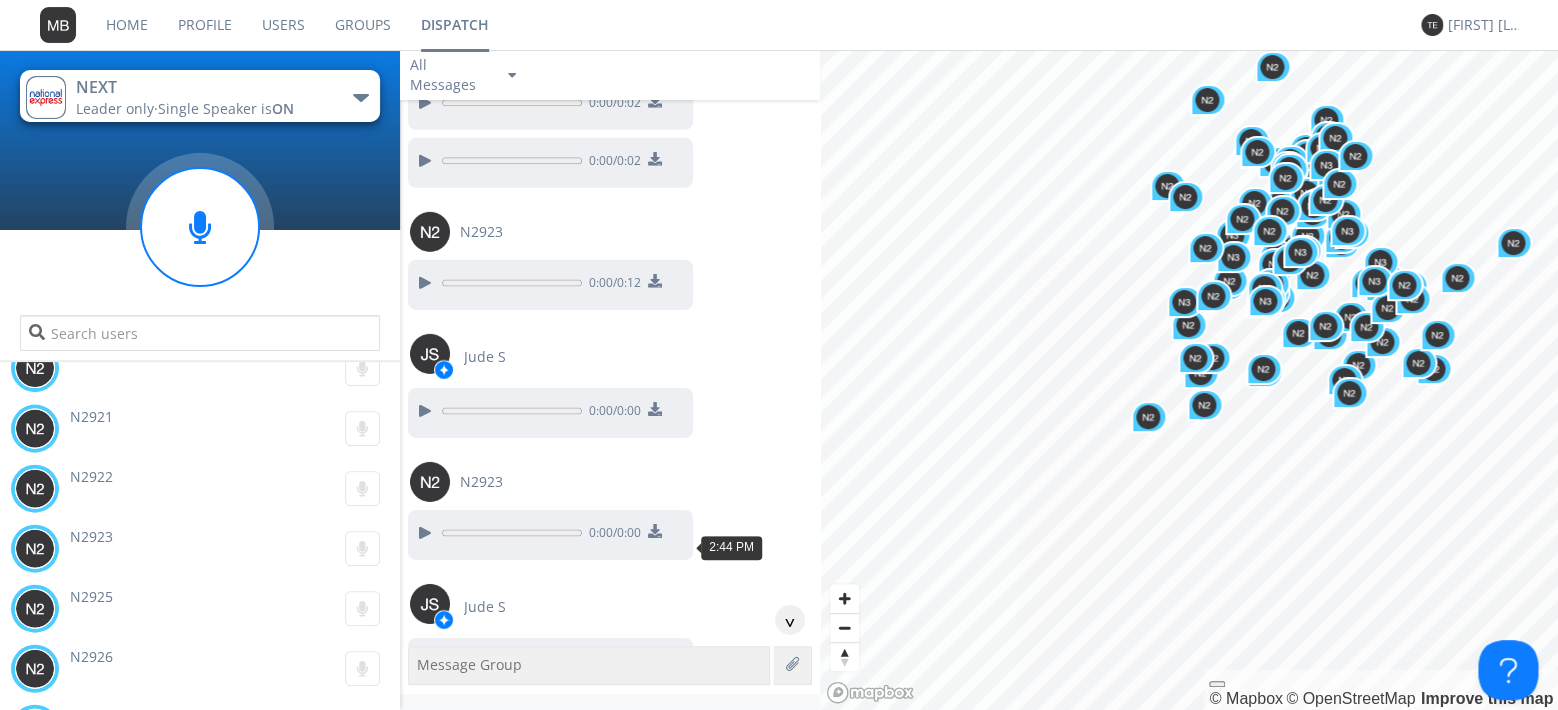 click at bounding box center (424, 1271) 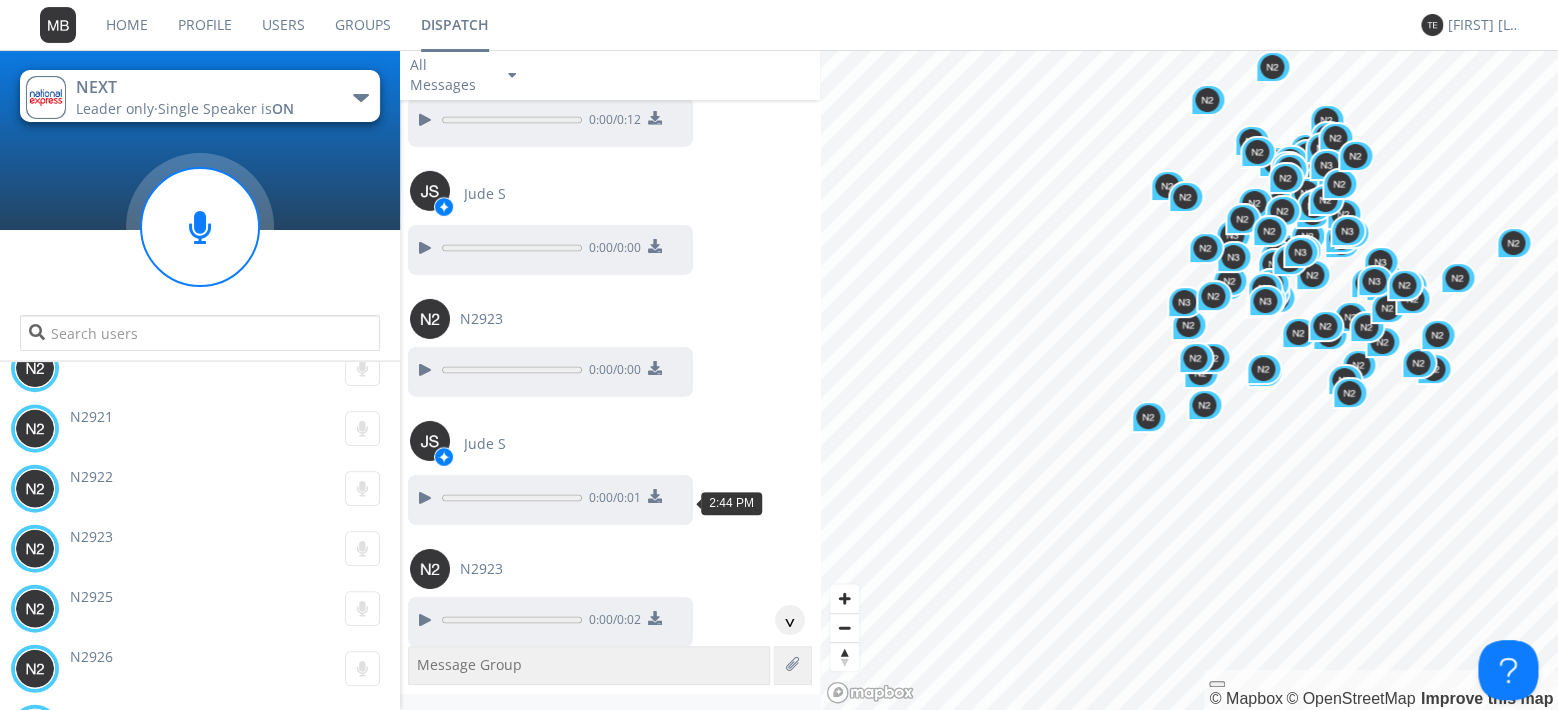 scroll, scrollTop: 86985, scrollLeft: 0, axis: vertical 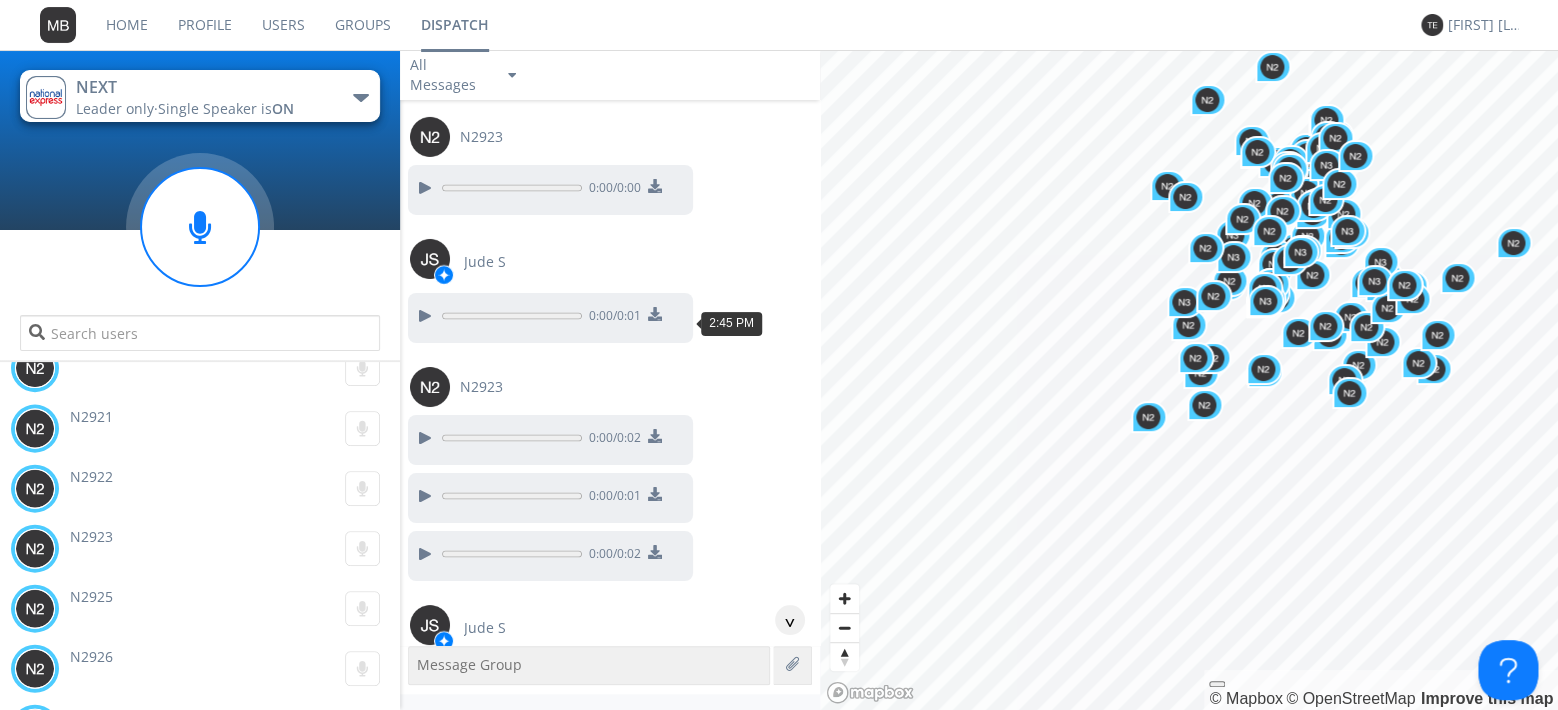click at bounding box center (424, 1048) 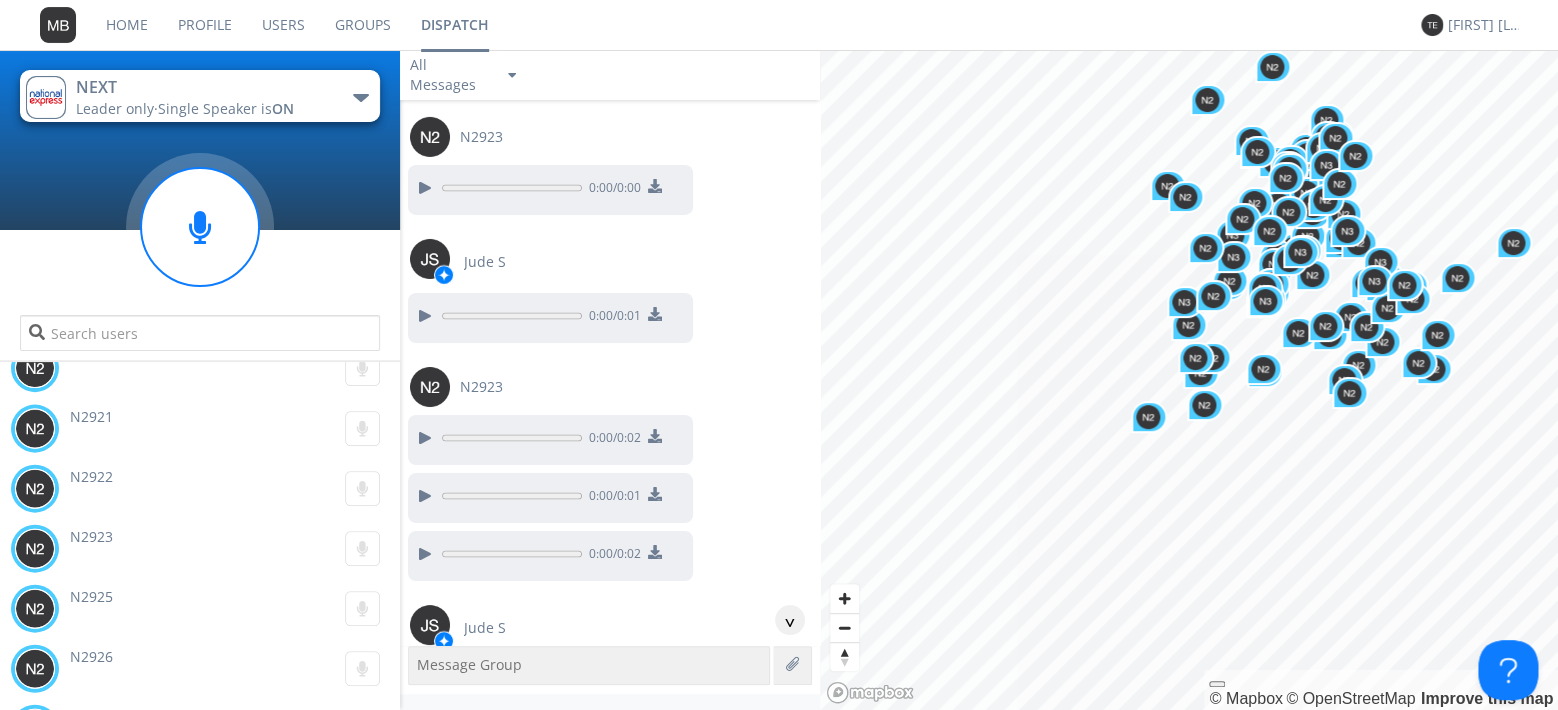 scroll, scrollTop: 87100, scrollLeft: 0, axis: vertical 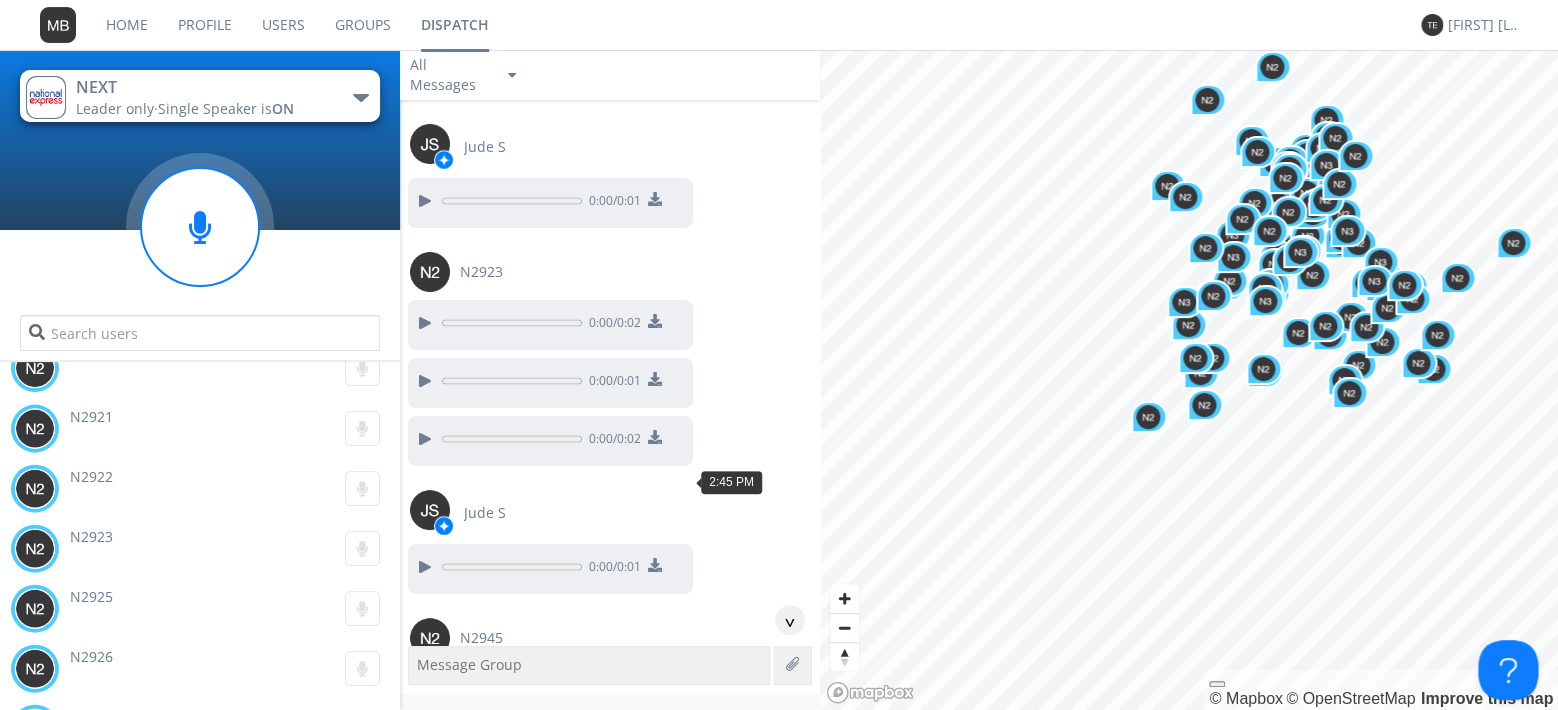 click at bounding box center [424, 1209] 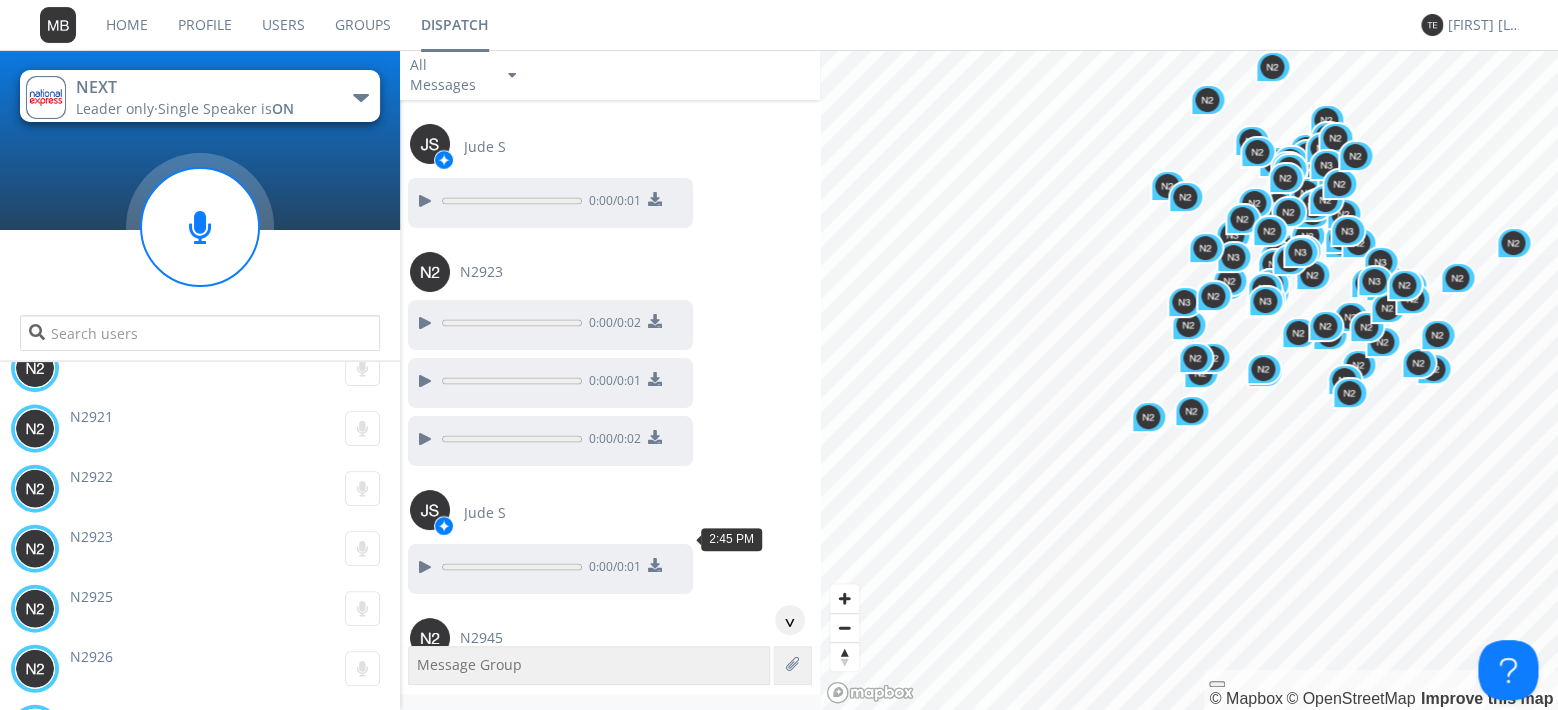 click at bounding box center [424, 1267] 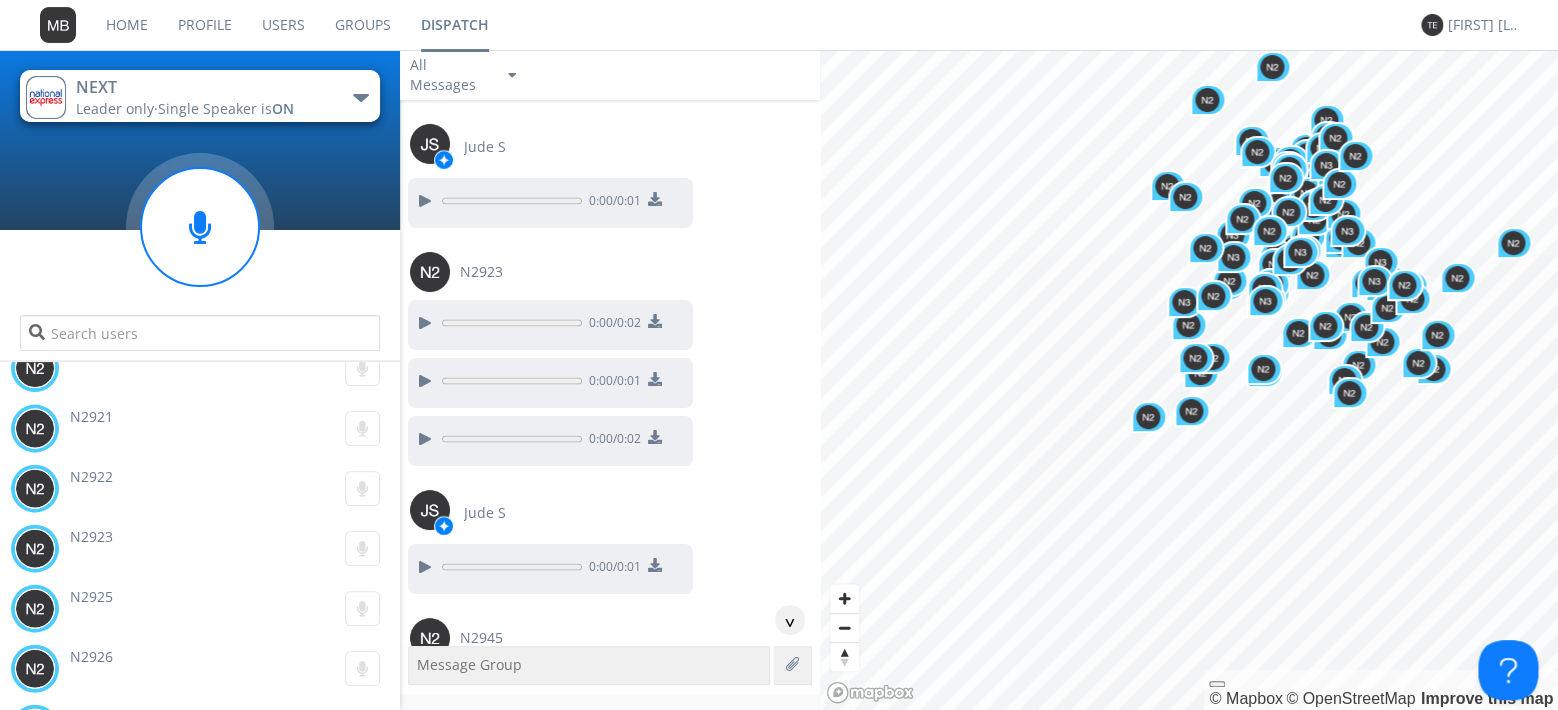 scroll, scrollTop: 87215, scrollLeft: 0, axis: vertical 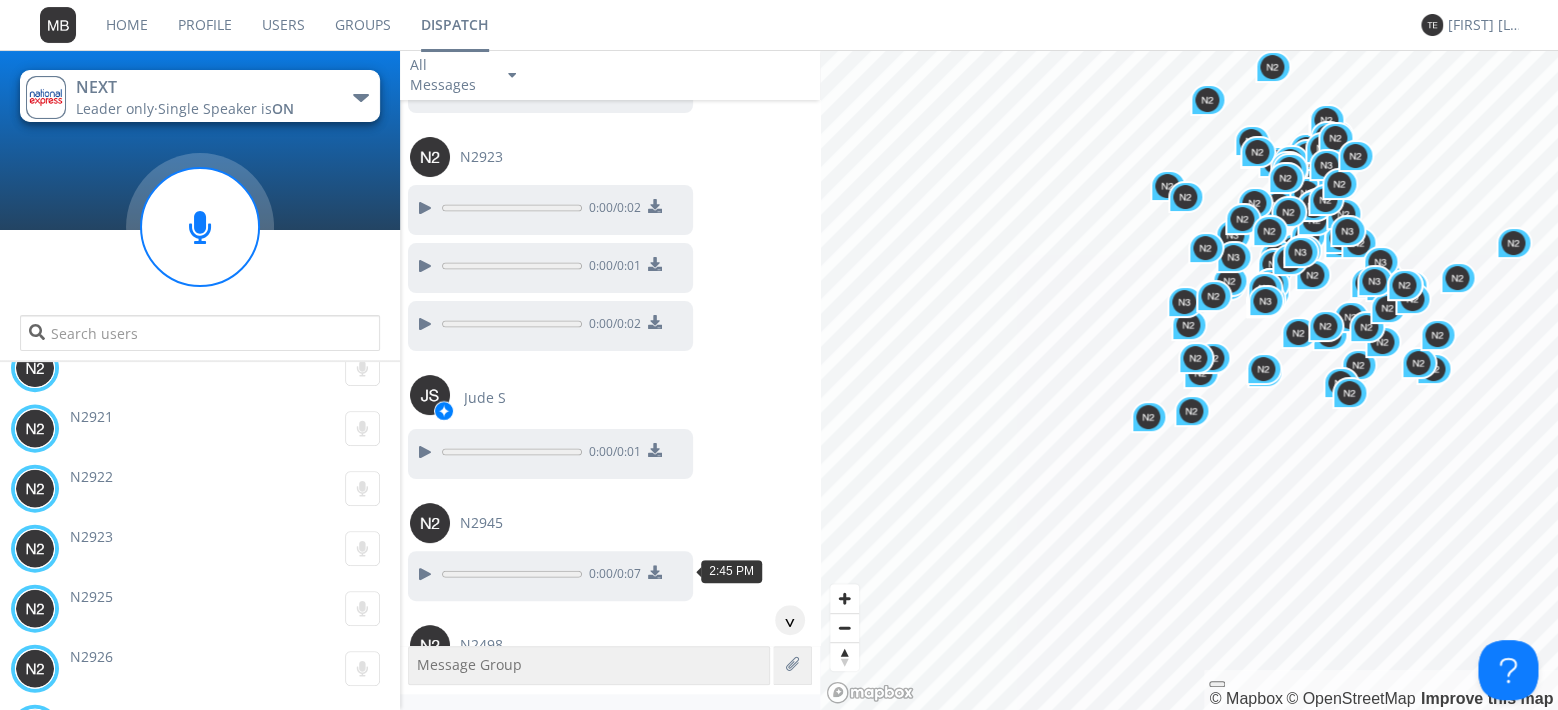 click at bounding box center (424, 1300) 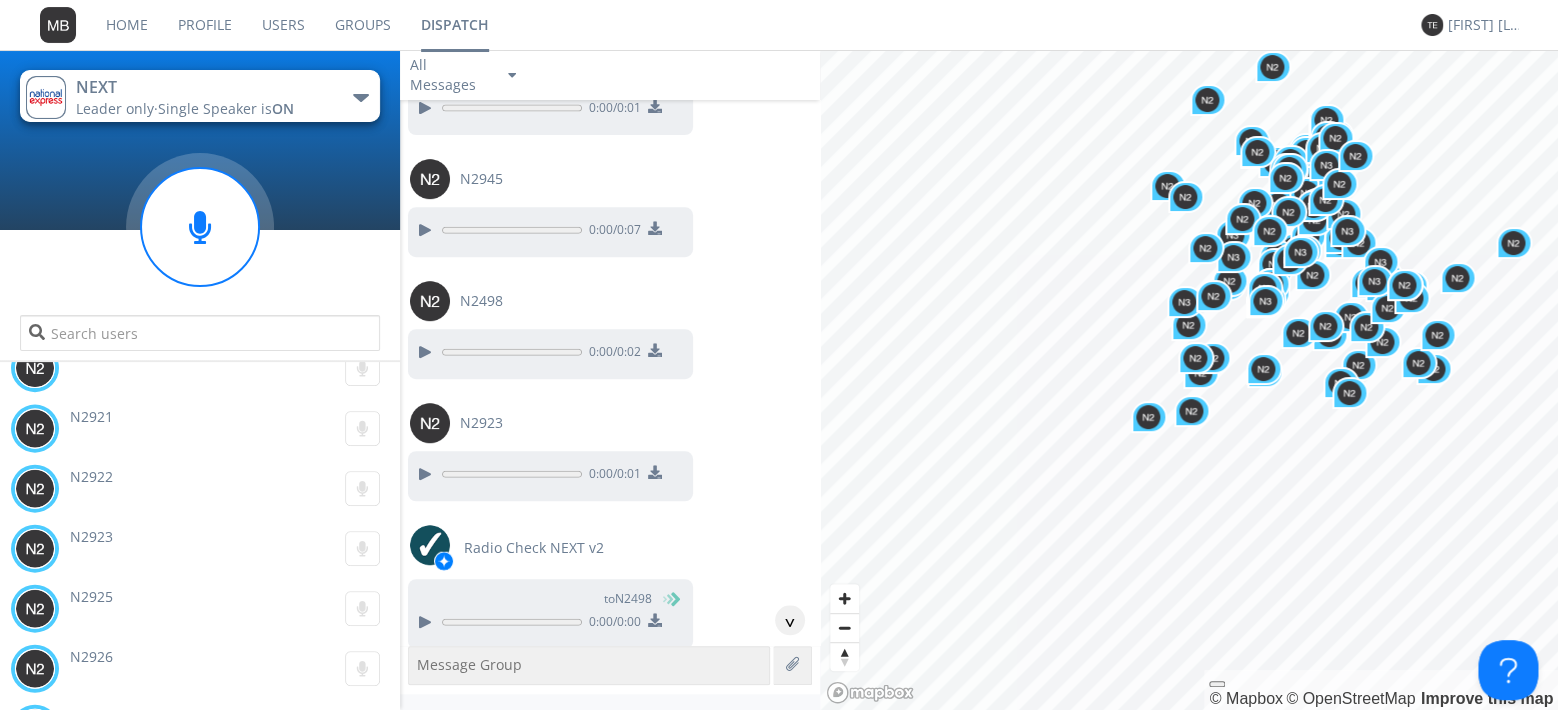 scroll, scrollTop: 87560, scrollLeft: 0, axis: vertical 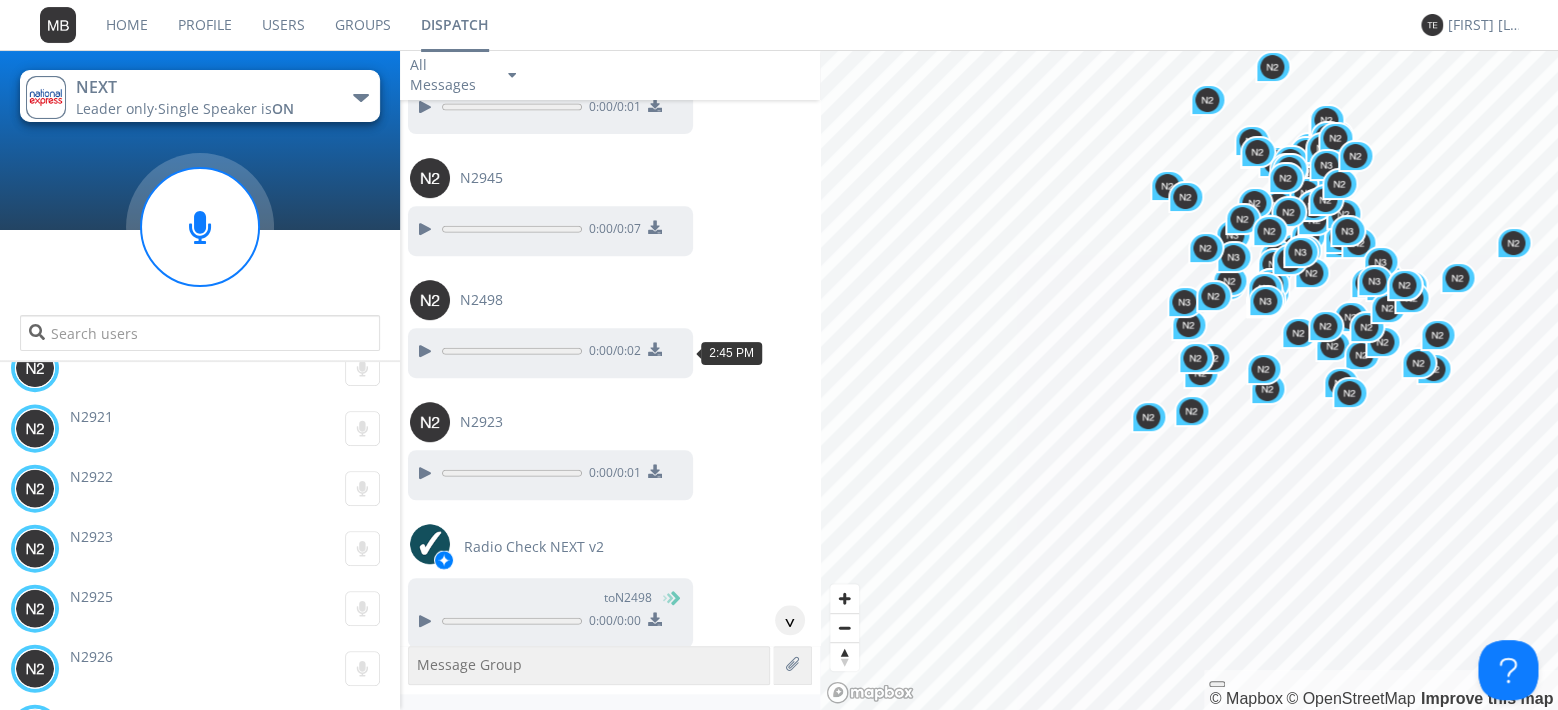click at bounding box center (424, 1083) 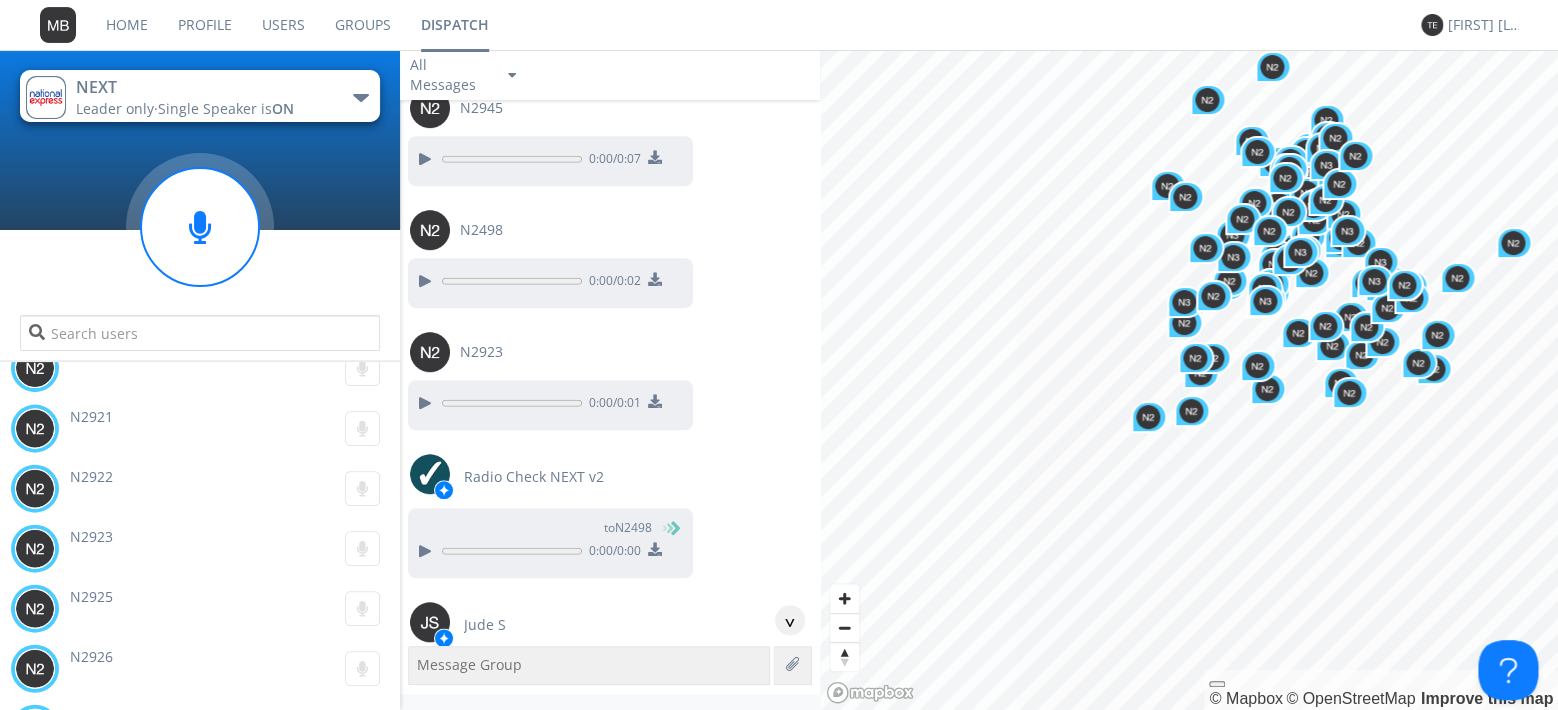 scroll, scrollTop: 87675, scrollLeft: 0, axis: vertical 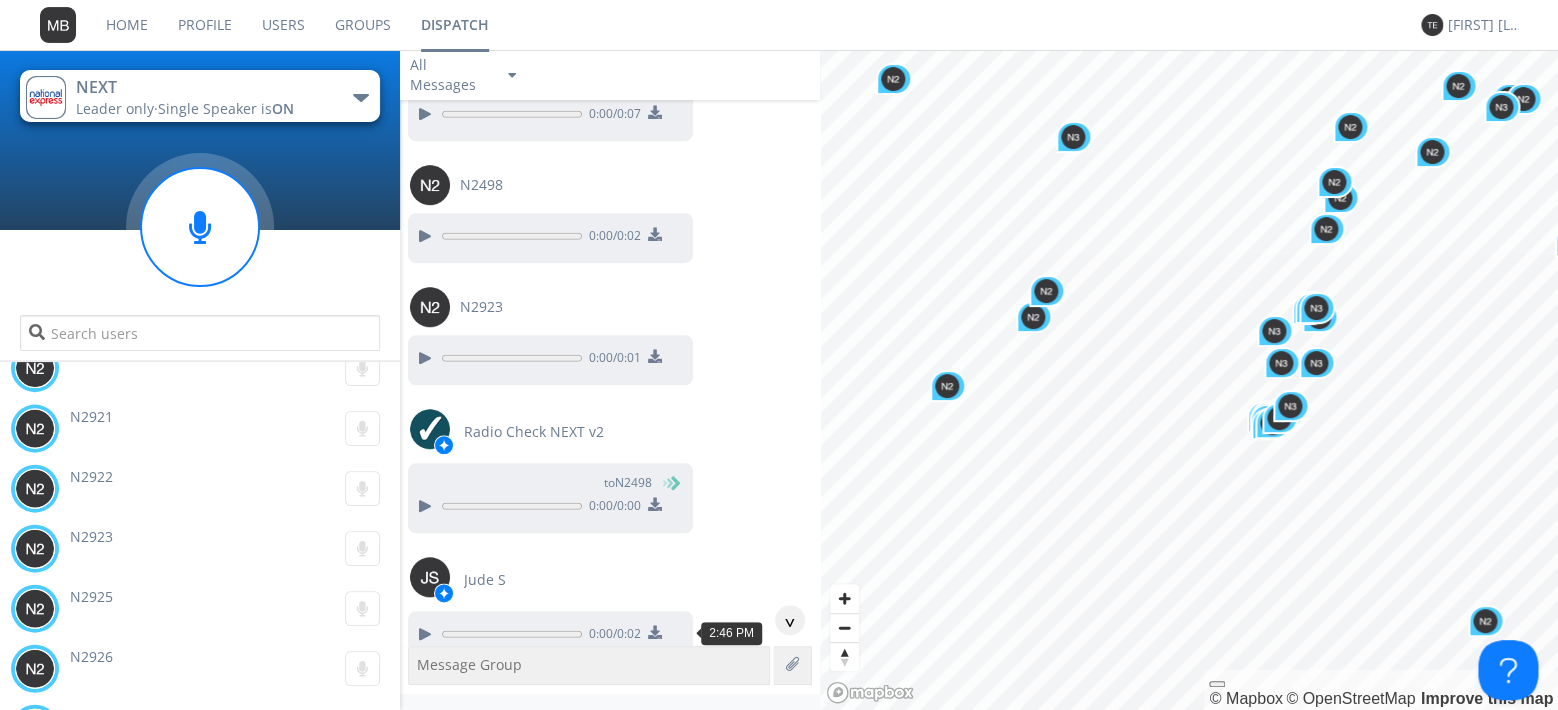 click at bounding box center [424, 1366] 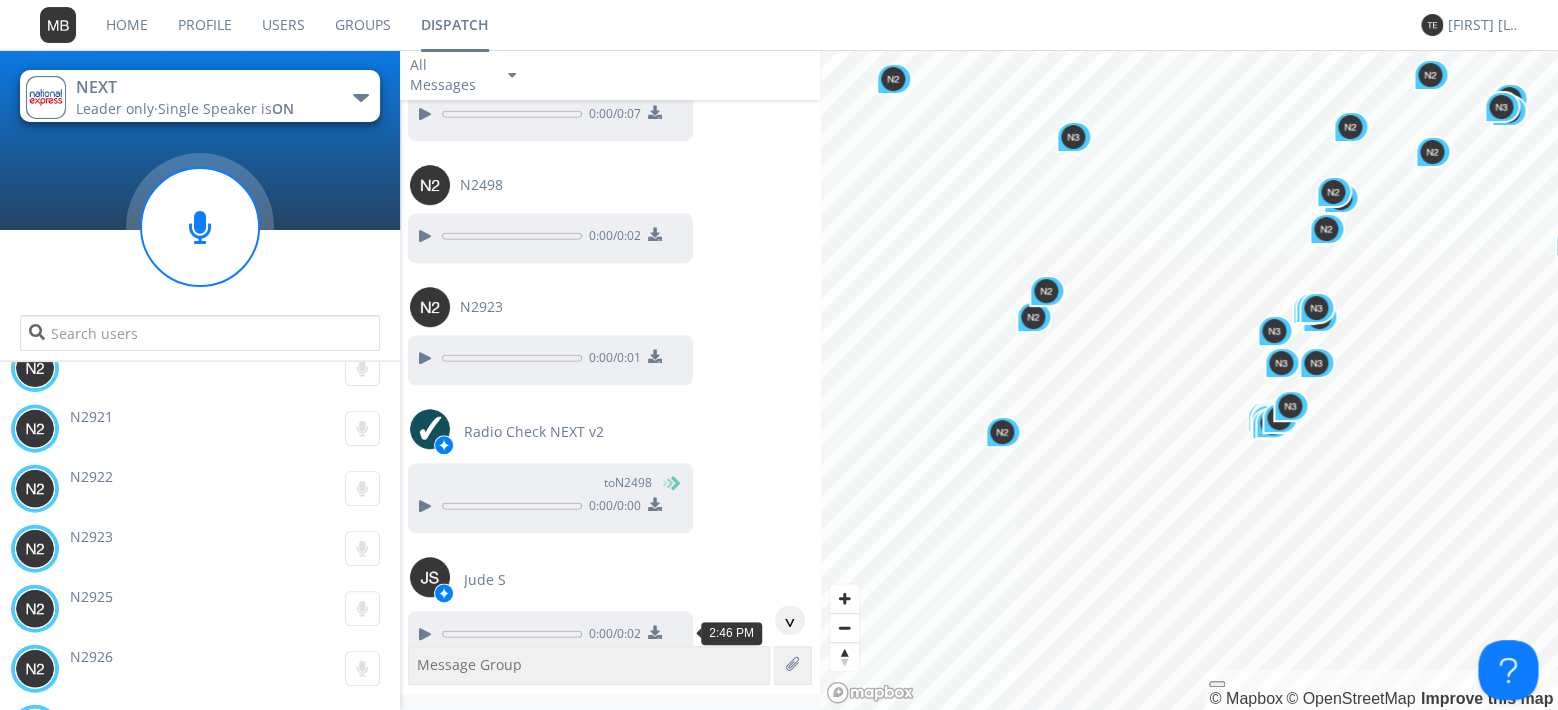 click at bounding box center (424, 1366) 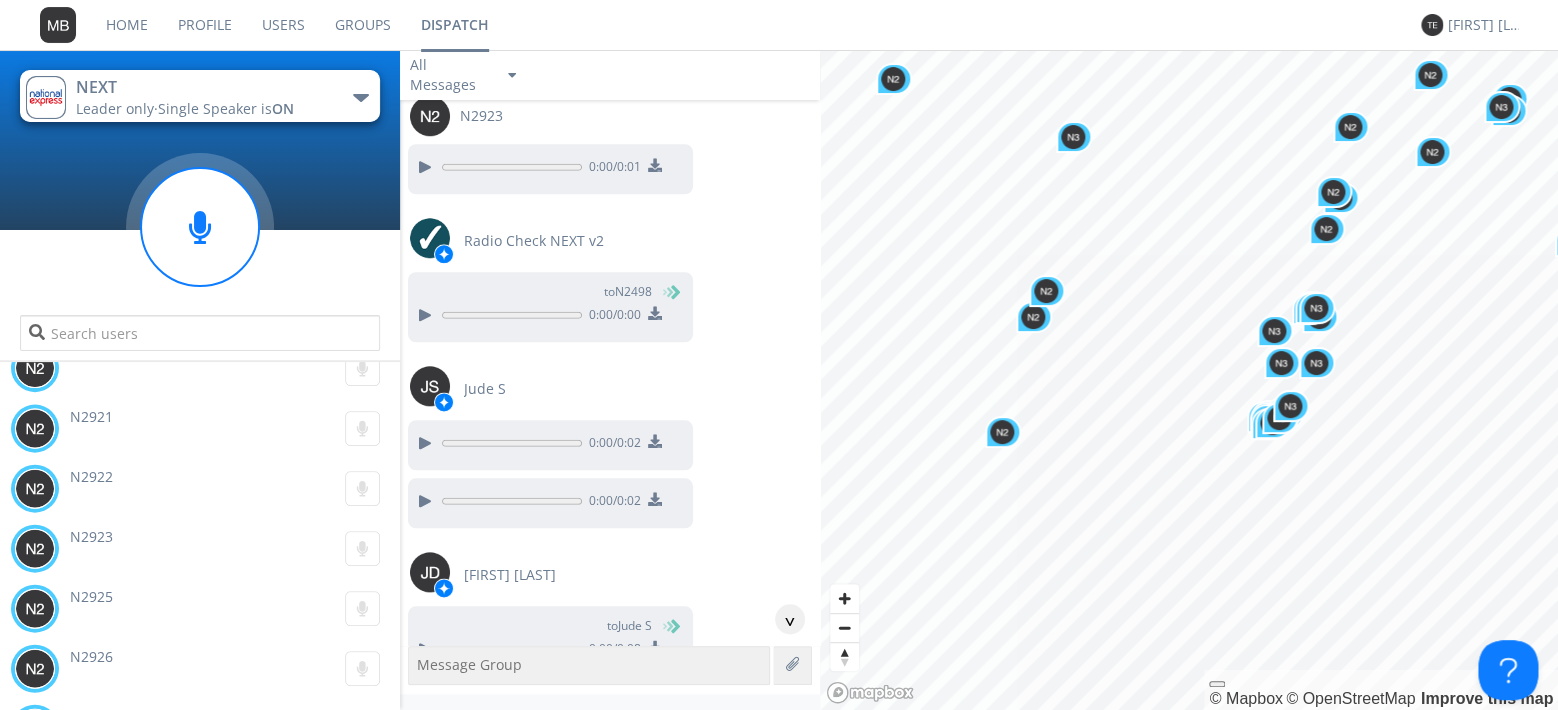 scroll, scrollTop: 87905, scrollLeft: 0, axis: vertical 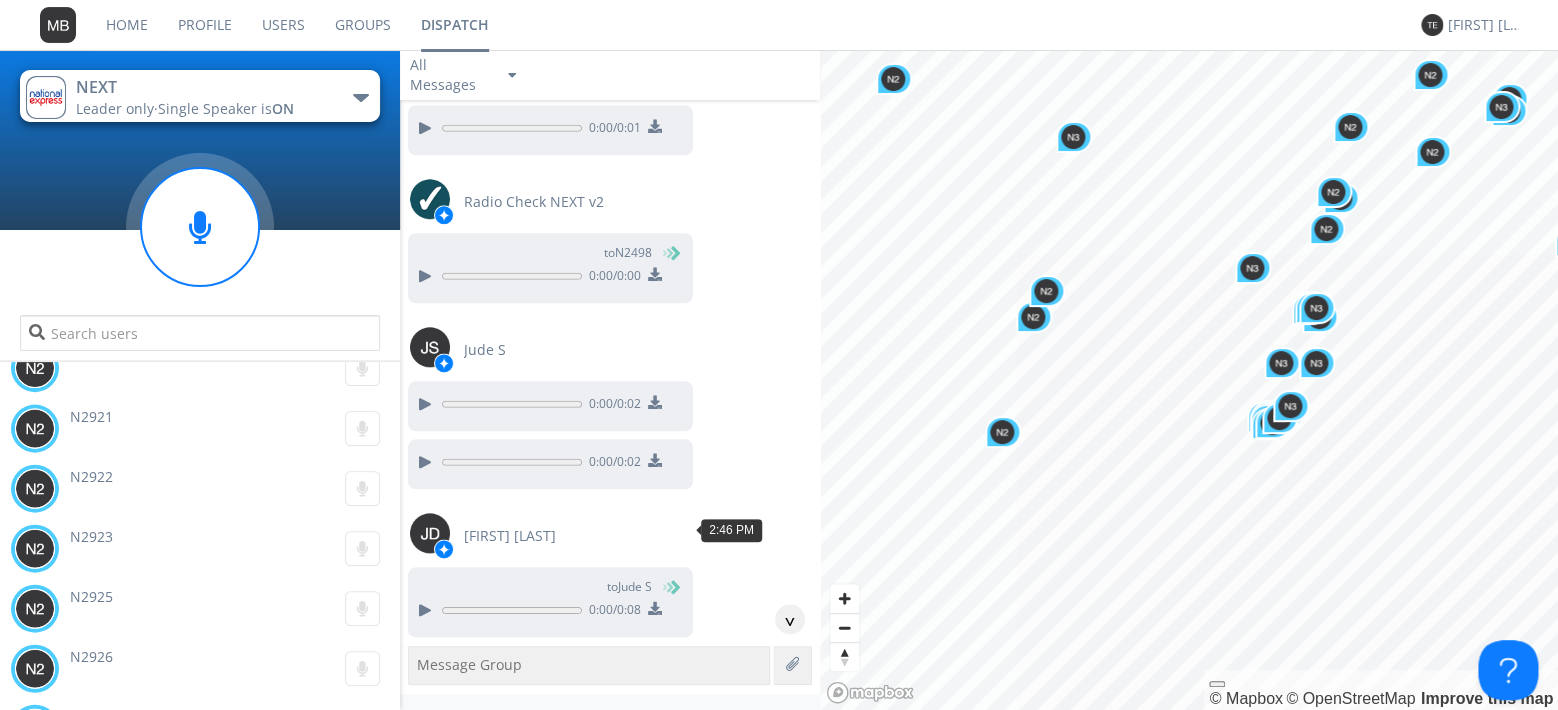 click at bounding box center (424, 1264) 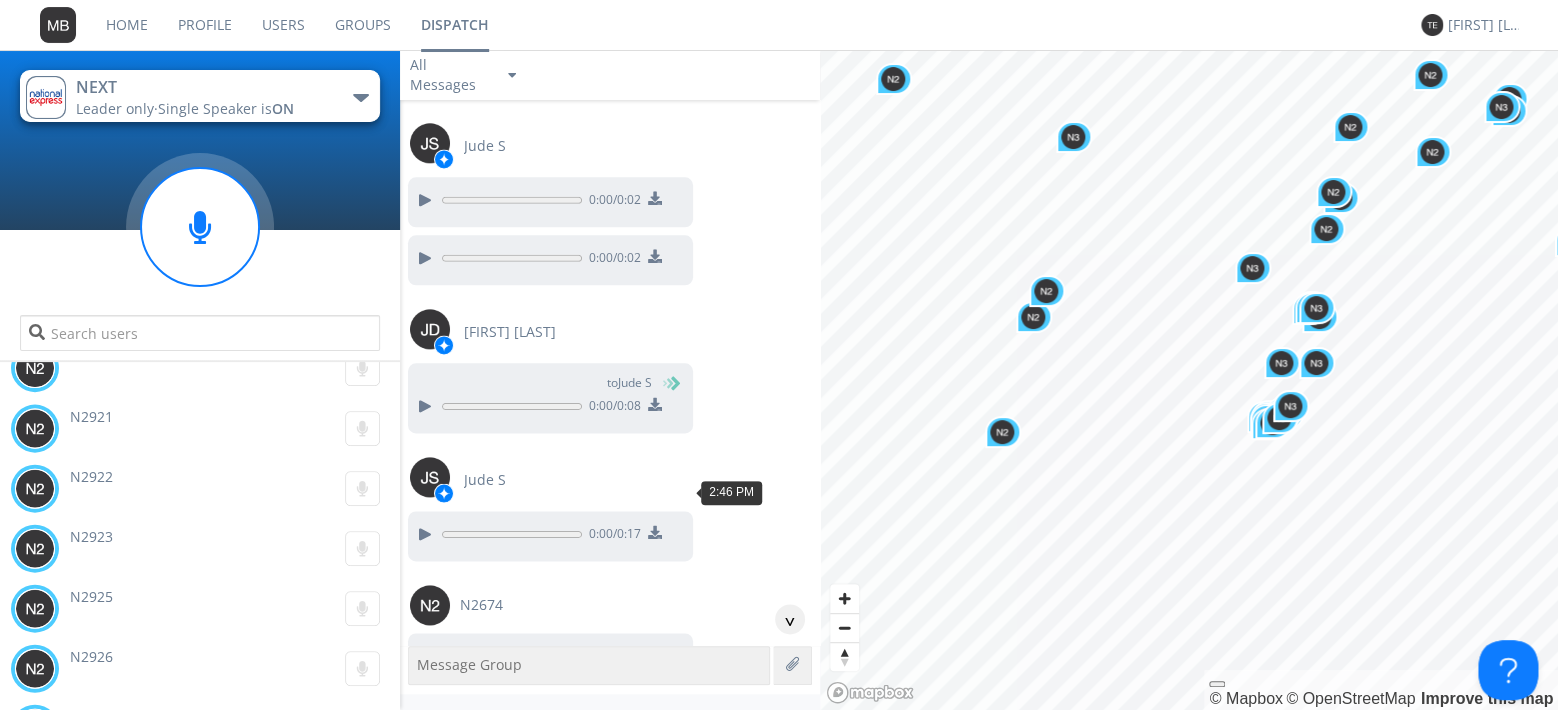 scroll, scrollTop: 88135, scrollLeft: 0, axis: vertical 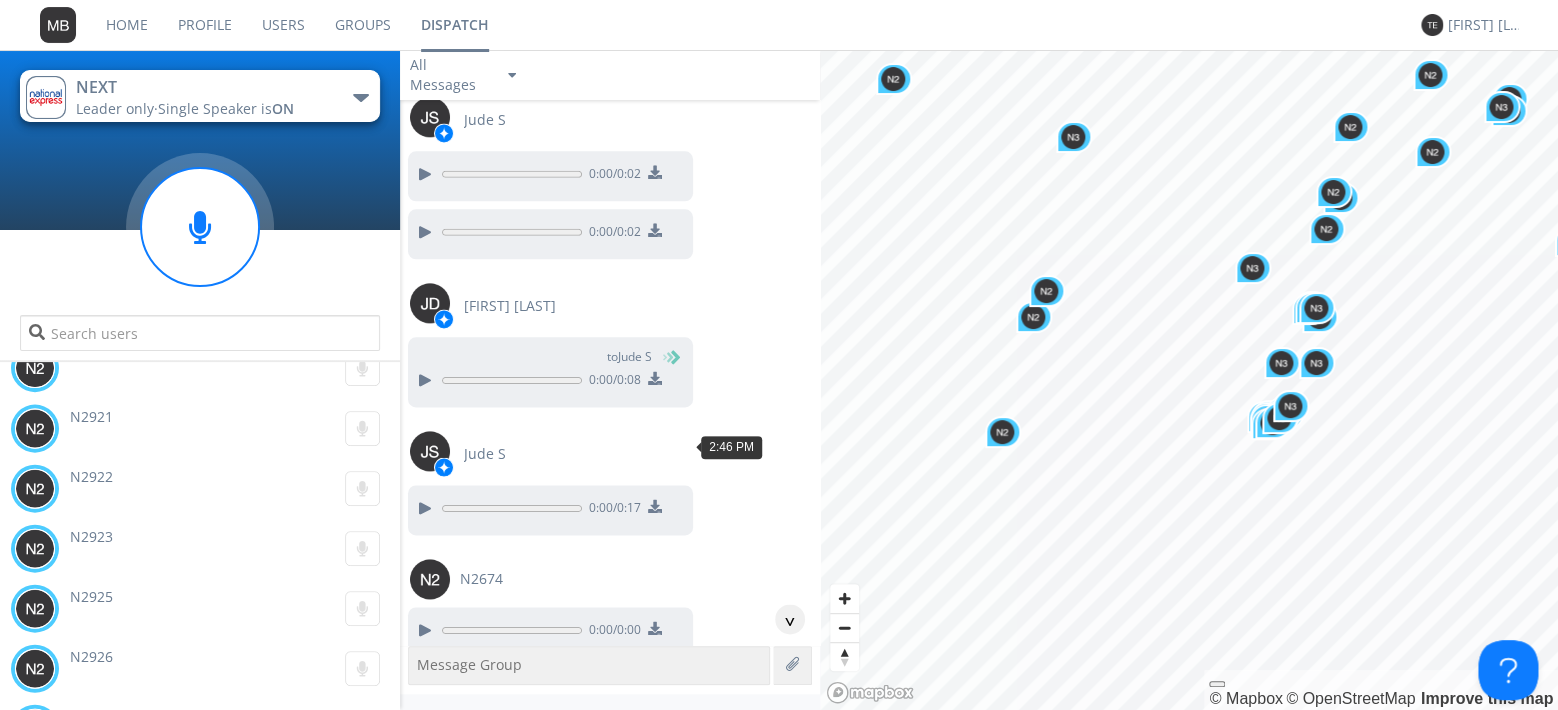 click at bounding box center [424, 1182] 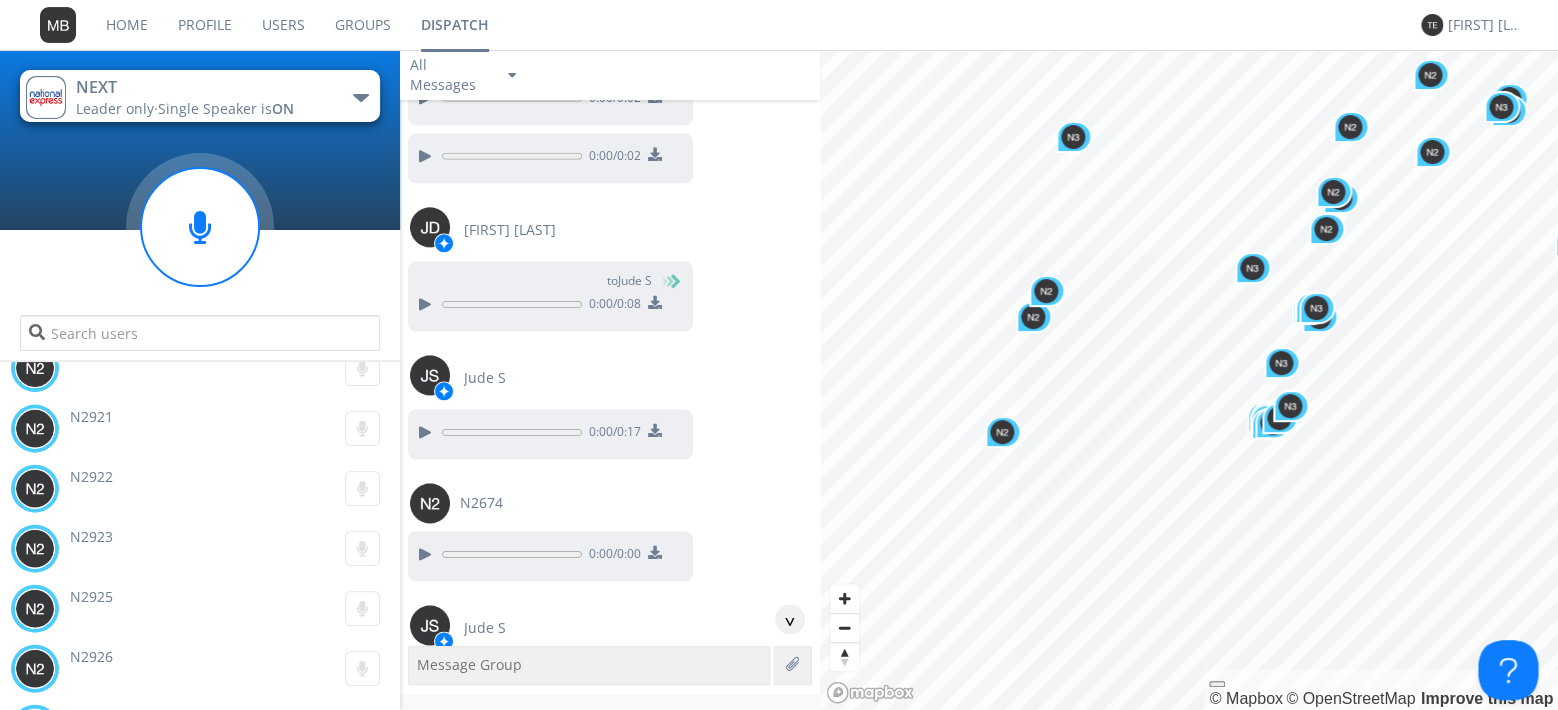 scroll, scrollTop: 88250, scrollLeft: 0, axis: vertical 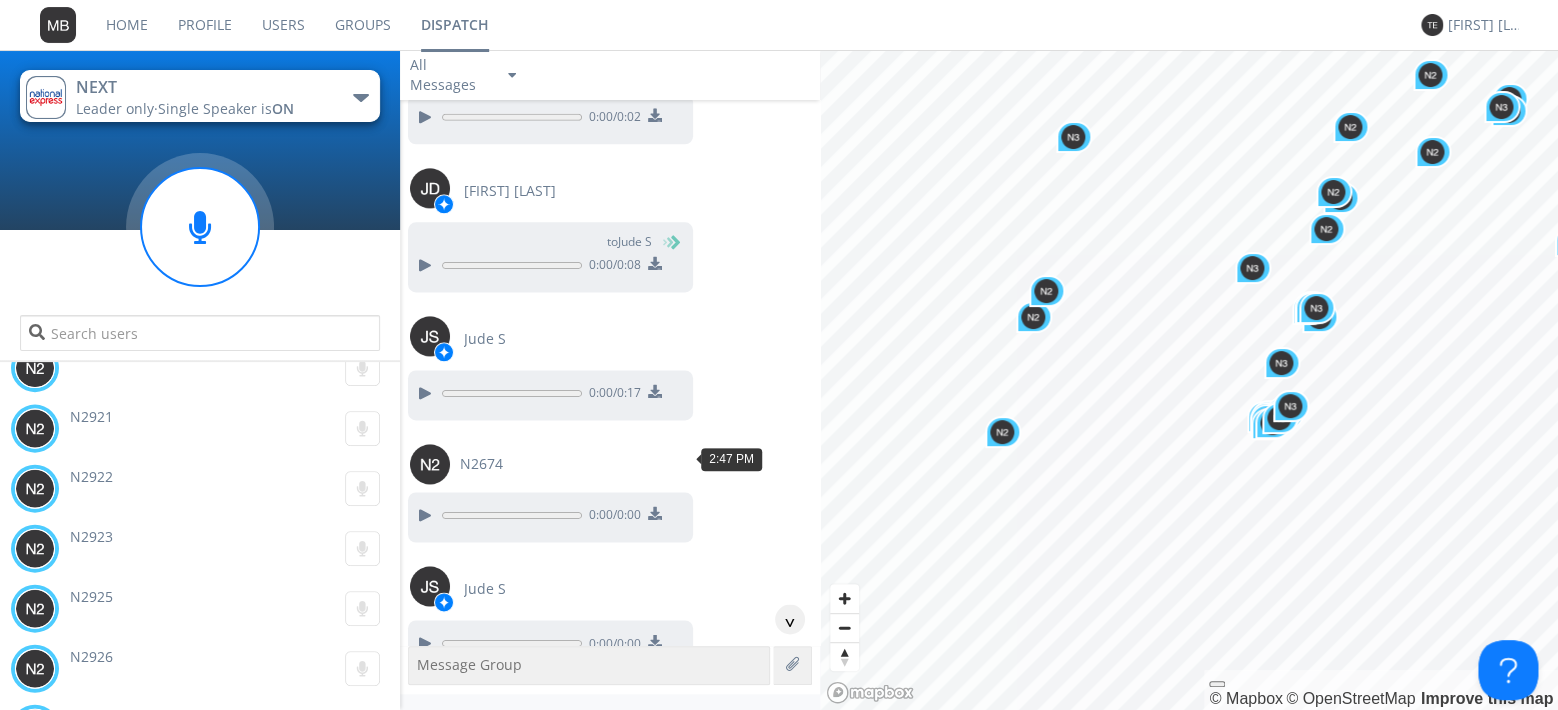 click at bounding box center (424, 1195) 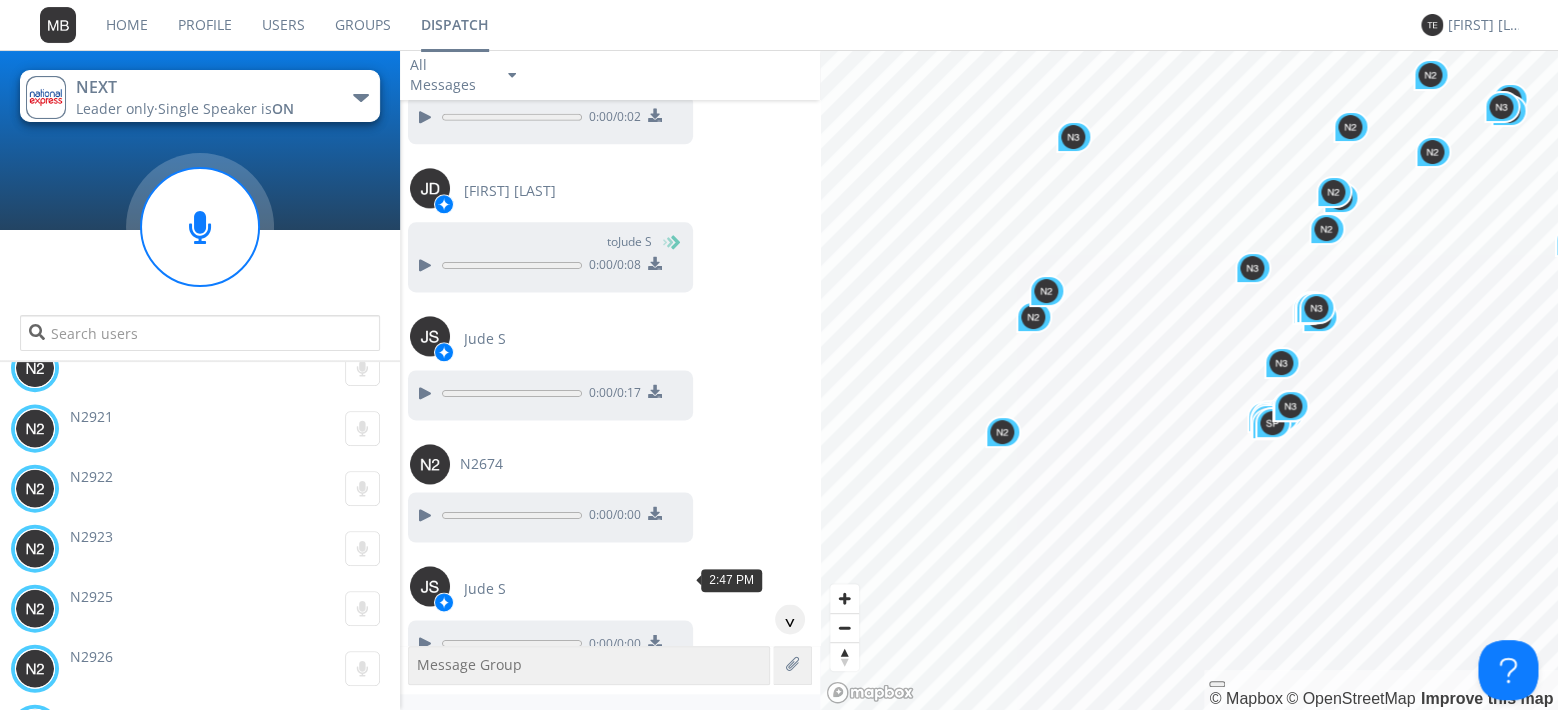 click at bounding box center (424, 1317) 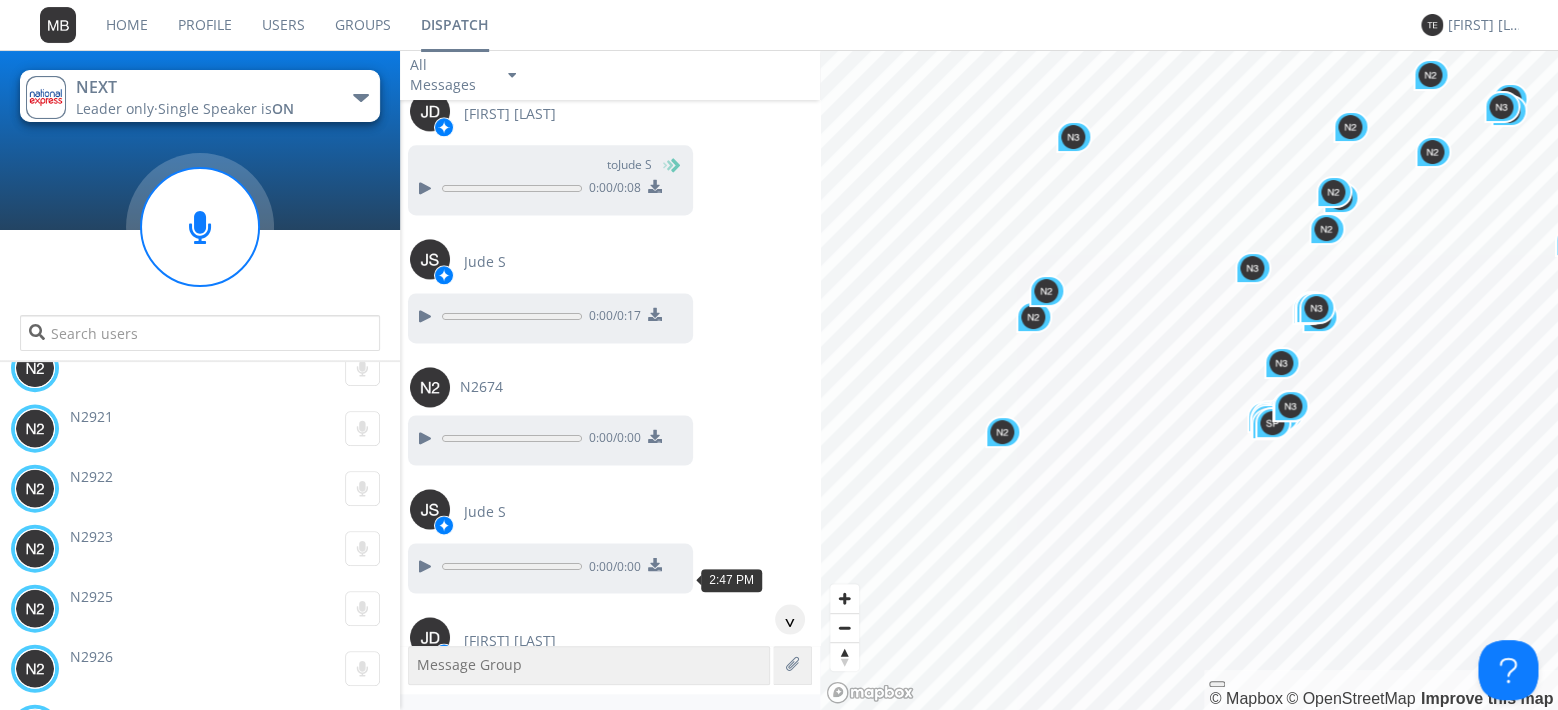 scroll, scrollTop: 88365, scrollLeft: 0, axis: vertical 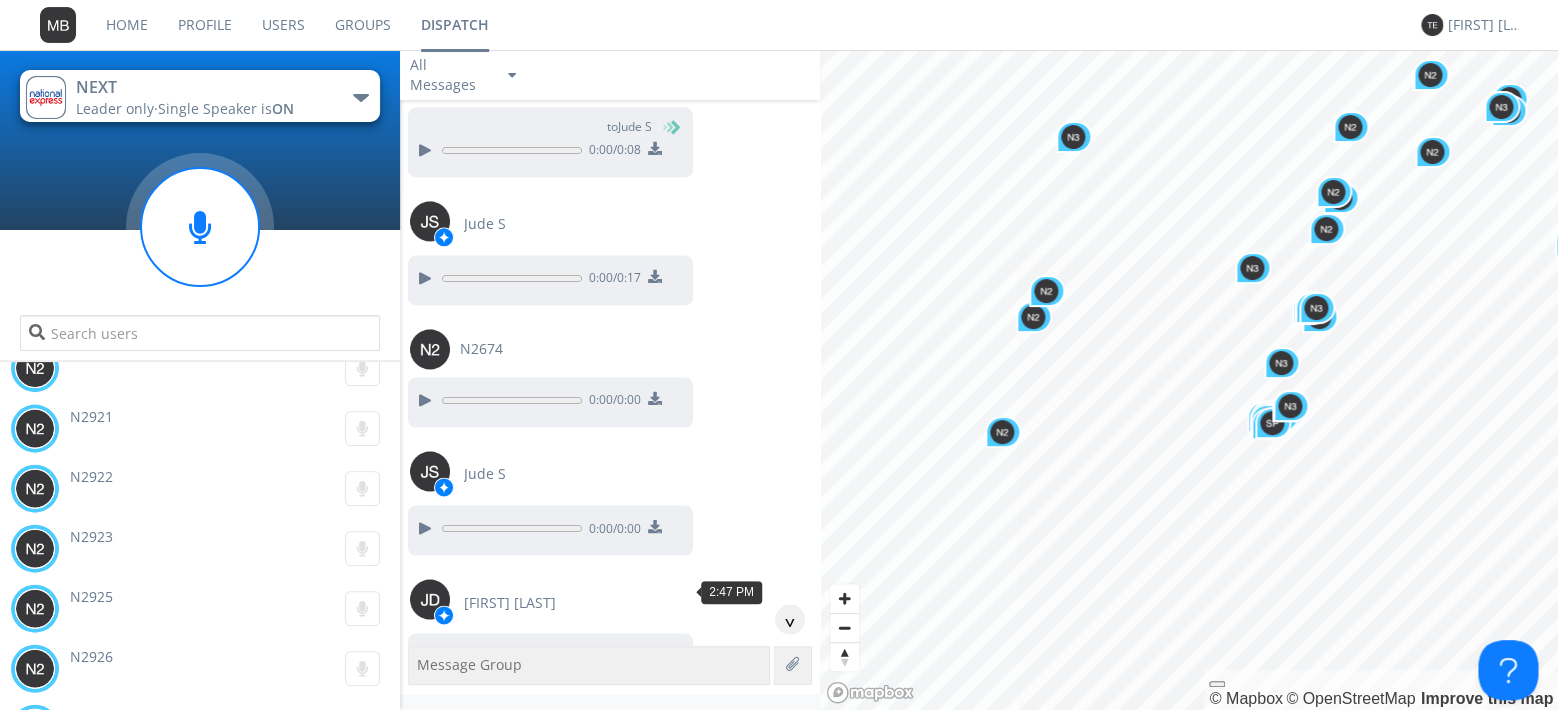 click at bounding box center (424, 1330) 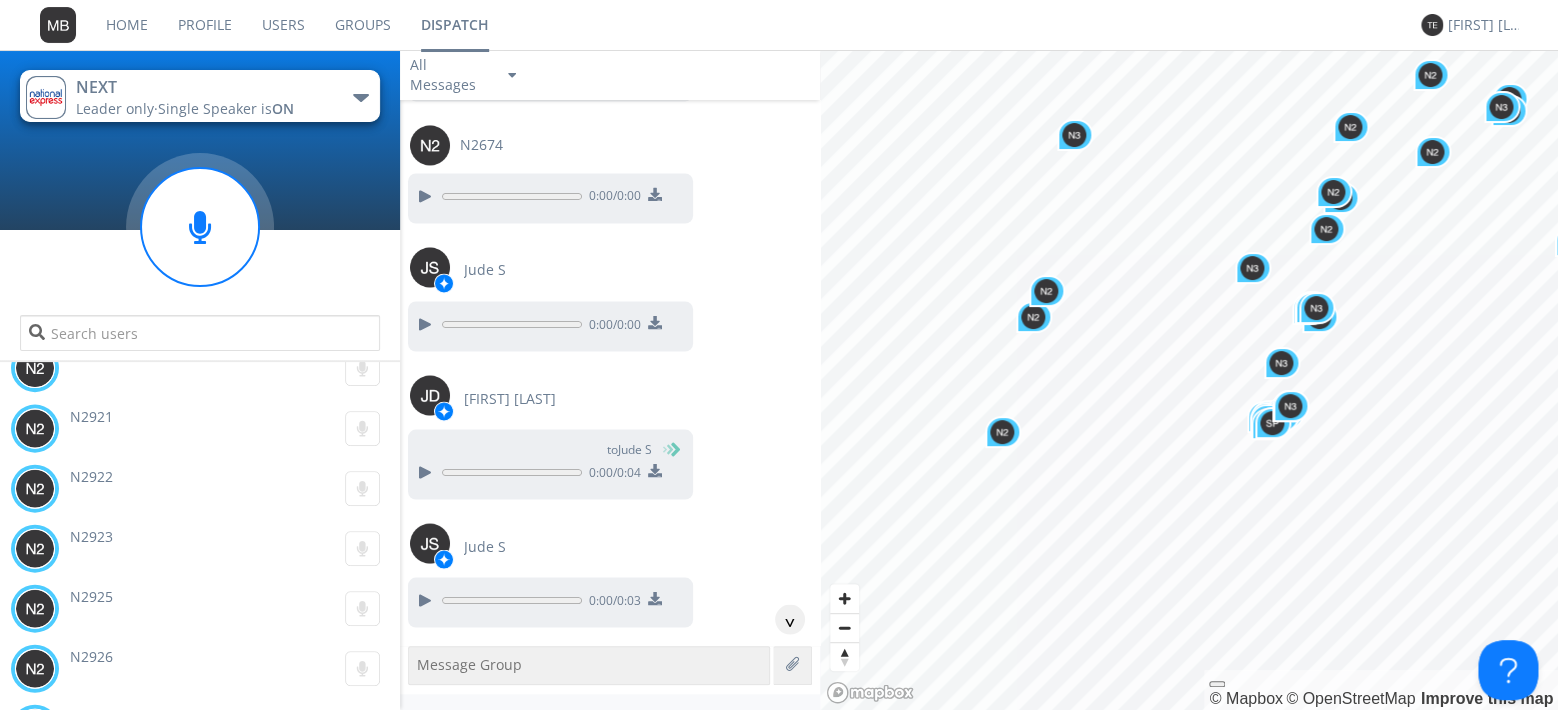 scroll, scrollTop: 88595, scrollLeft: 0, axis: vertical 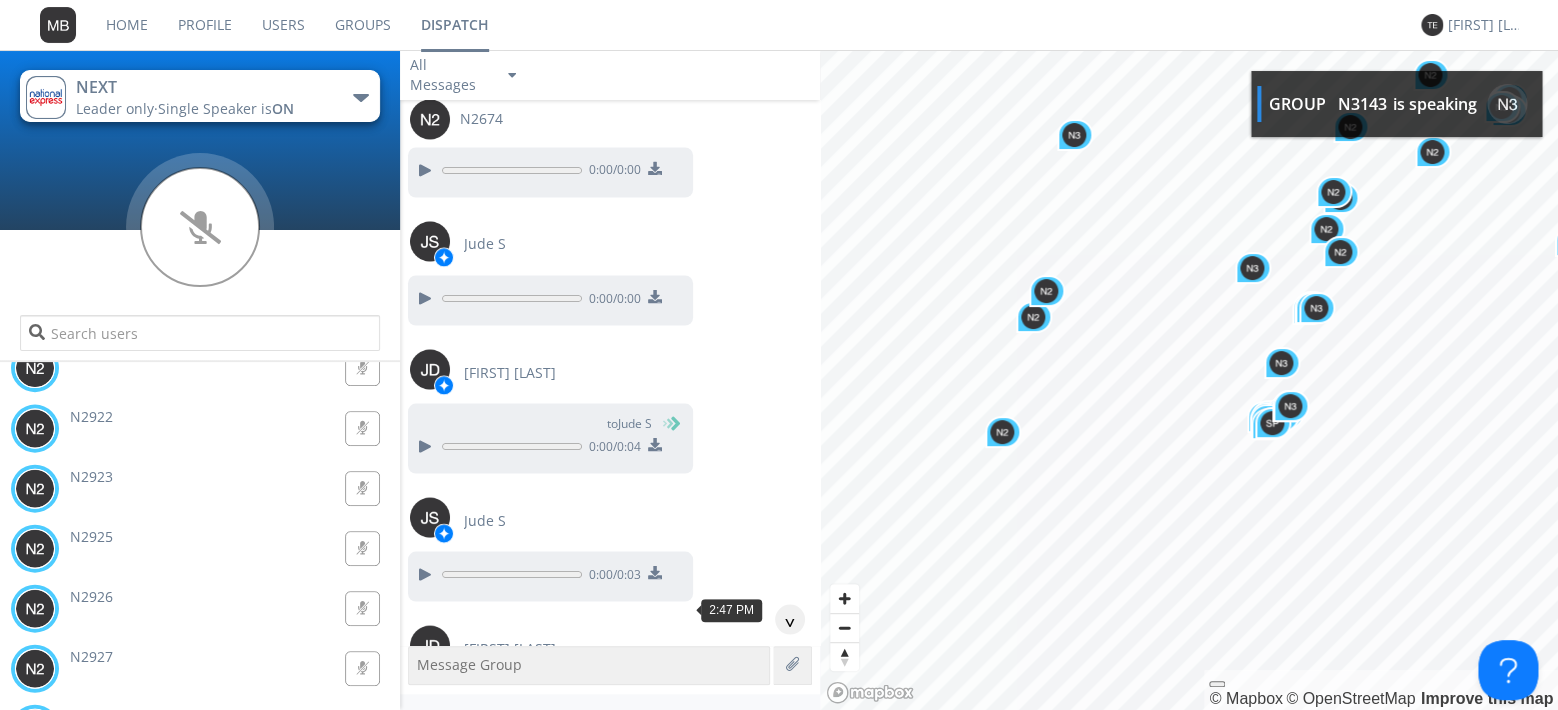 click at bounding box center (424, 1350) 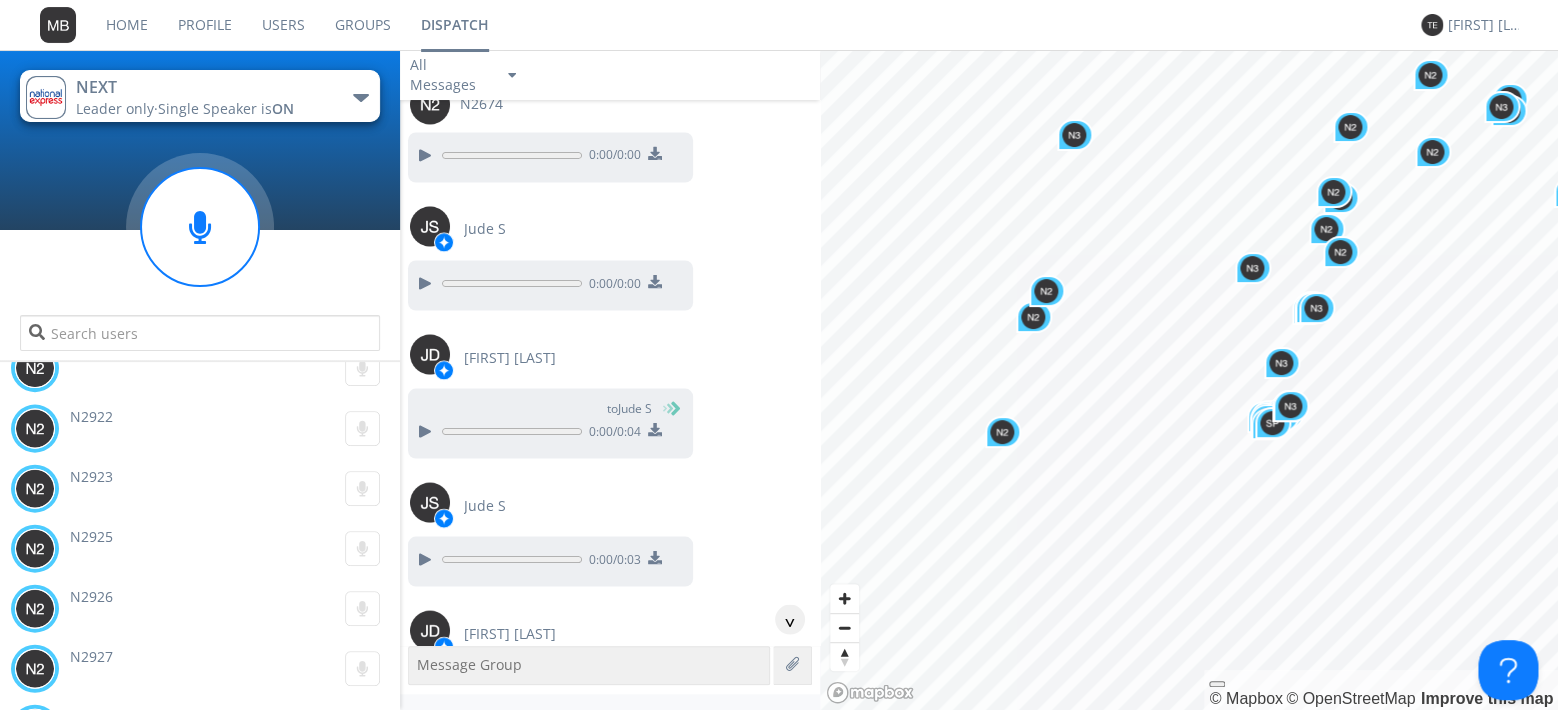 scroll, scrollTop: 88595, scrollLeft: 0, axis: vertical 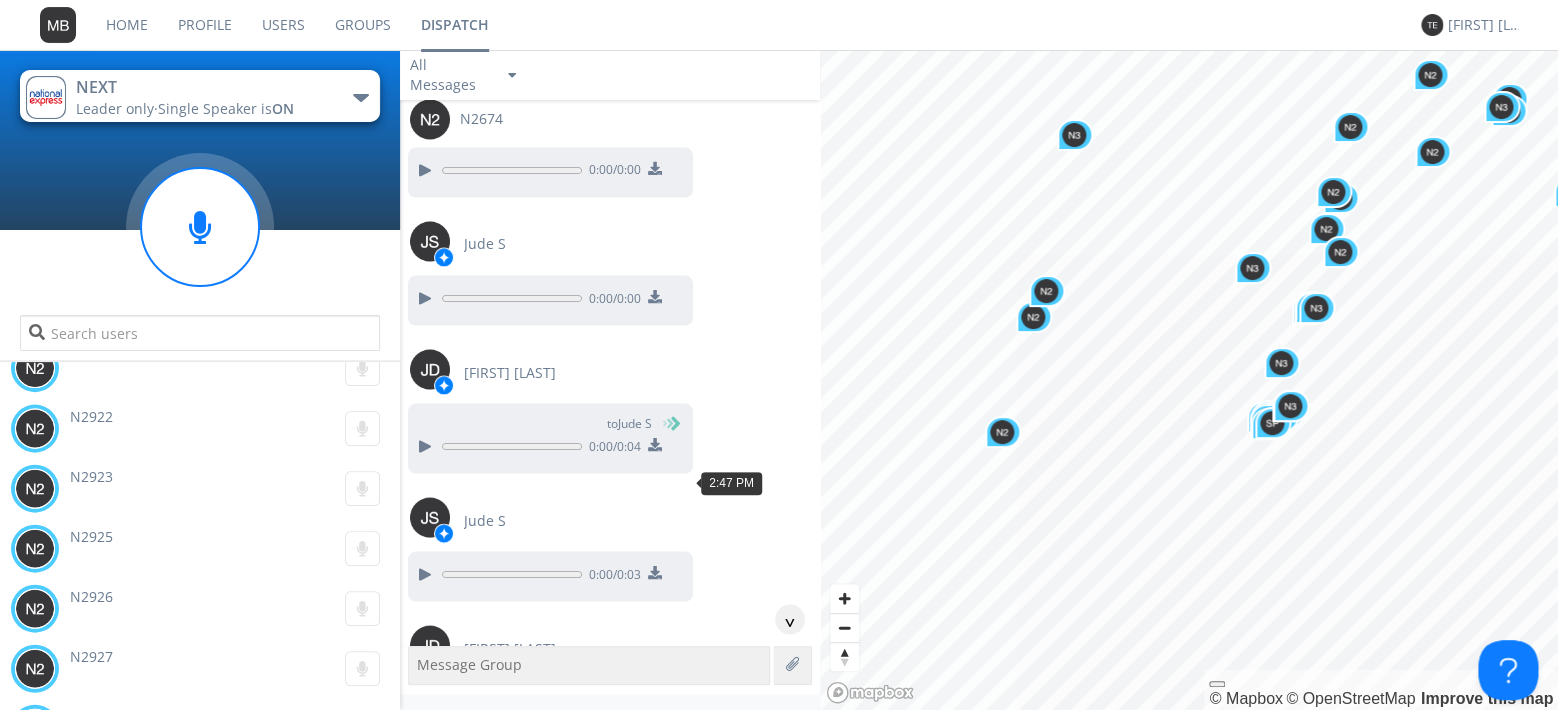click at bounding box center [424, 1222] 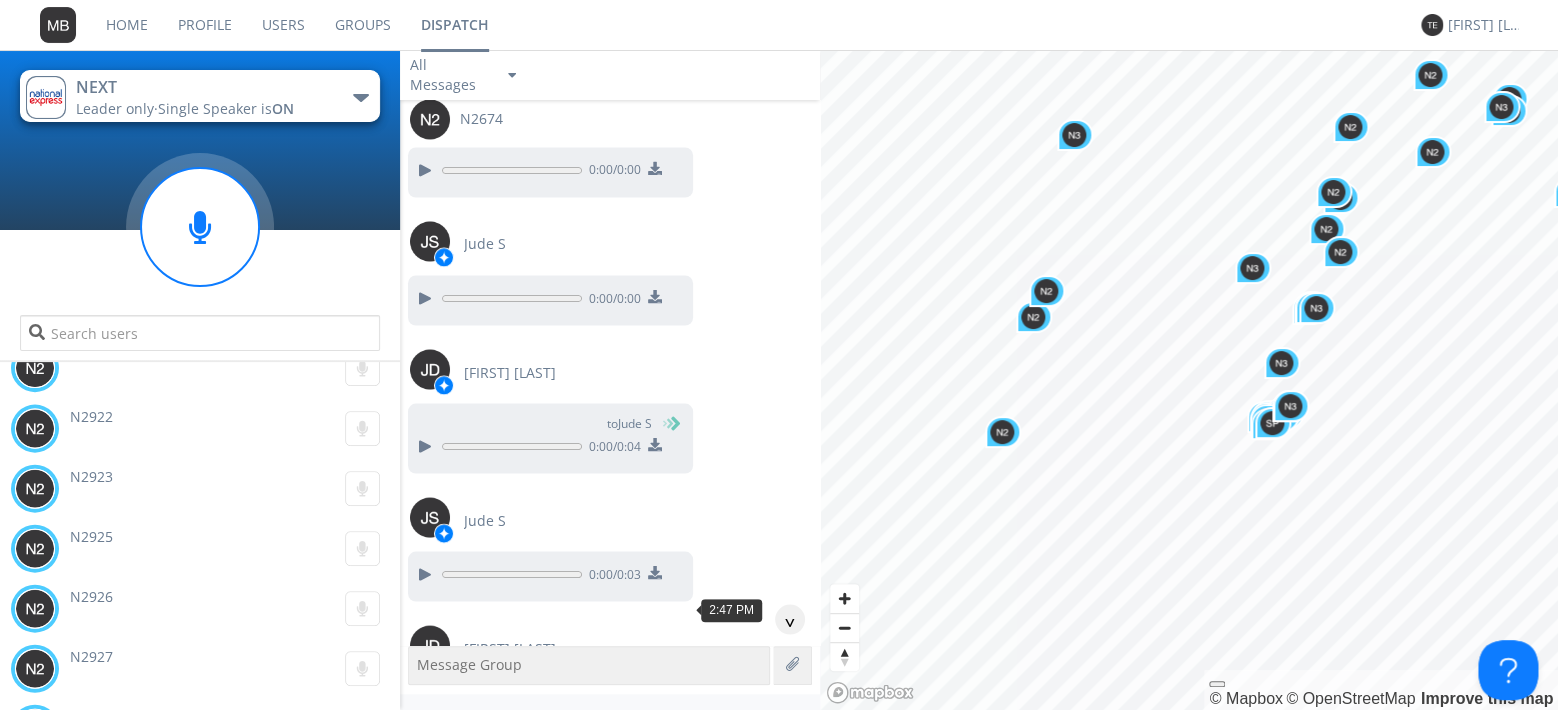 click at bounding box center (424, 1350) 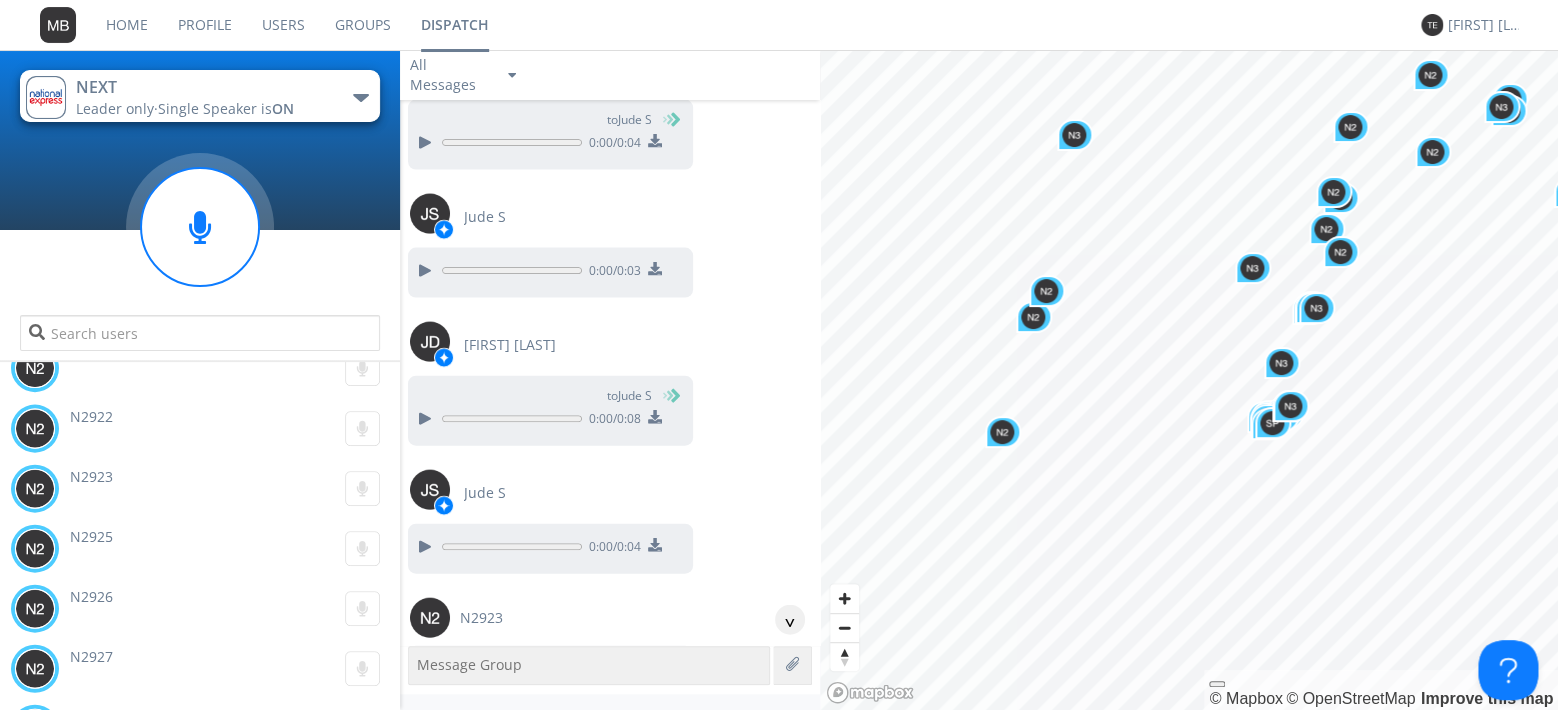 scroll, scrollTop: 88940, scrollLeft: 0, axis: vertical 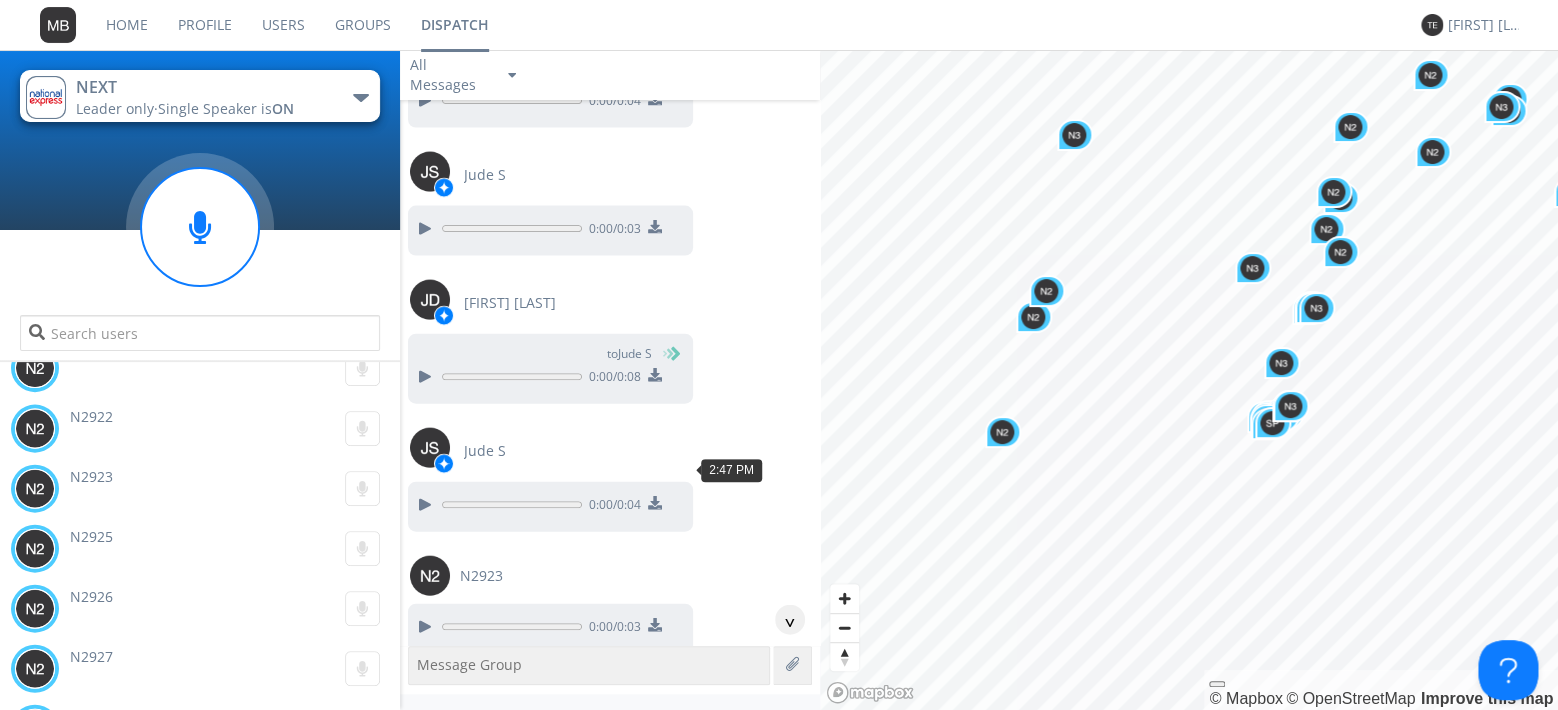 click at bounding box center (424, 1127) 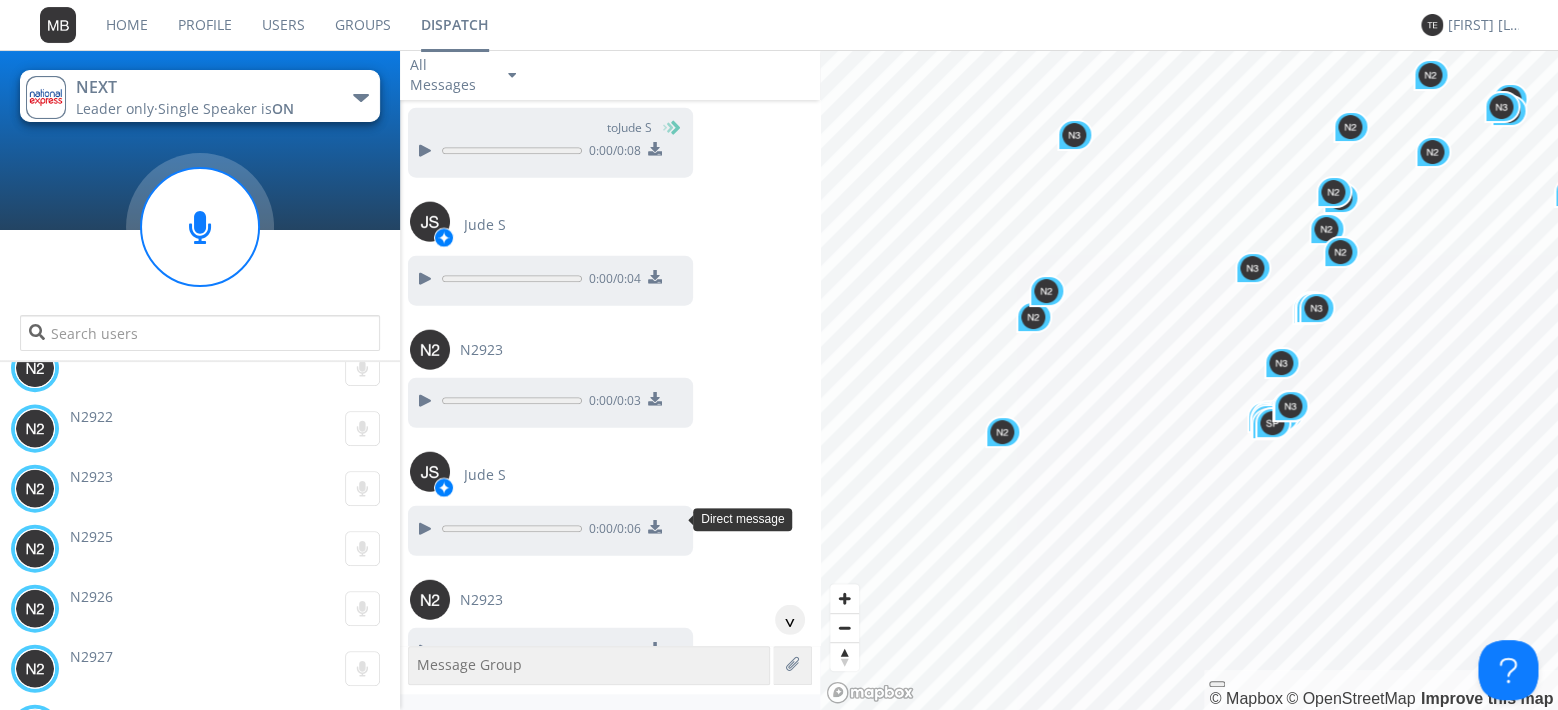 scroll, scrollTop: 89170, scrollLeft: 0, axis: vertical 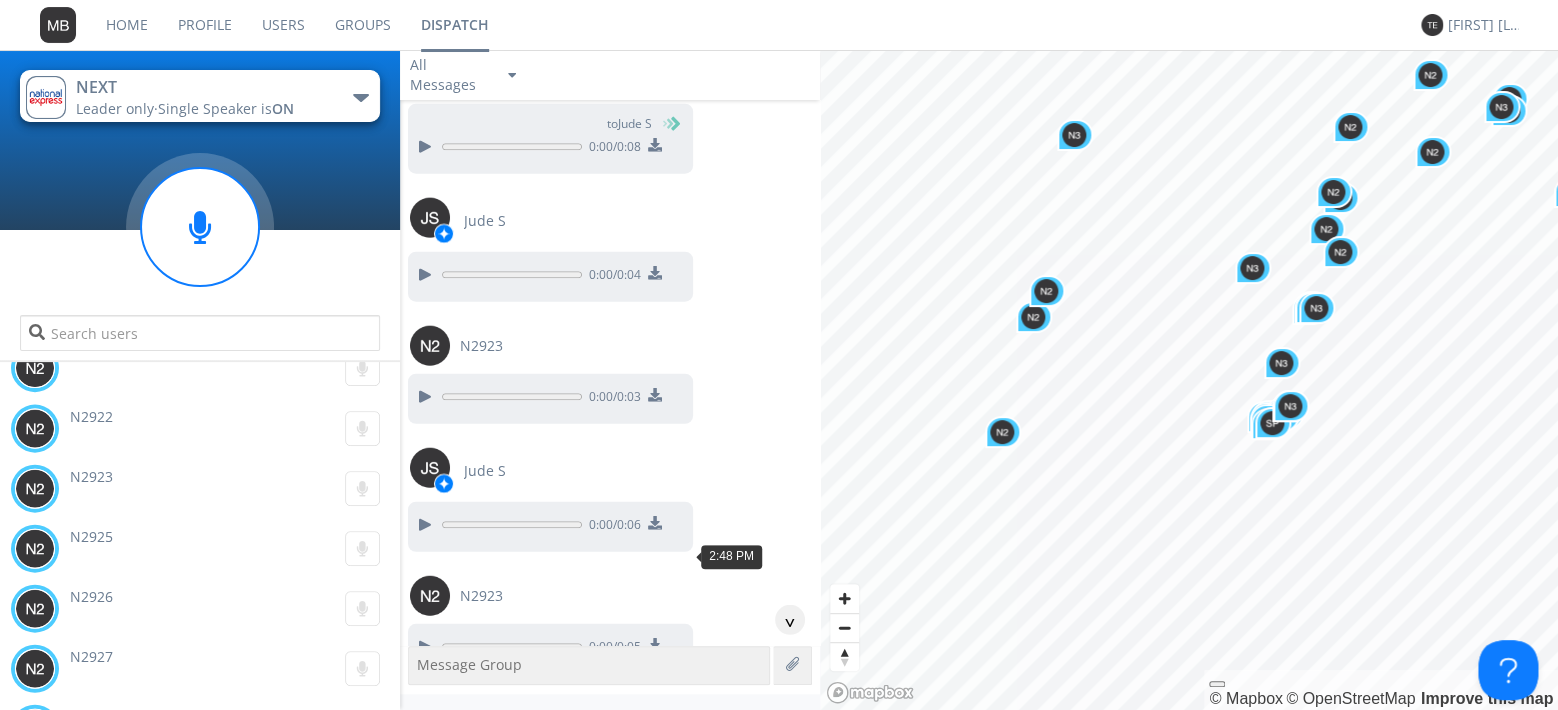 click at bounding box center [424, 1301] 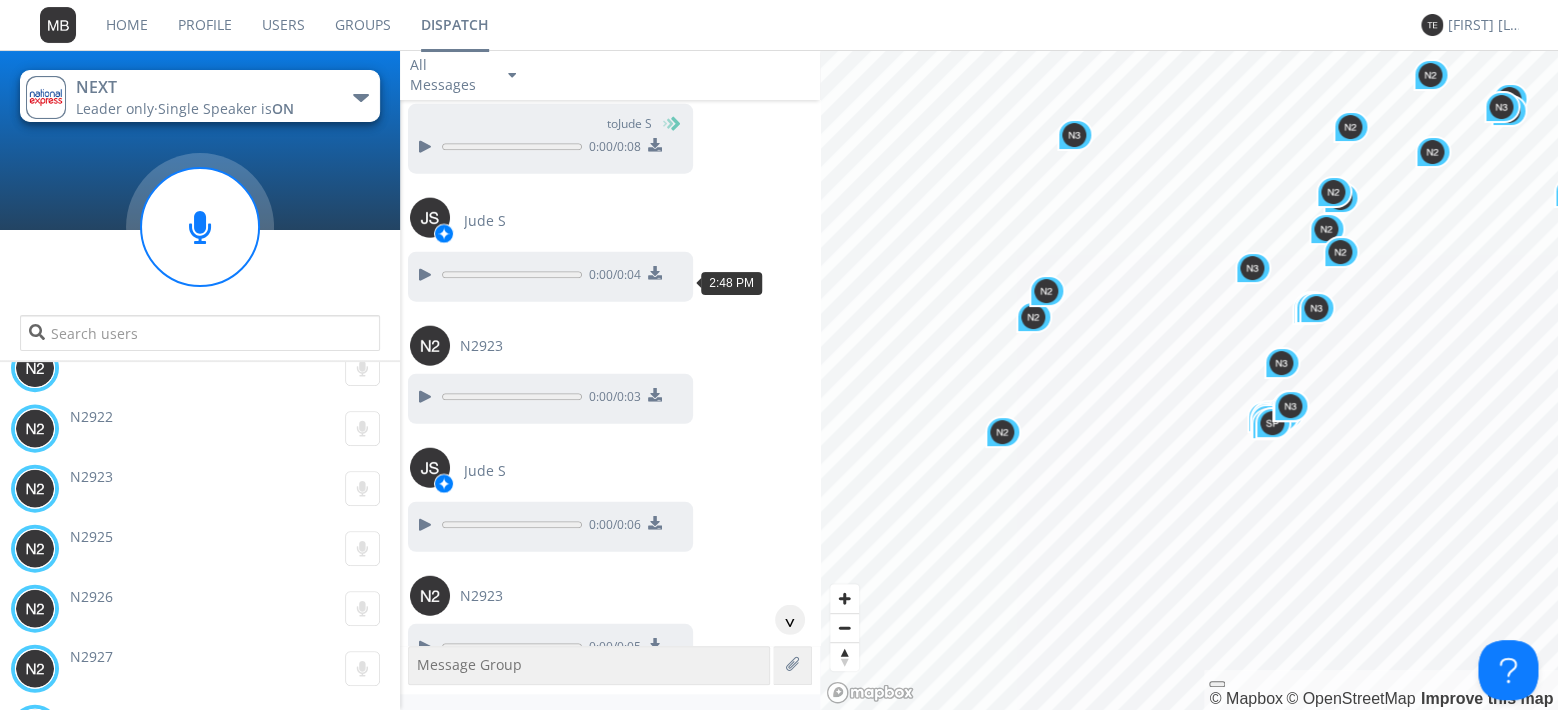 click at bounding box center (424, 1025) 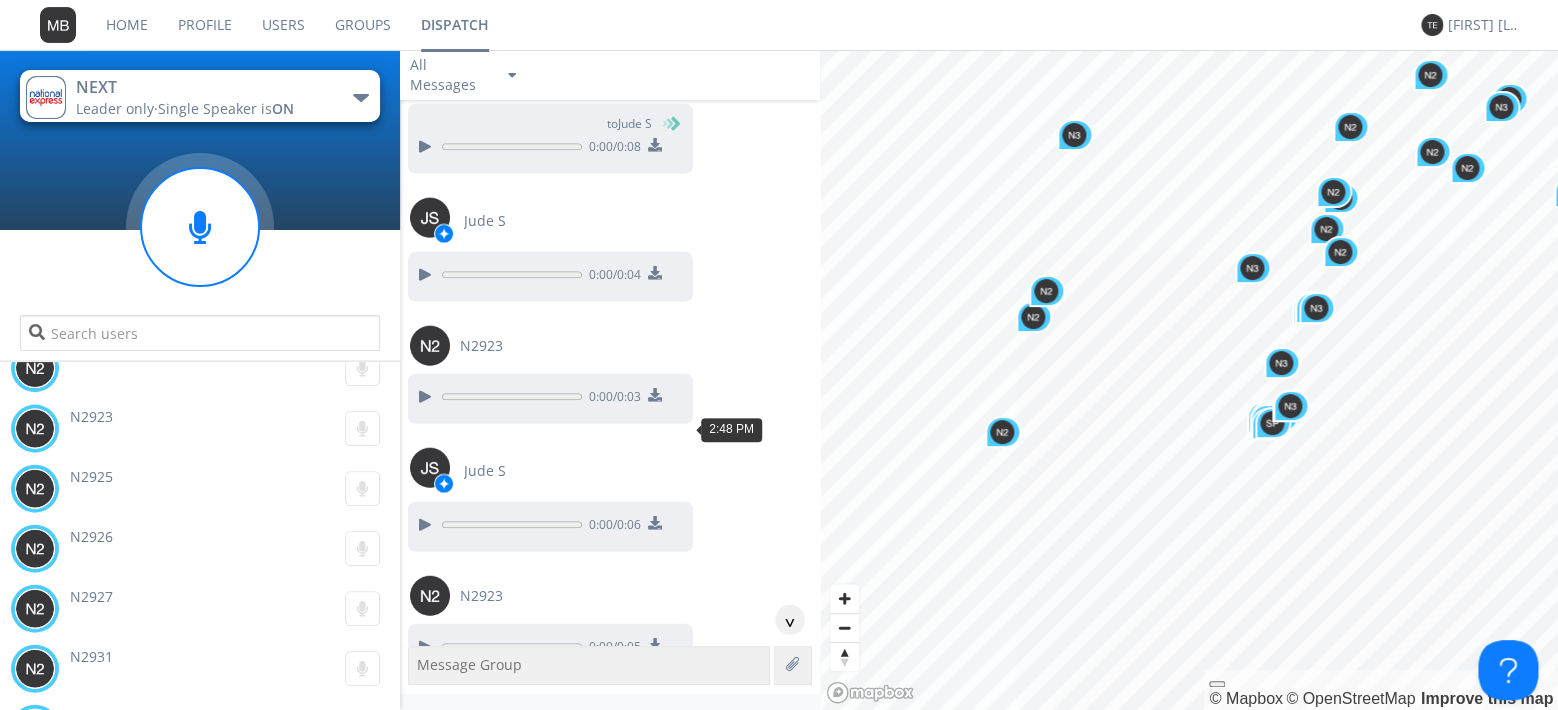 click at bounding box center (424, 1173) 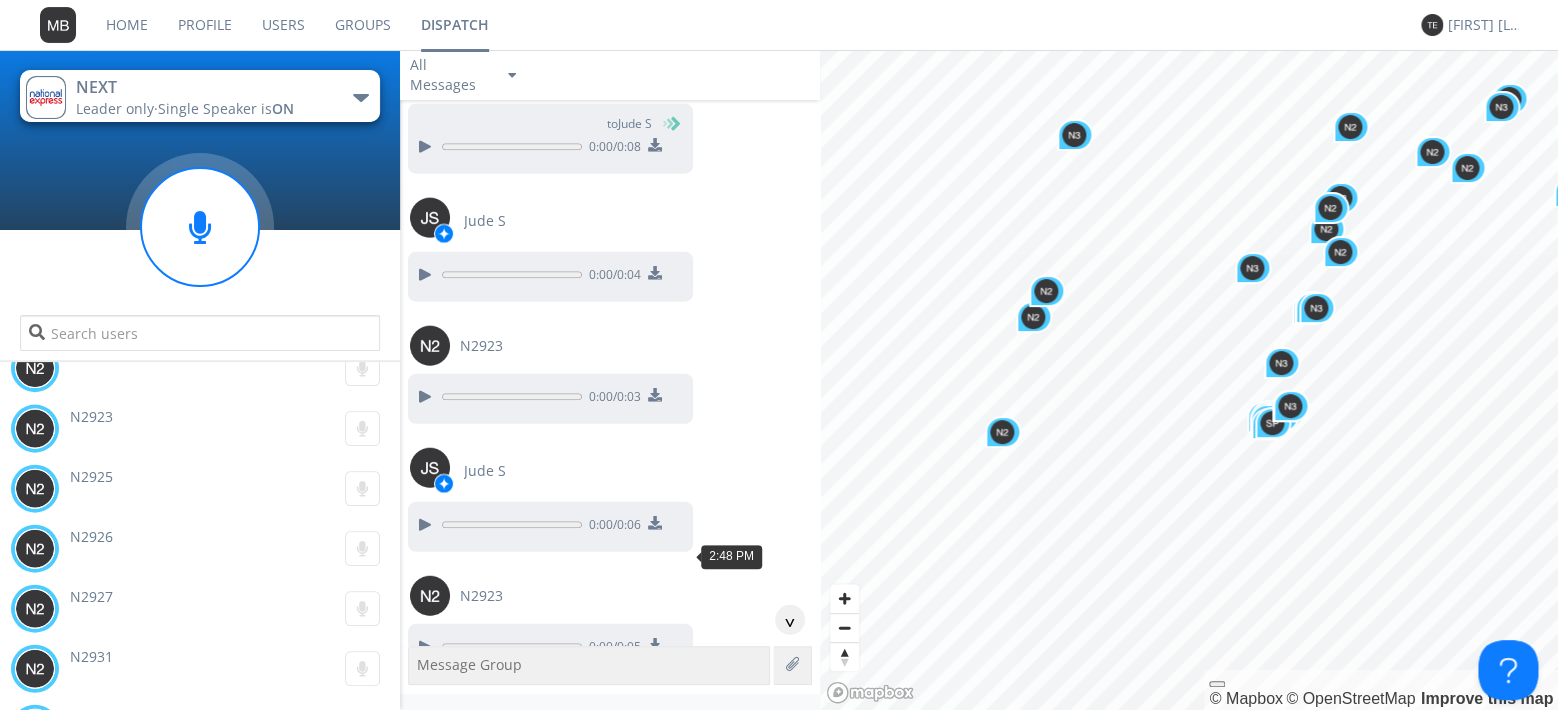 click at bounding box center (424, 1301) 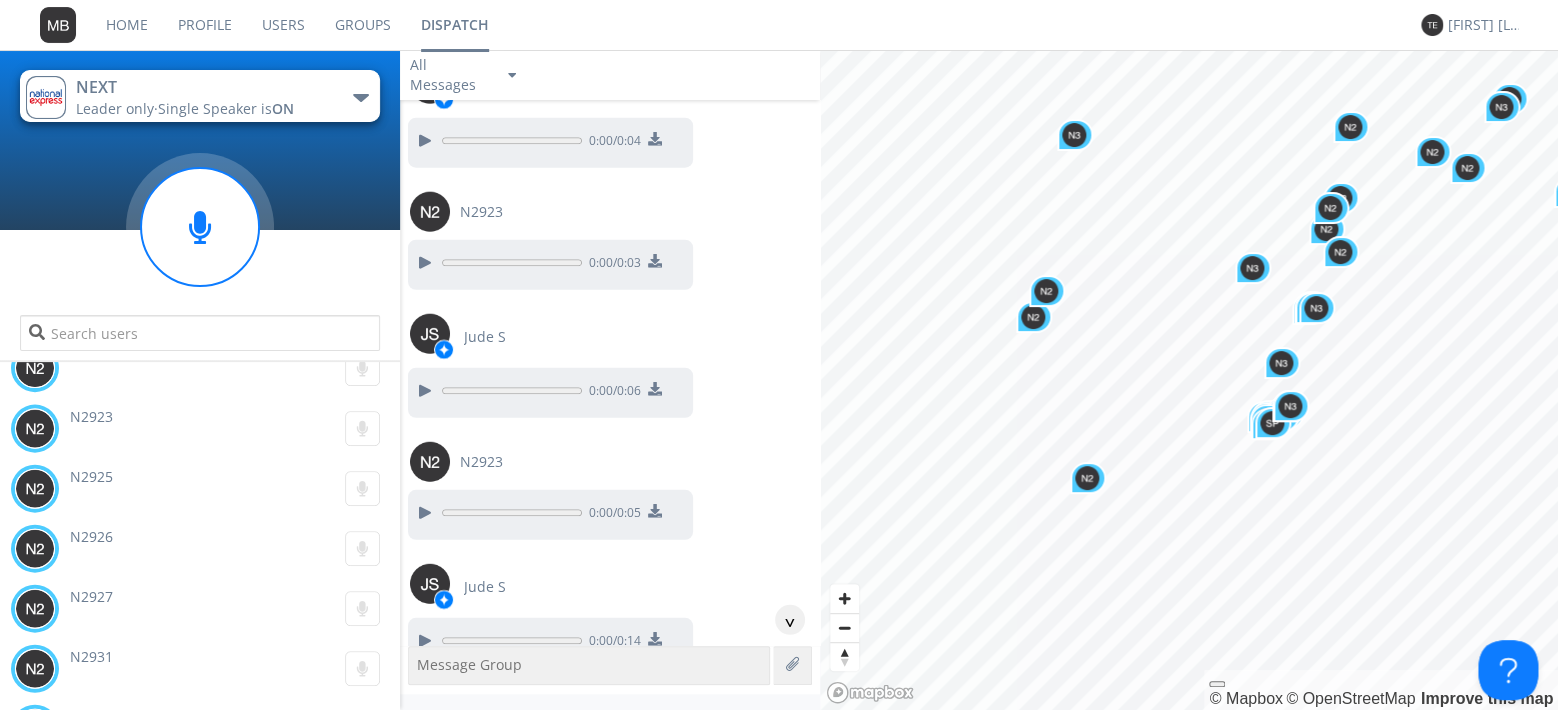 scroll, scrollTop: 89400, scrollLeft: 0, axis: vertical 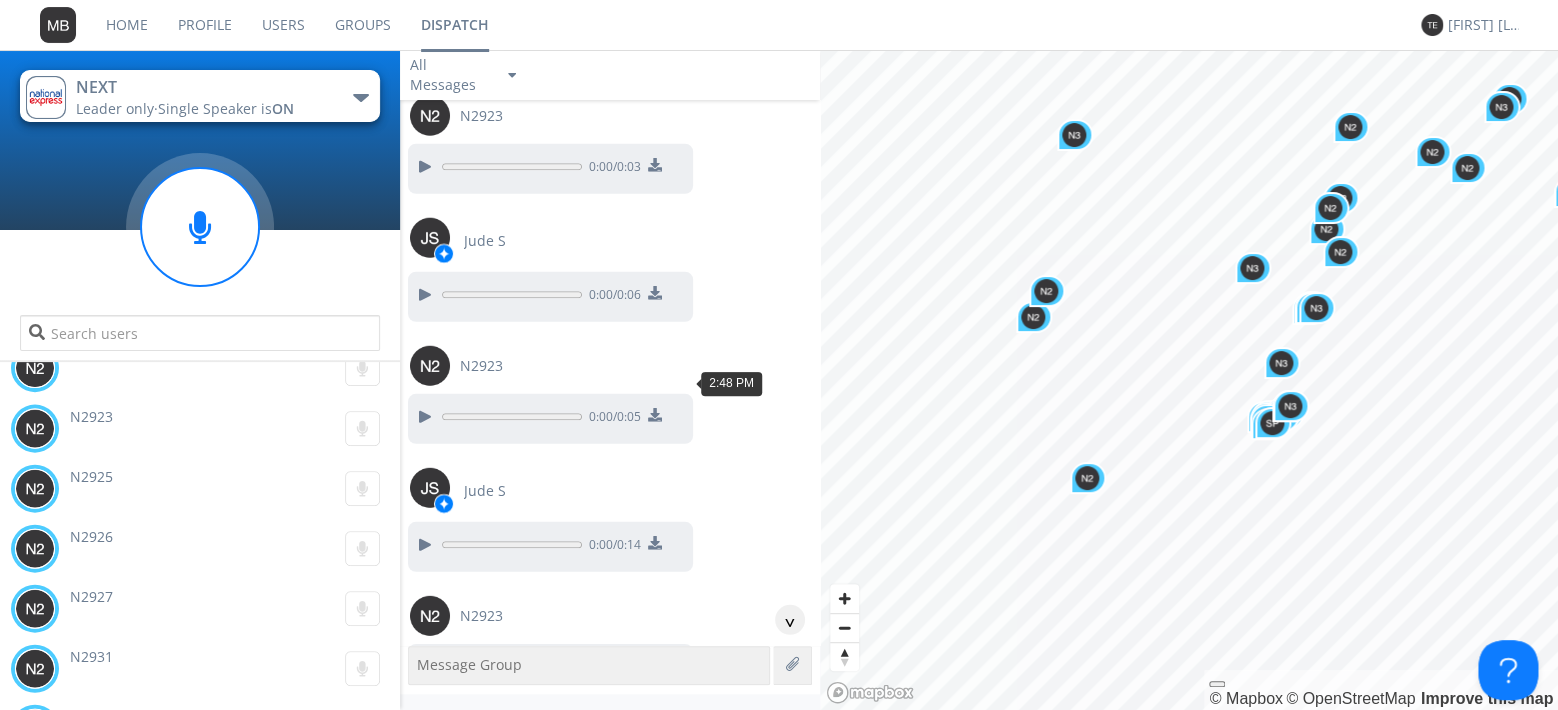 click at bounding box center (424, 1129) 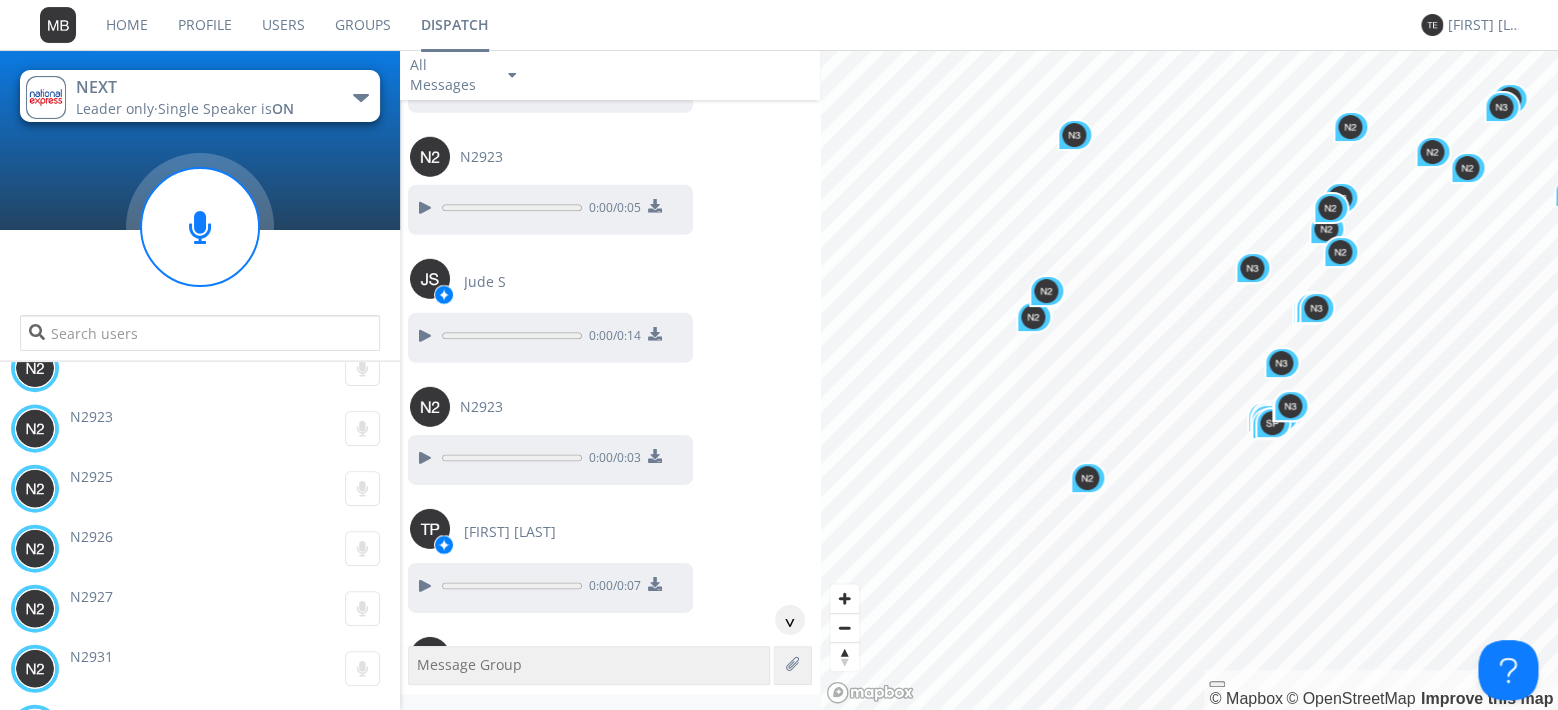 scroll, scrollTop: 89630, scrollLeft: 0, axis: vertical 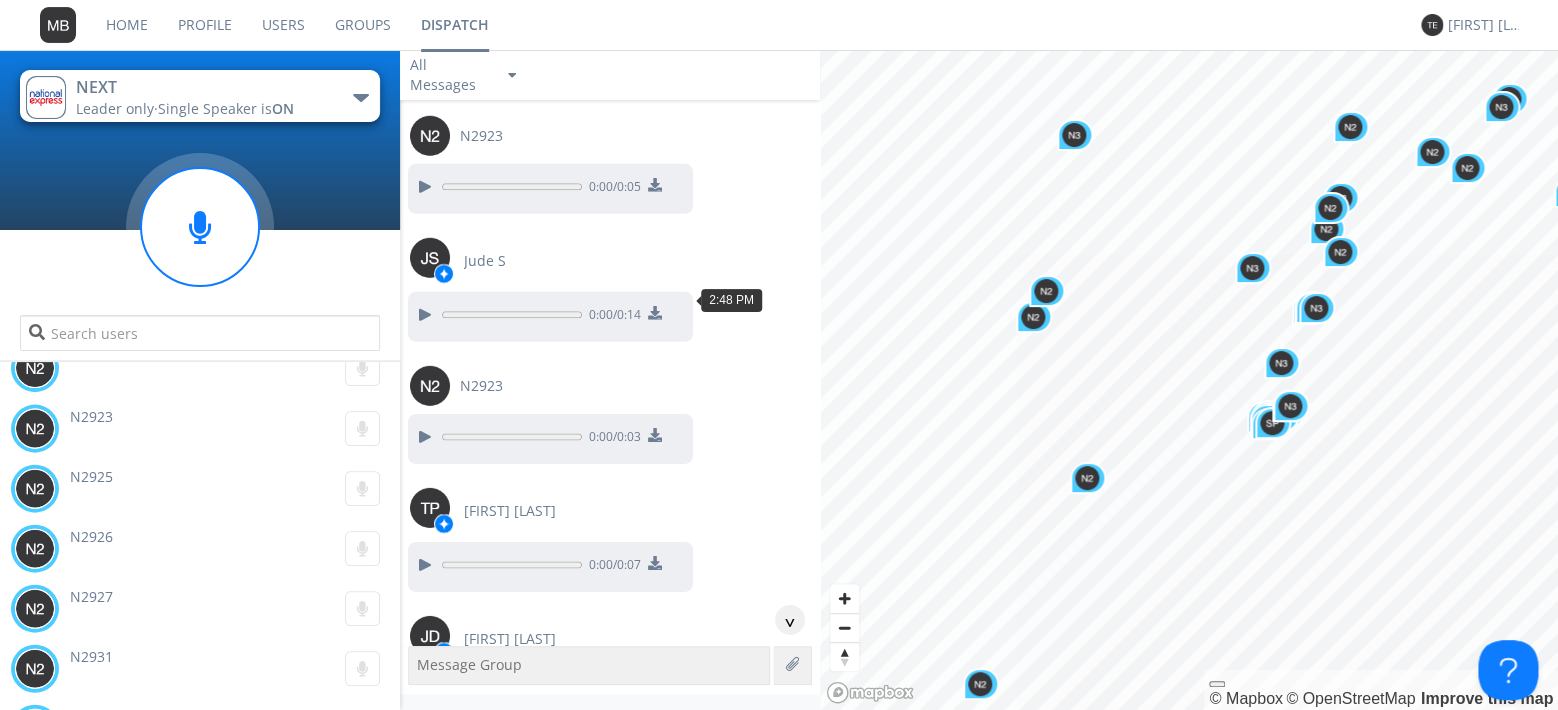 click at bounding box center (424, 1047) 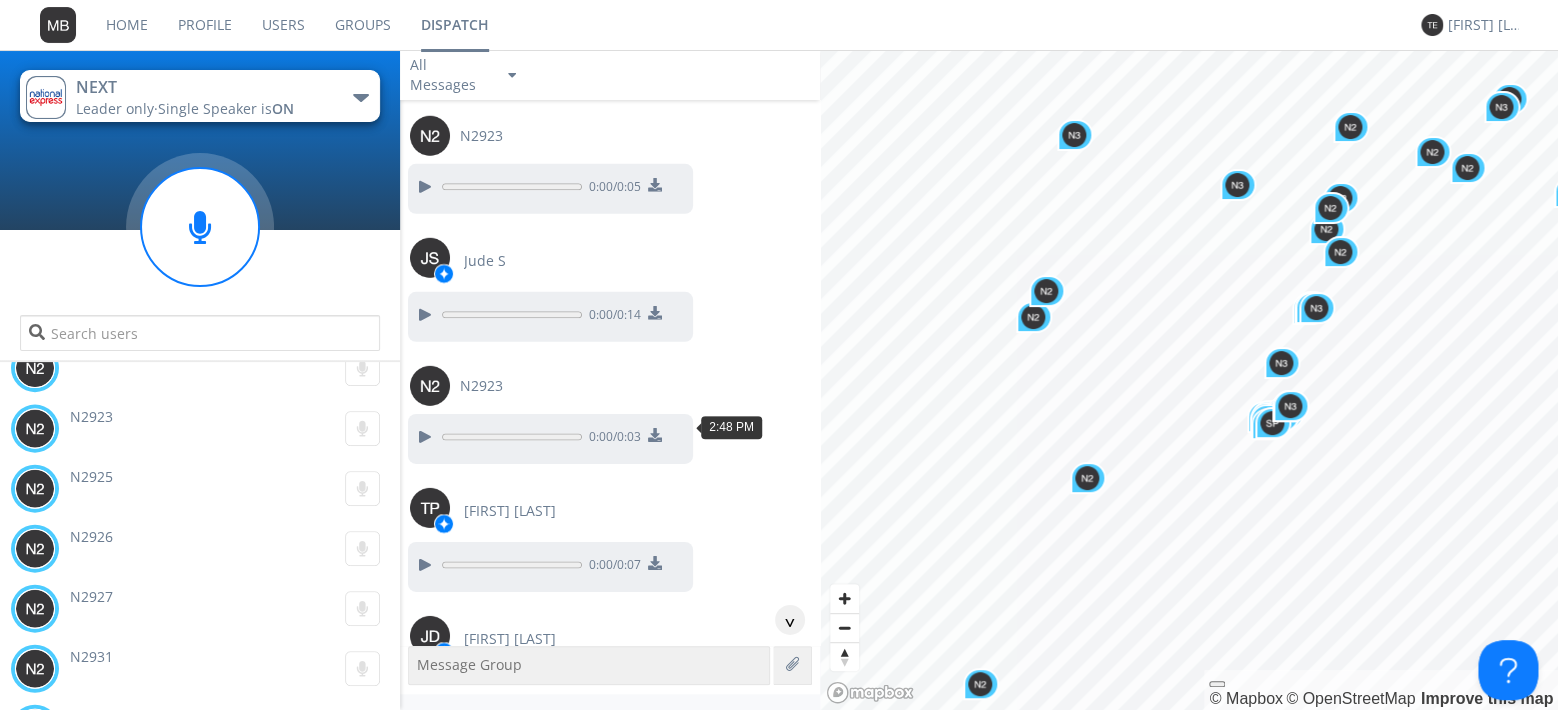 click at bounding box center [424, 1175] 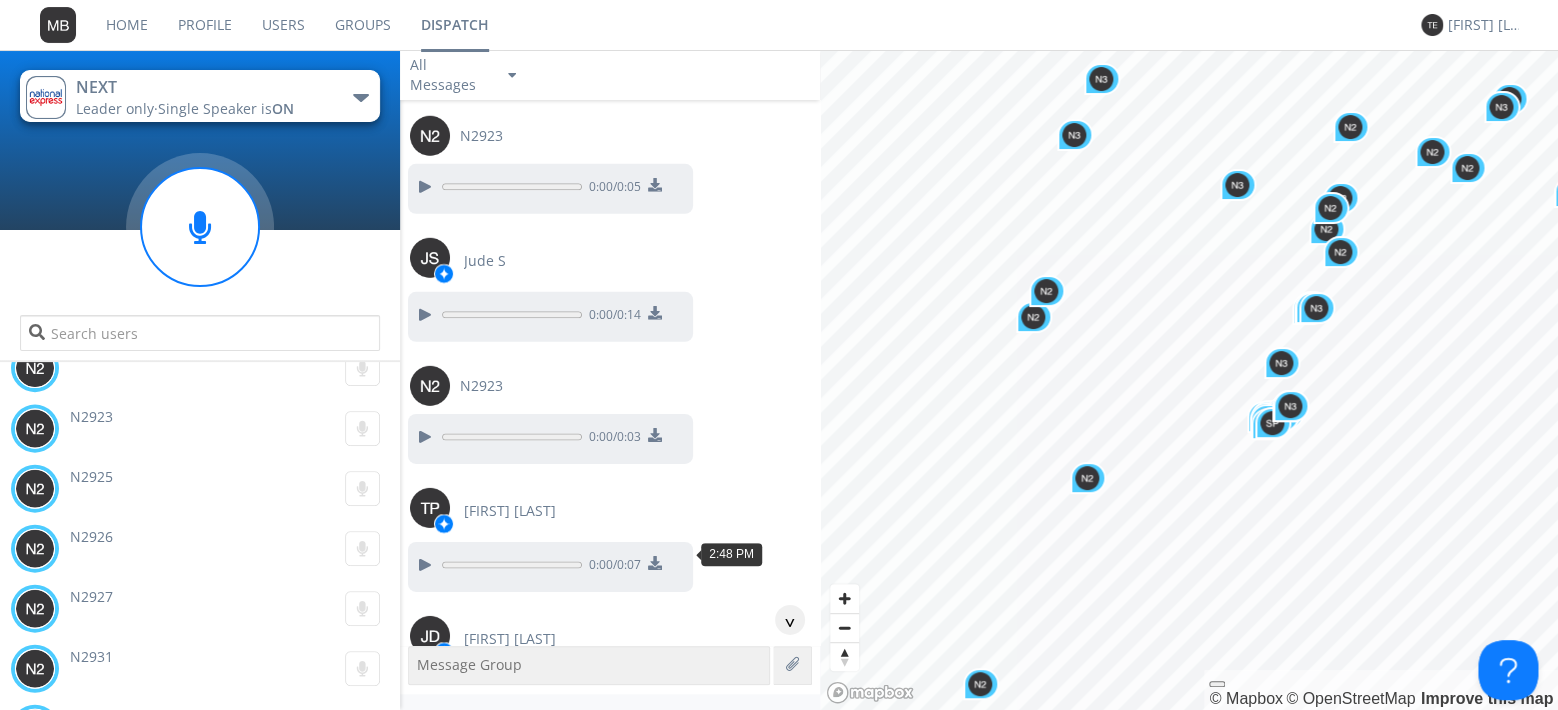 click at bounding box center (424, 1303) 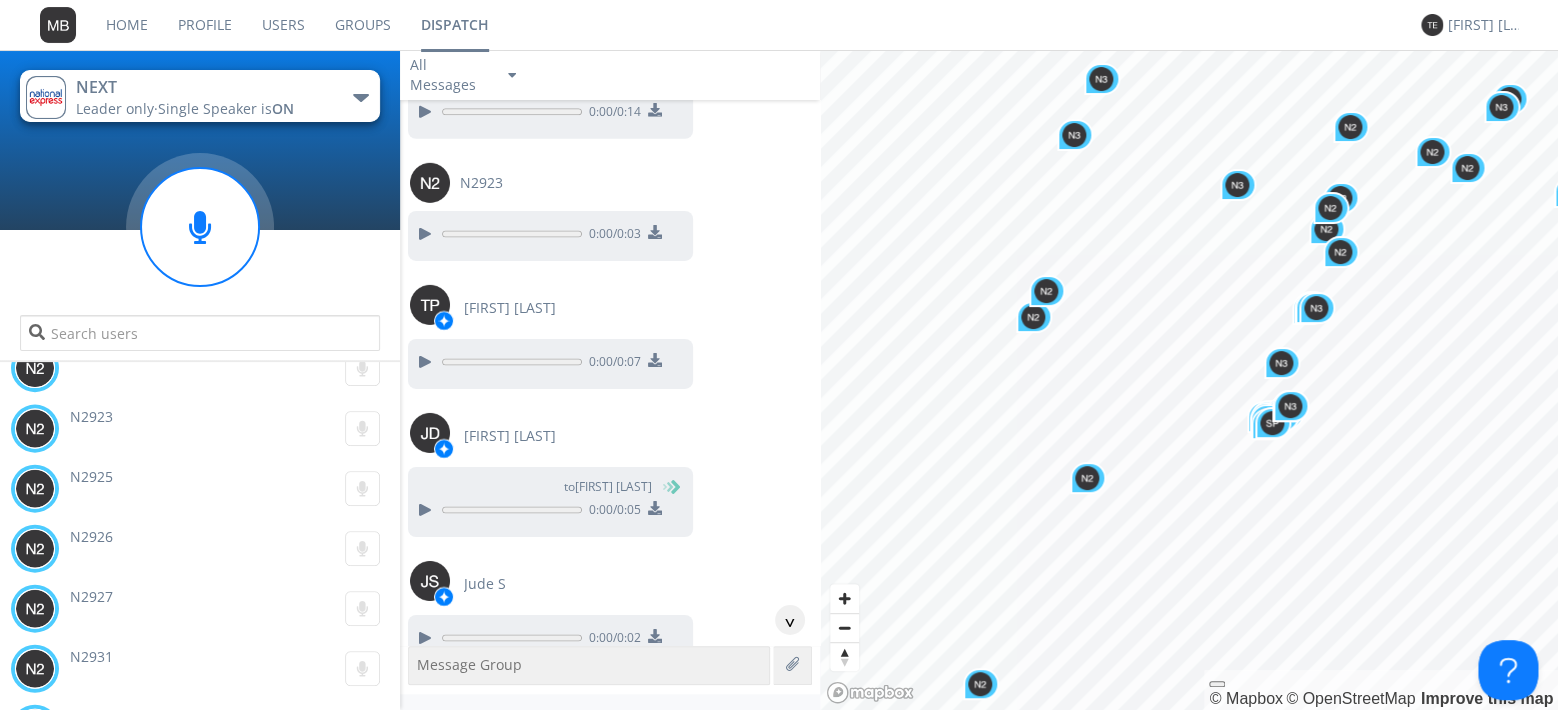 scroll, scrollTop: 89860, scrollLeft: 0, axis: vertical 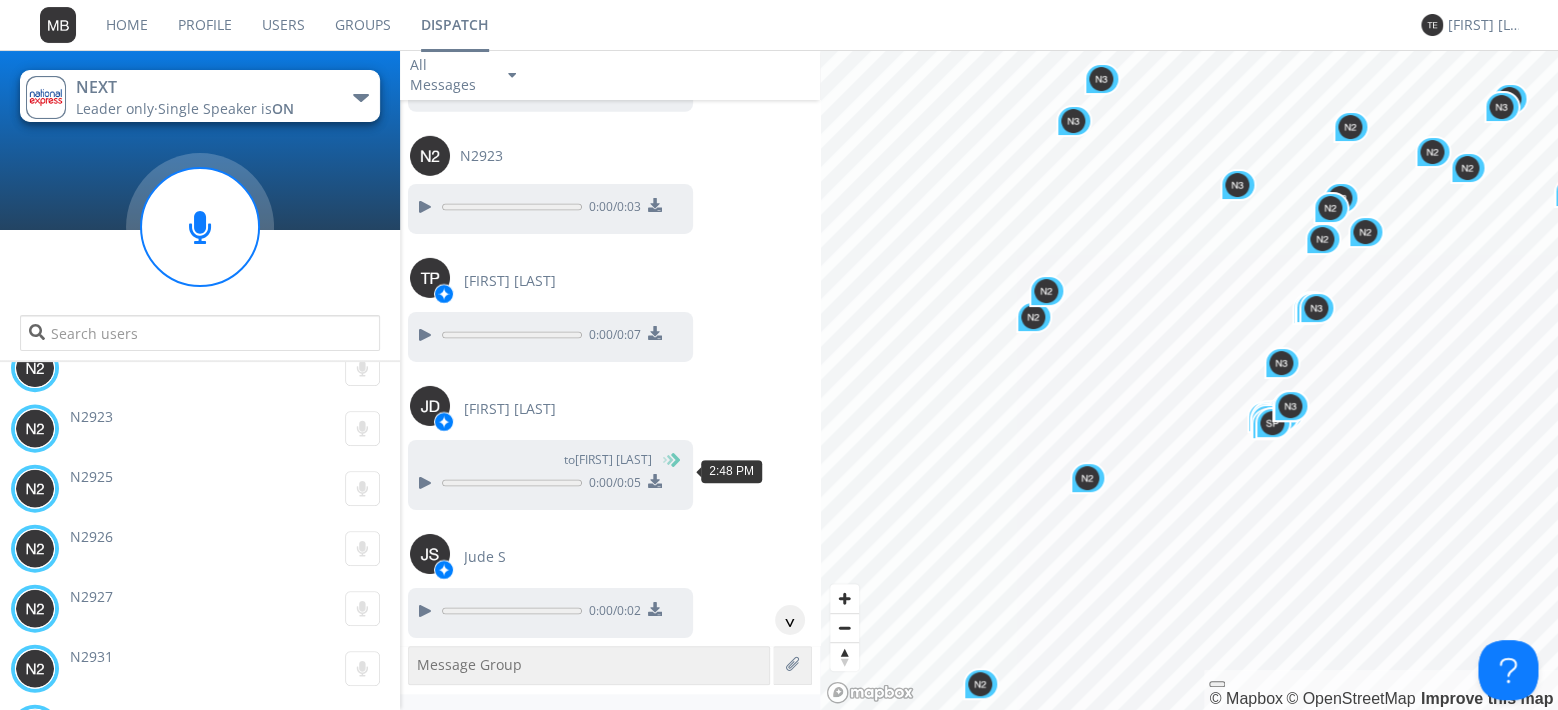 click at bounding box center [424, 1221] 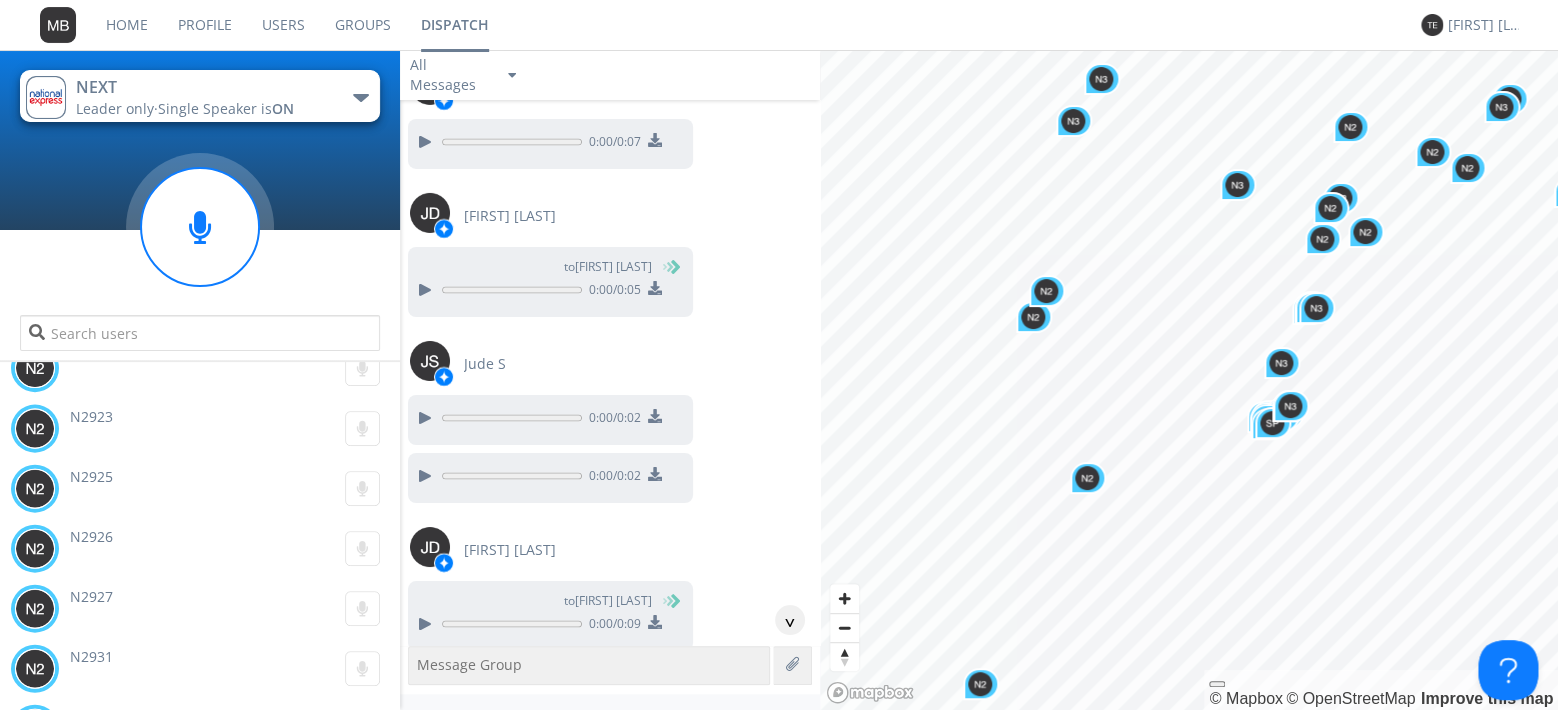 scroll, scrollTop: 90090, scrollLeft: 0, axis: vertical 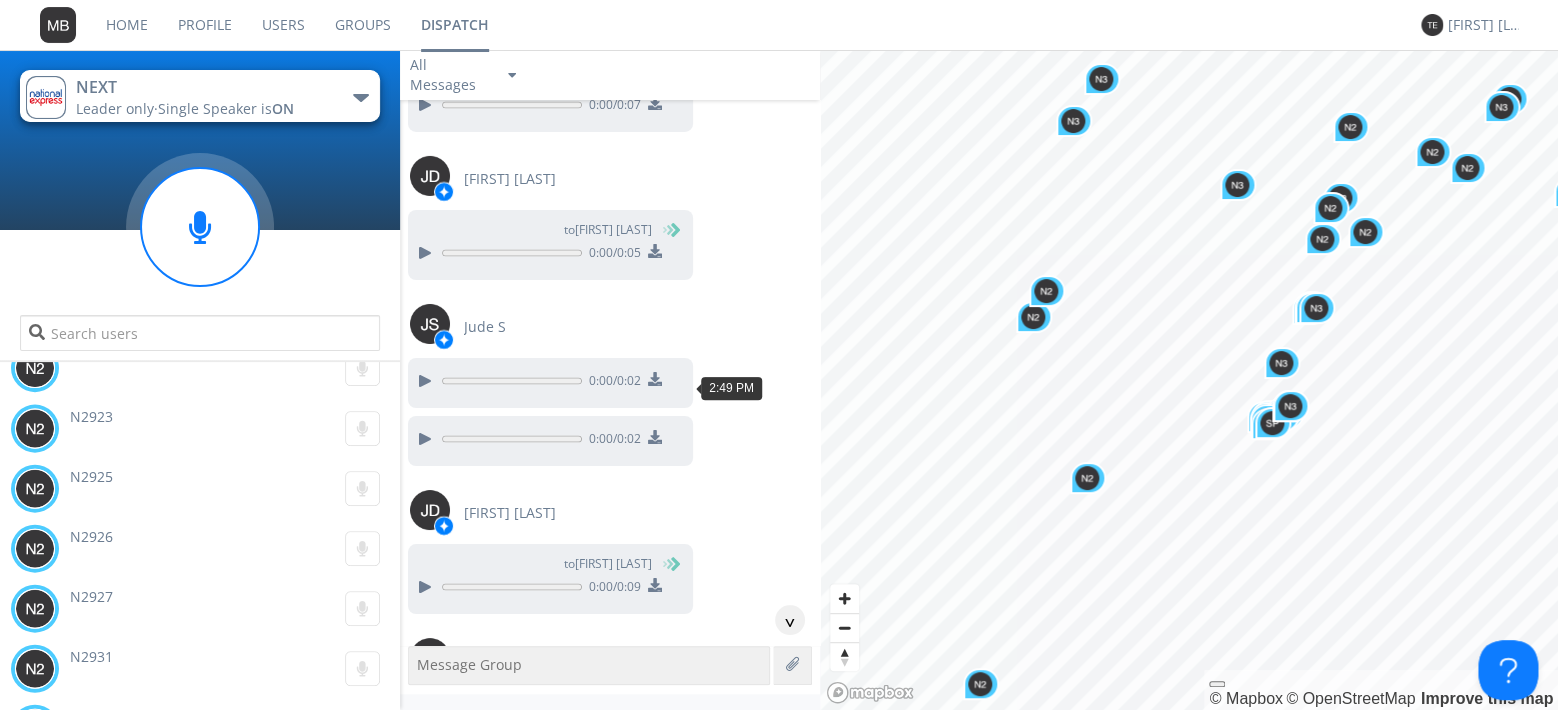 click at bounding box center [424, 1139] 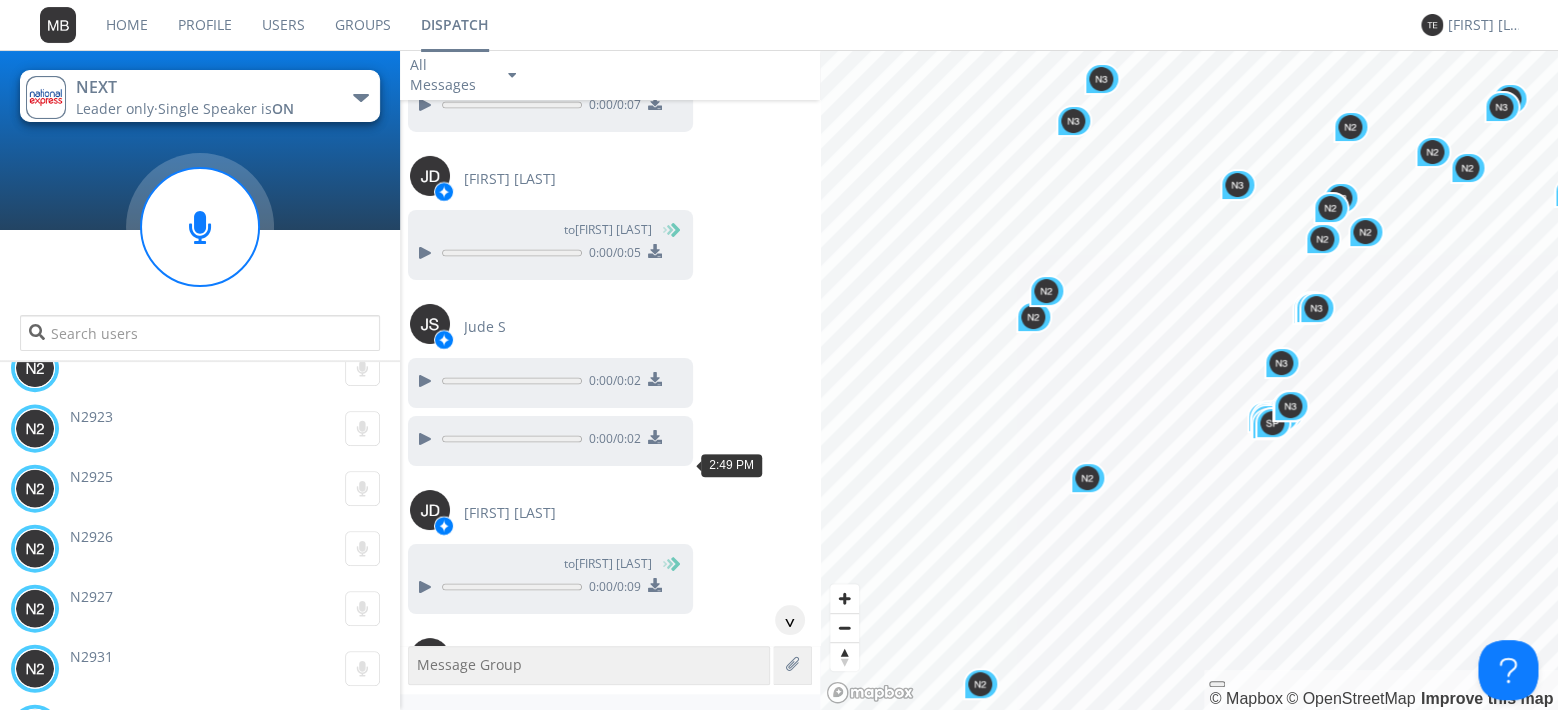 click at bounding box center [424, 1217] 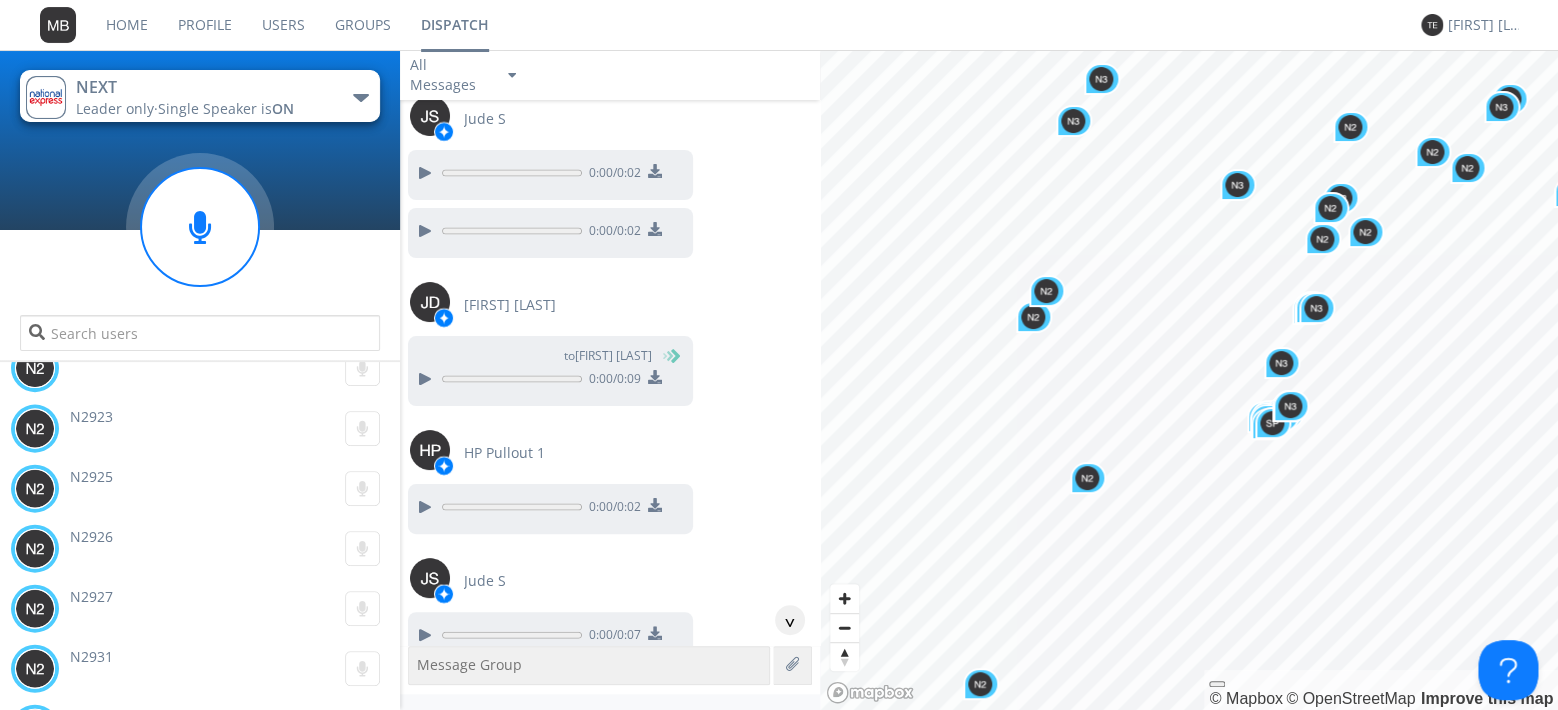 scroll, scrollTop: 90320, scrollLeft: 0, axis: vertical 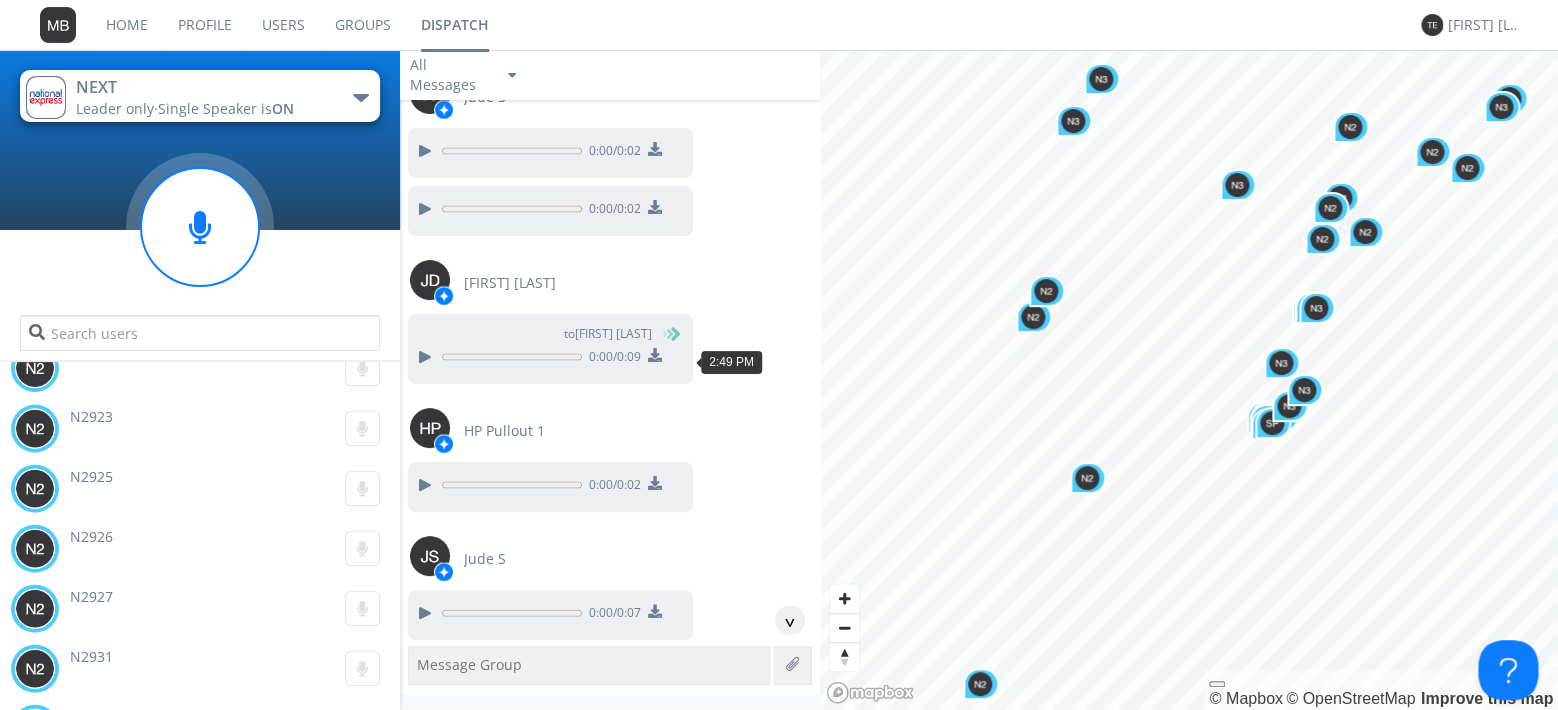 click at bounding box center (424, 1115) 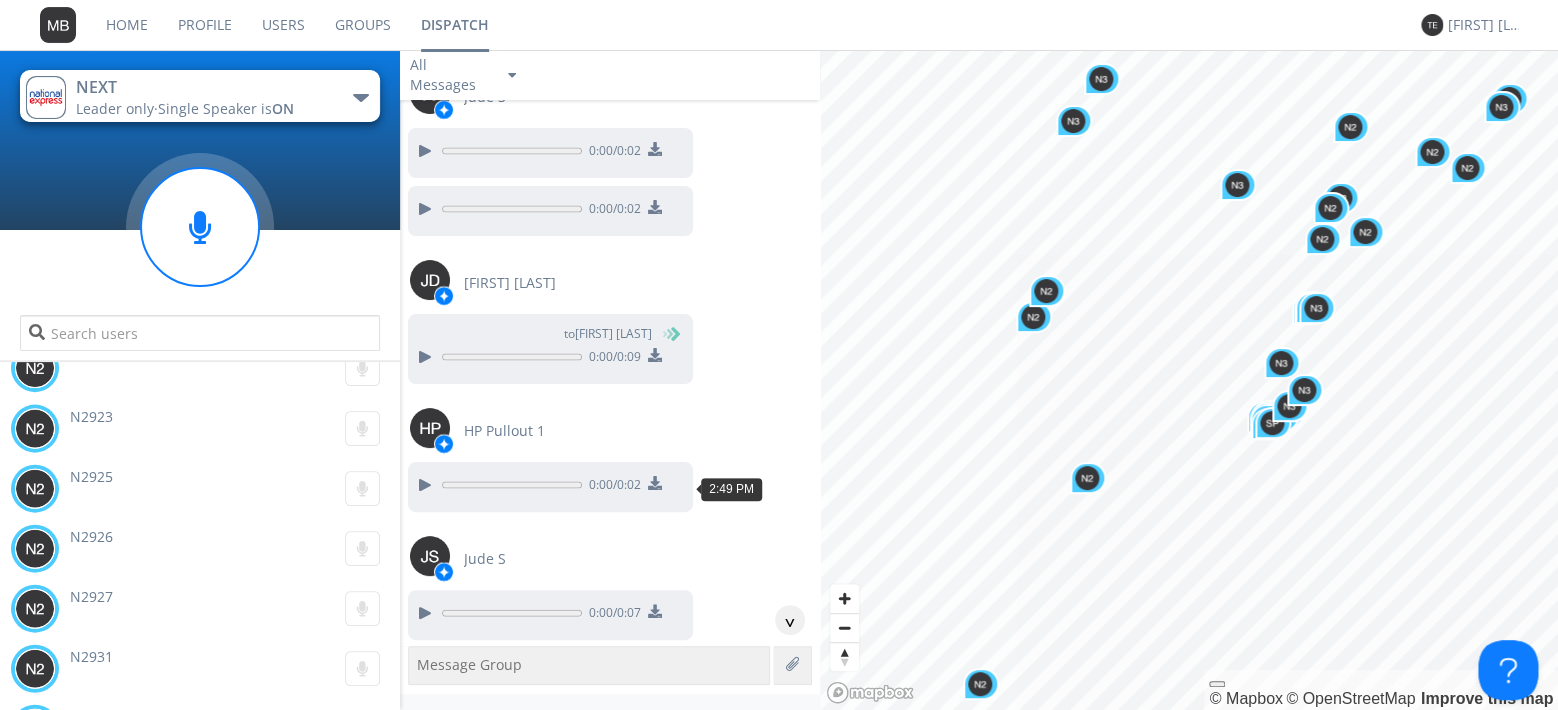 click at bounding box center [424, 1243] 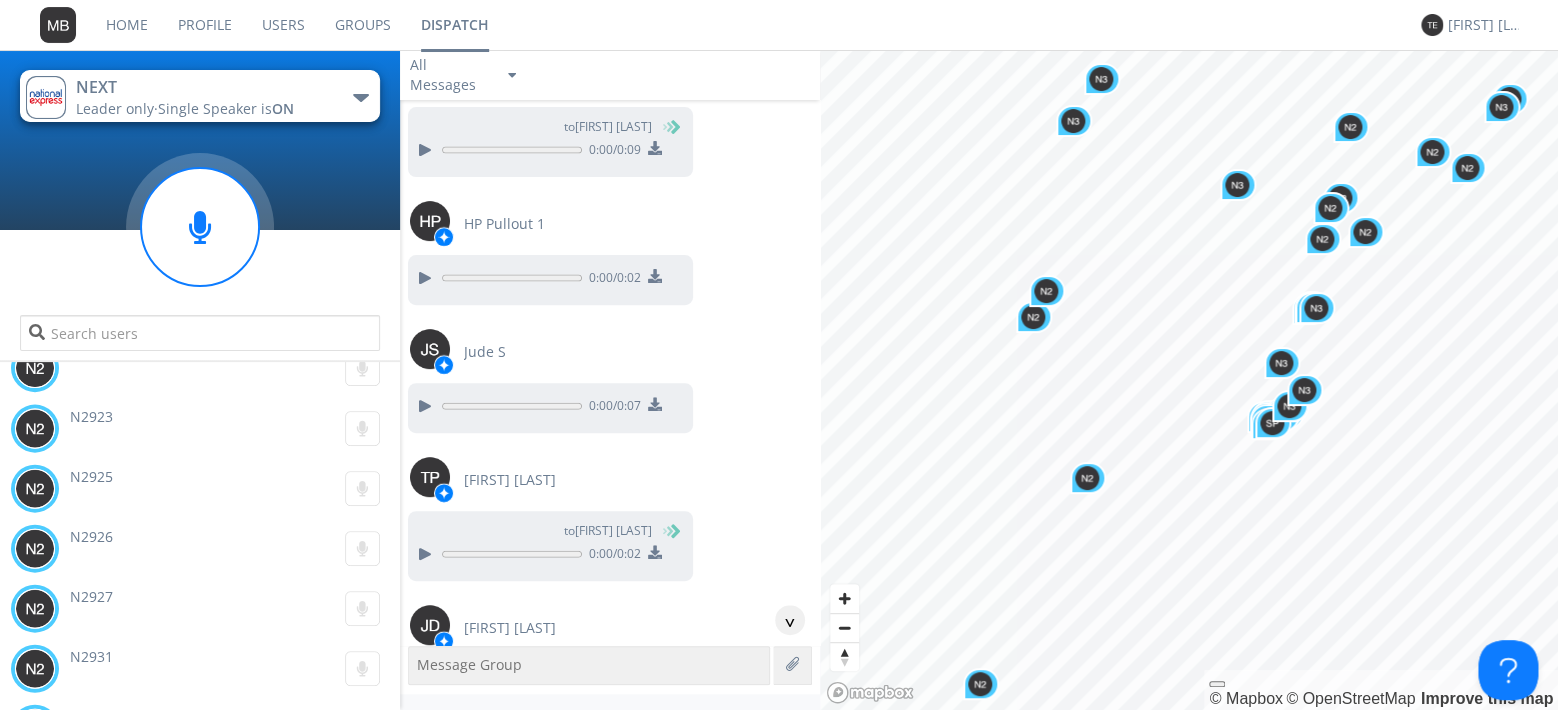 scroll, scrollTop: 90550, scrollLeft: 0, axis: vertical 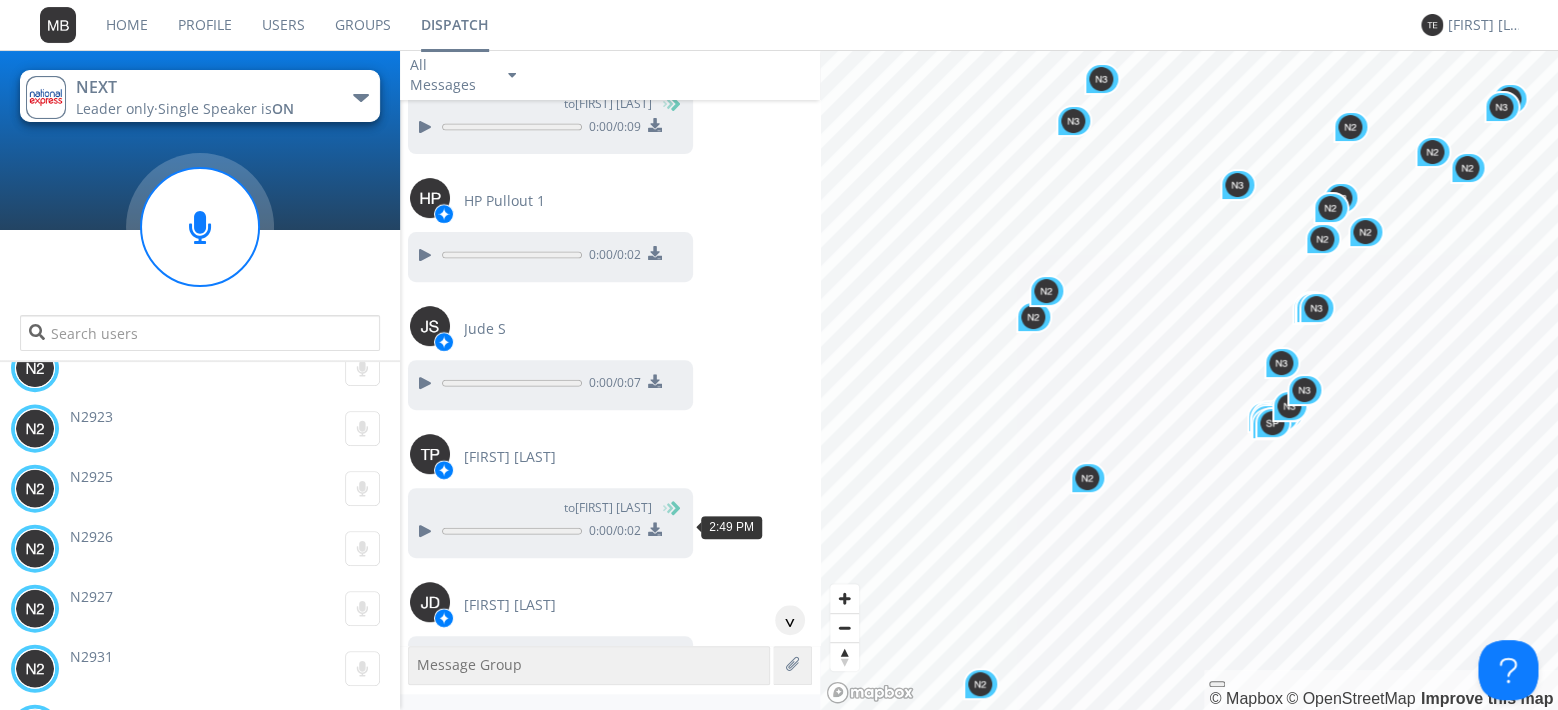 click at bounding box center [424, 1283] 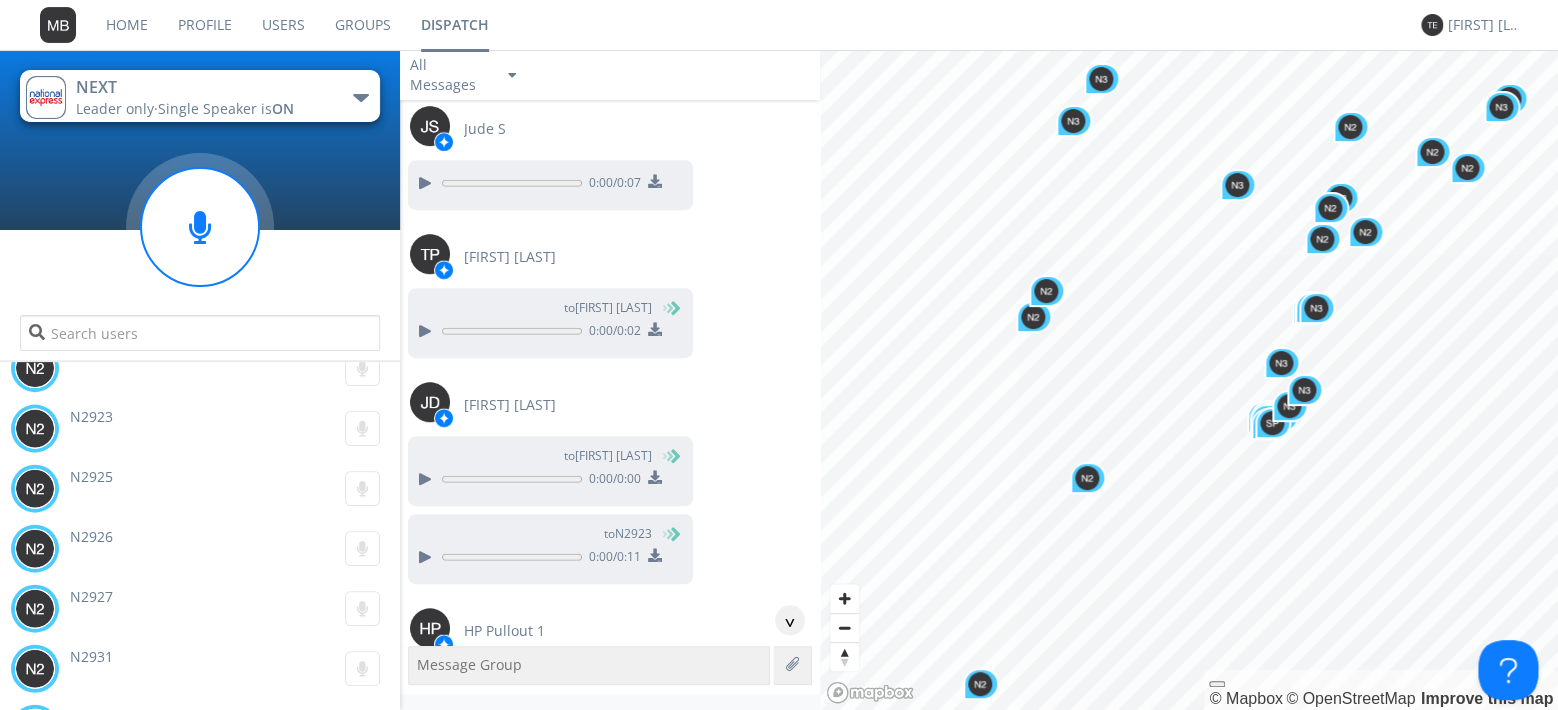 scroll, scrollTop: 90780, scrollLeft: 0, axis: vertical 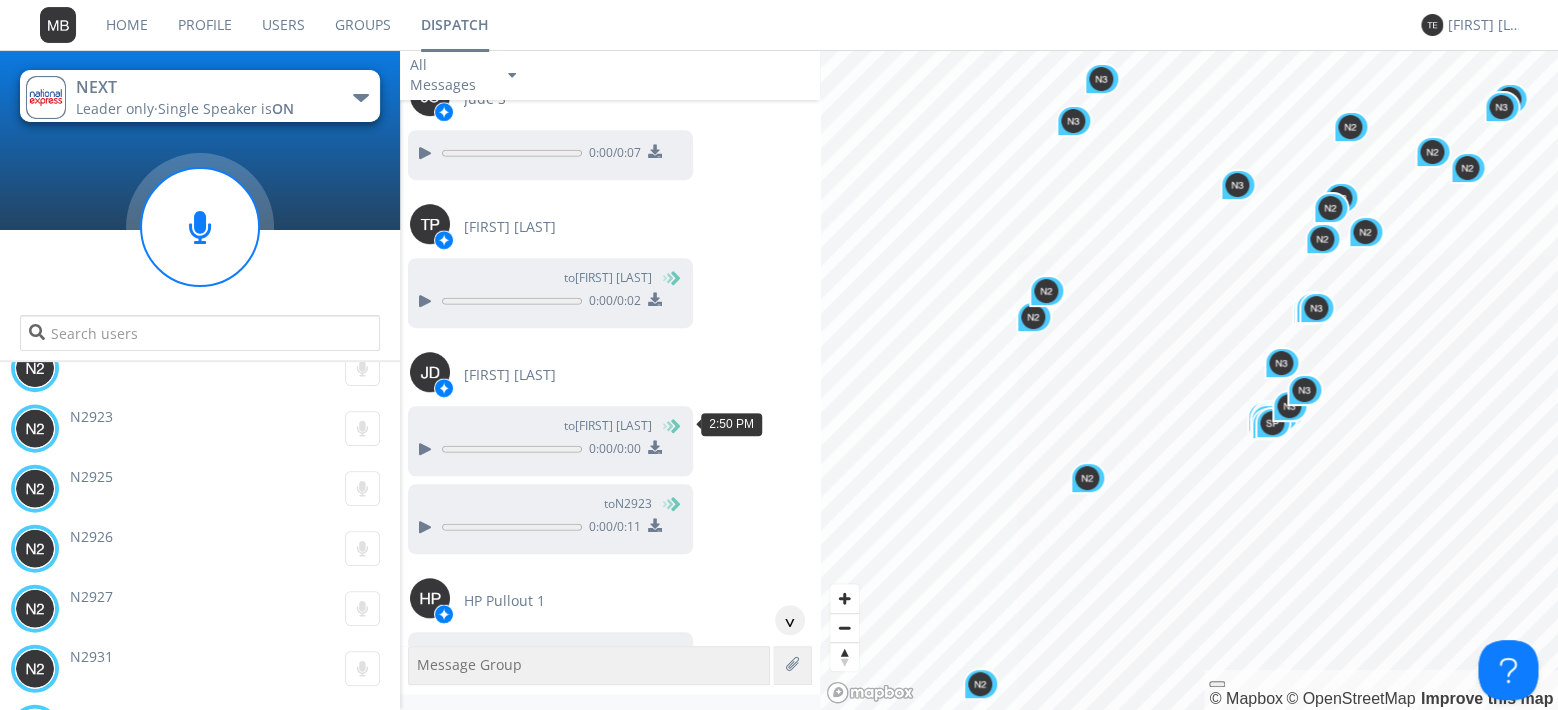 click at bounding box center (424, 1181) 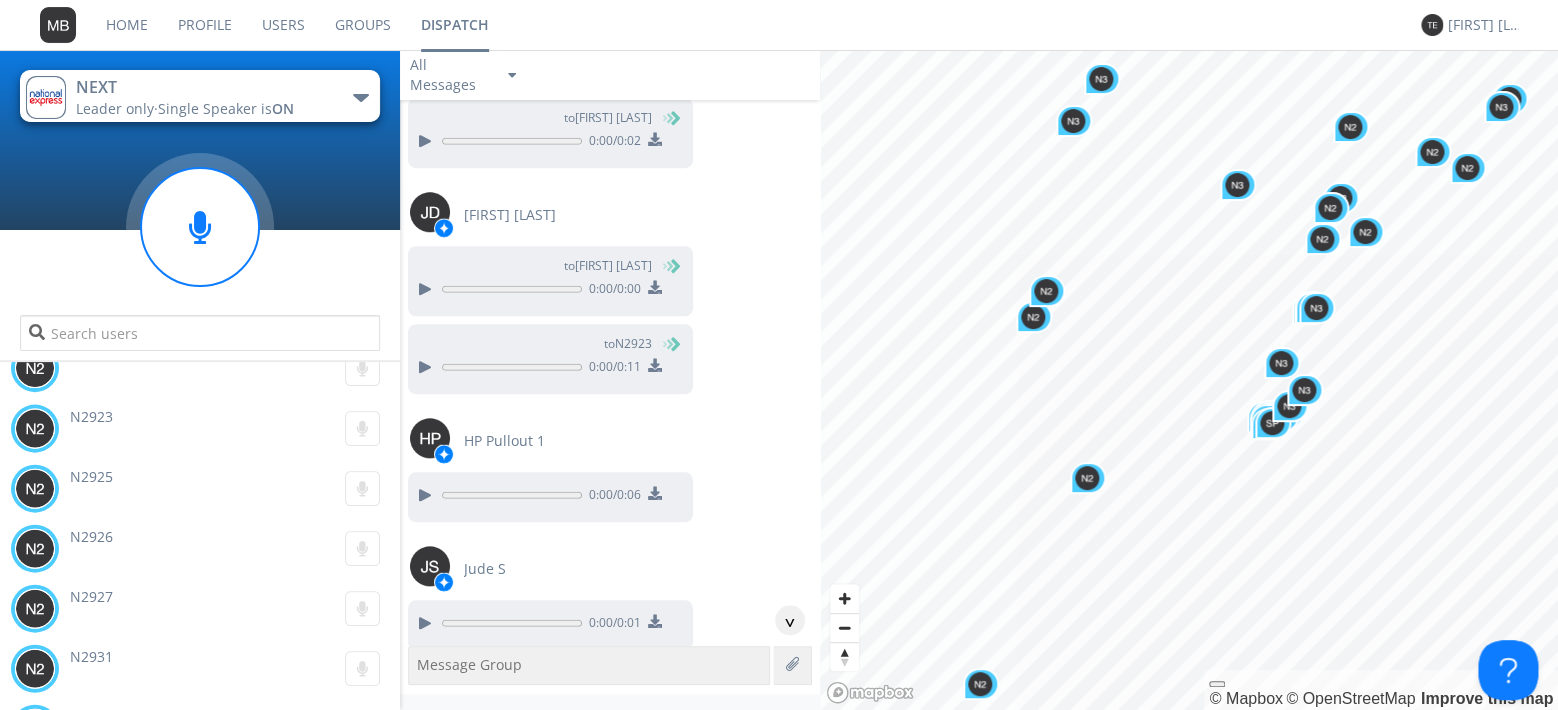 scroll, scrollTop: 91010, scrollLeft: 0, axis: vertical 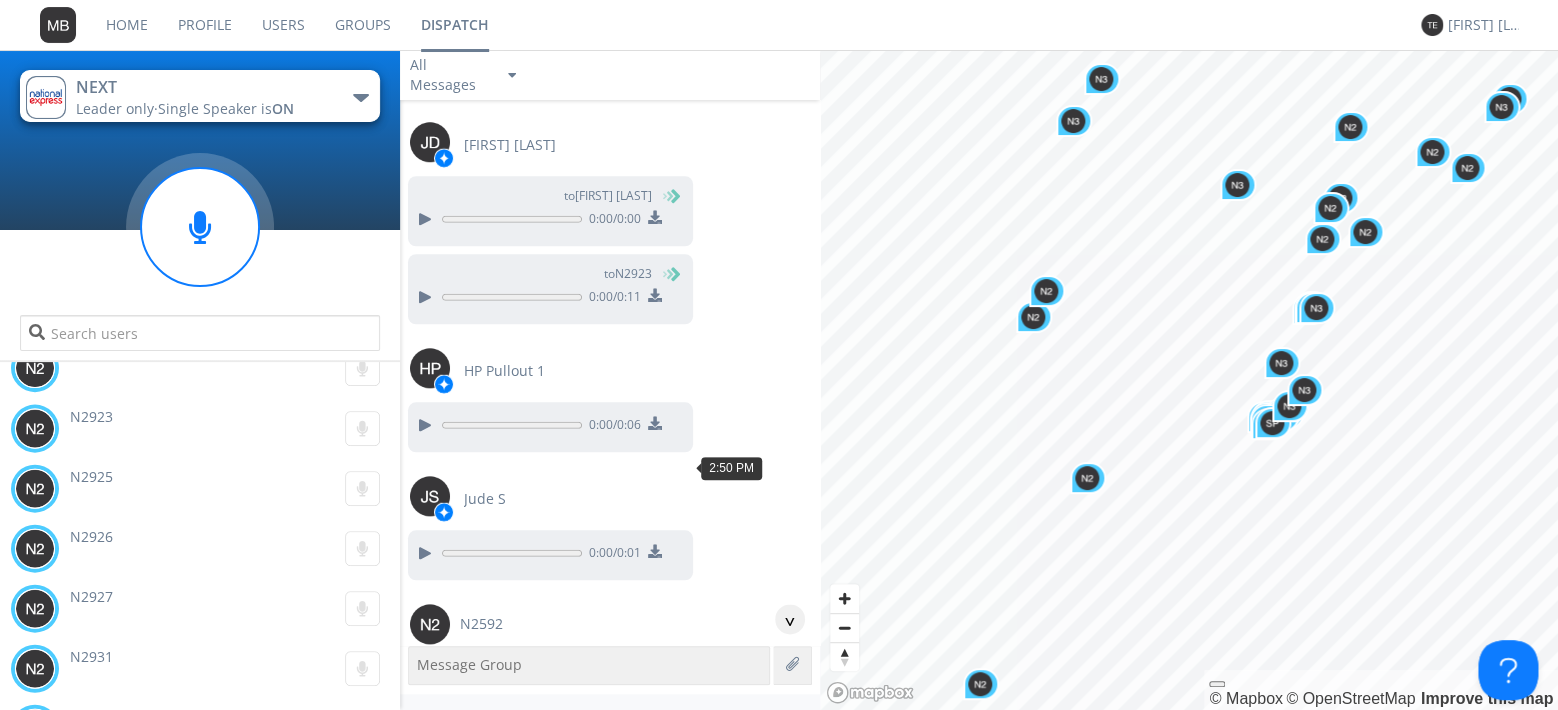 click at bounding box center (424, 1227) 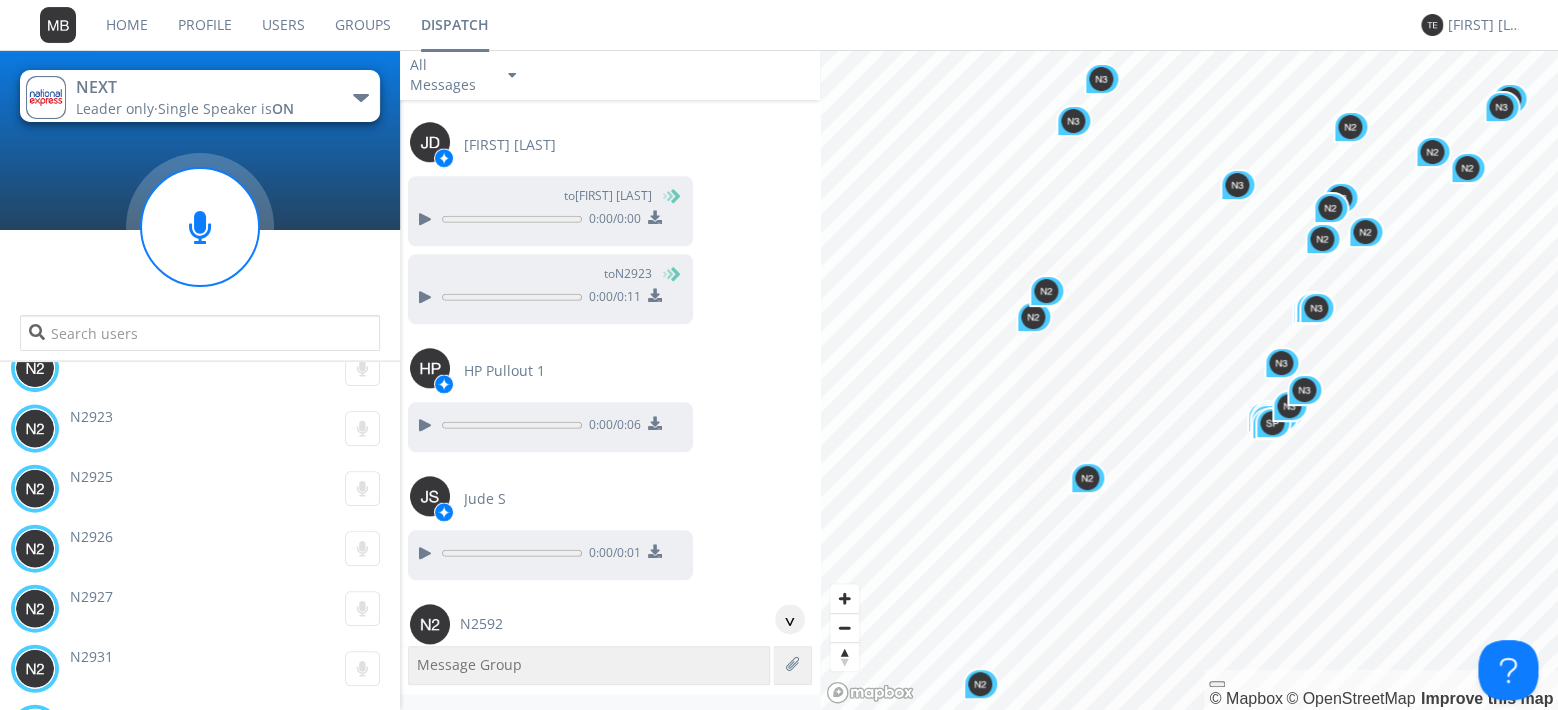 scroll, scrollTop: 91125, scrollLeft: 0, axis: vertical 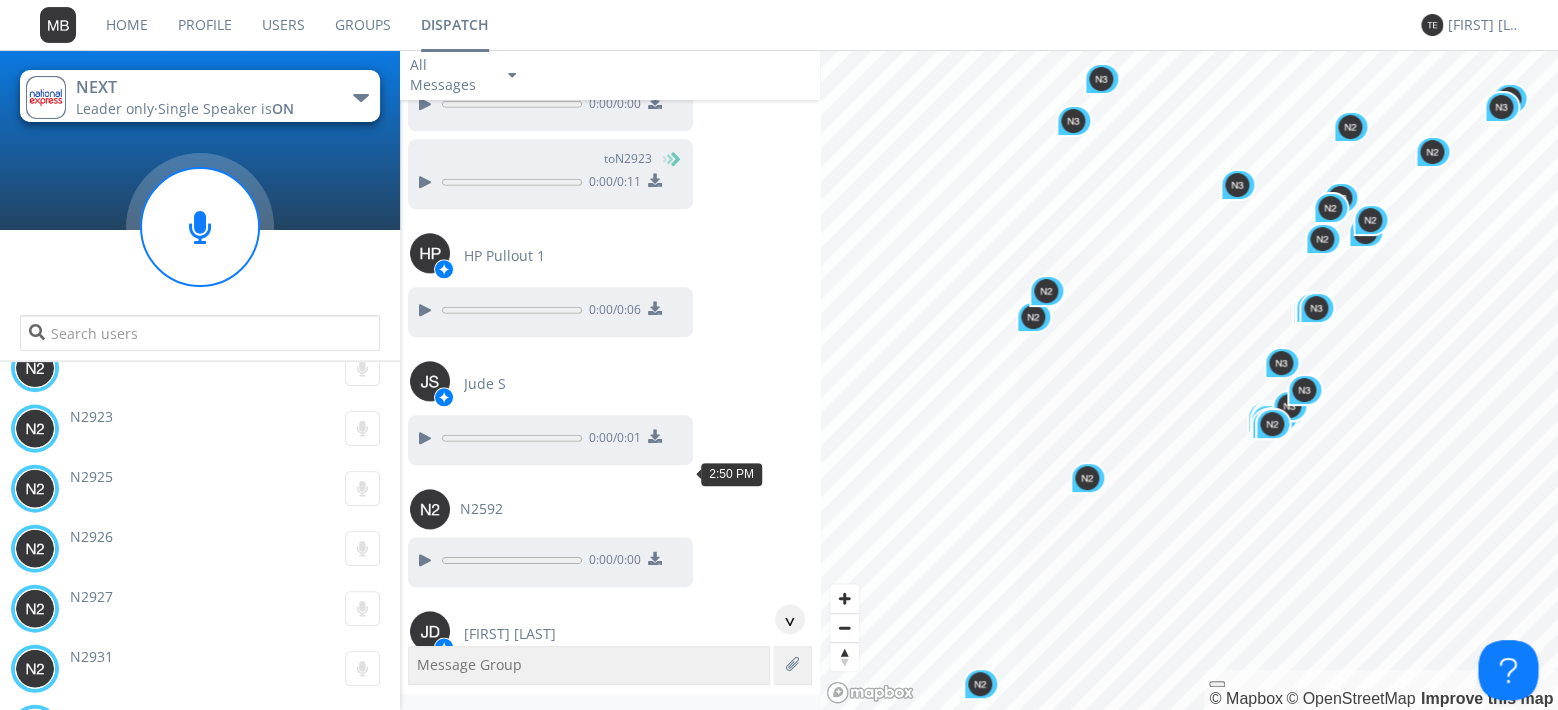click at bounding box center [424, 1234] 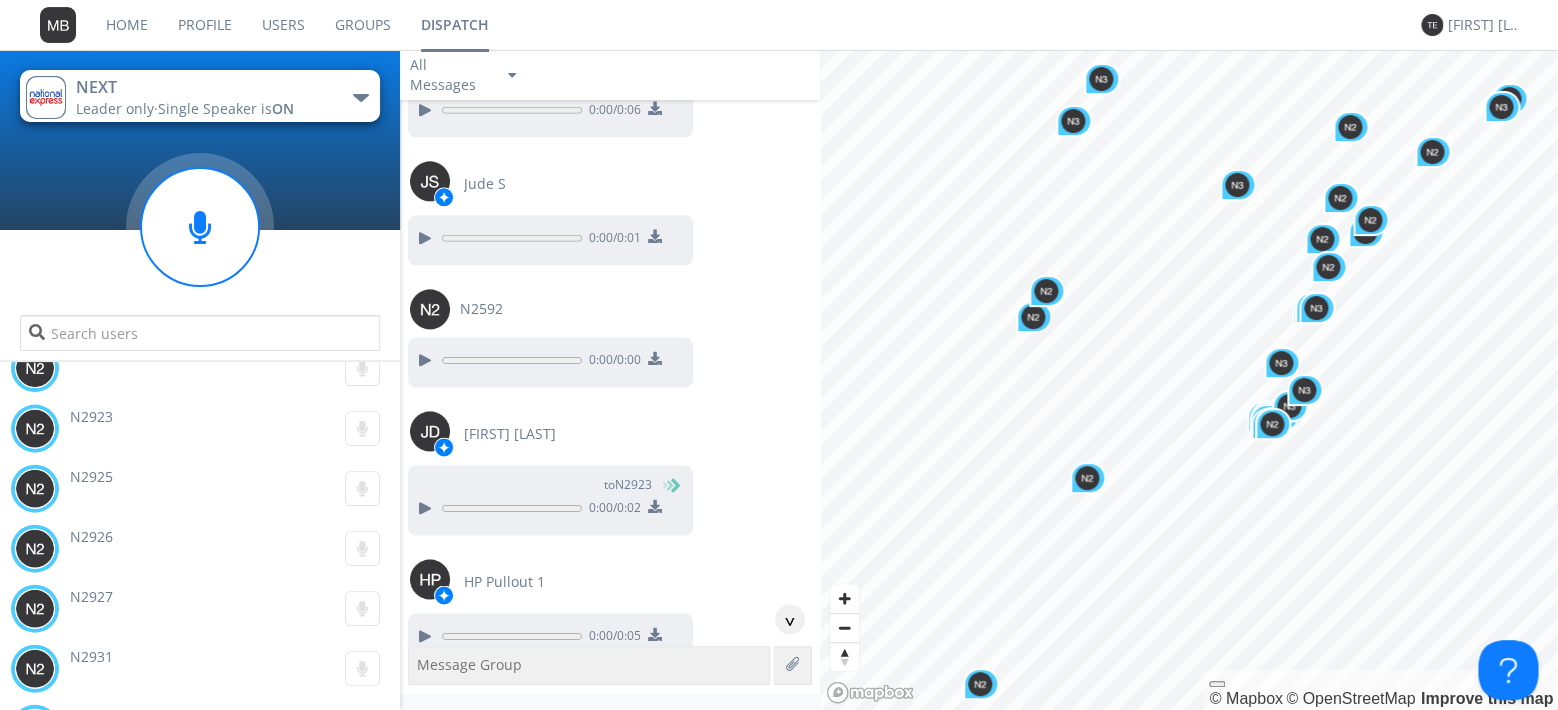 scroll, scrollTop: 91355, scrollLeft: 0, axis: vertical 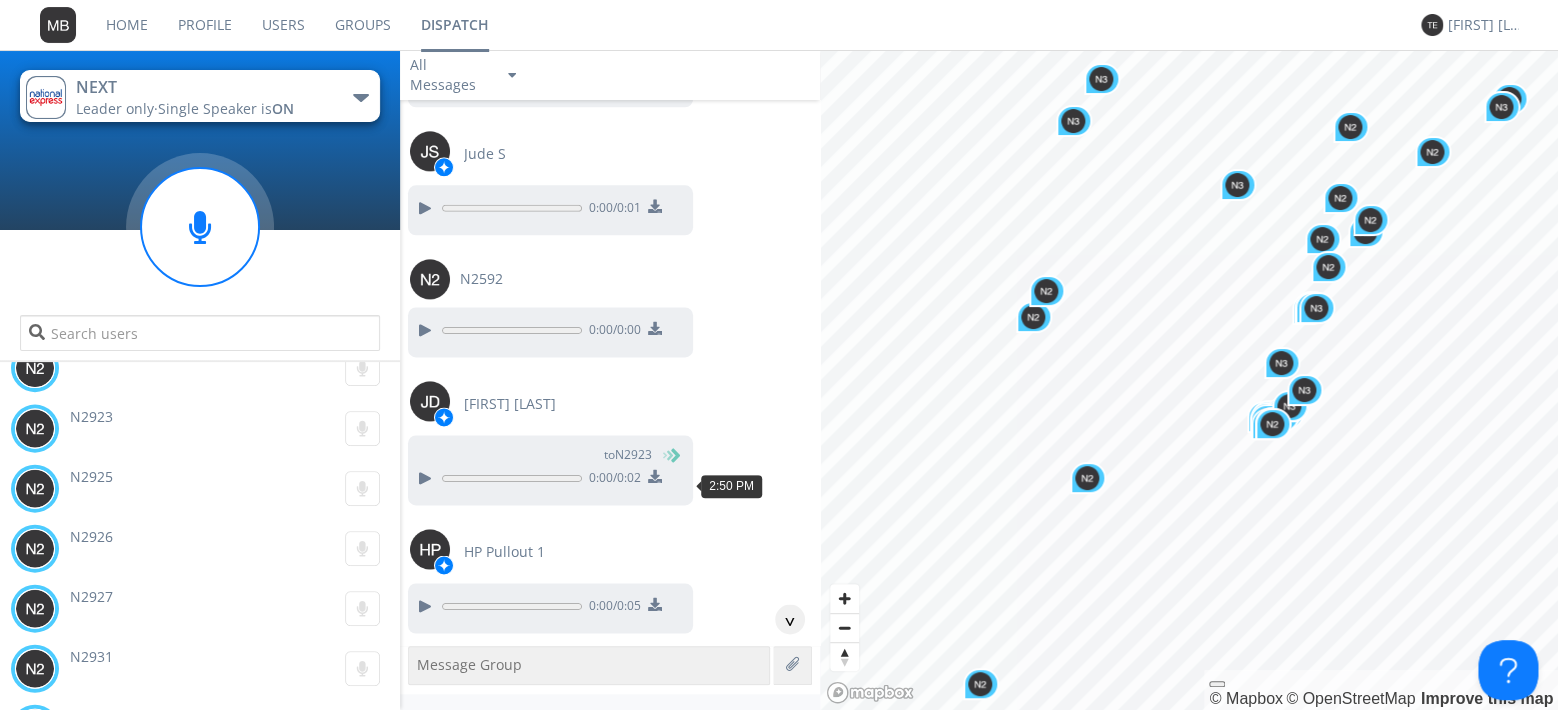 click at bounding box center (424, 1248) 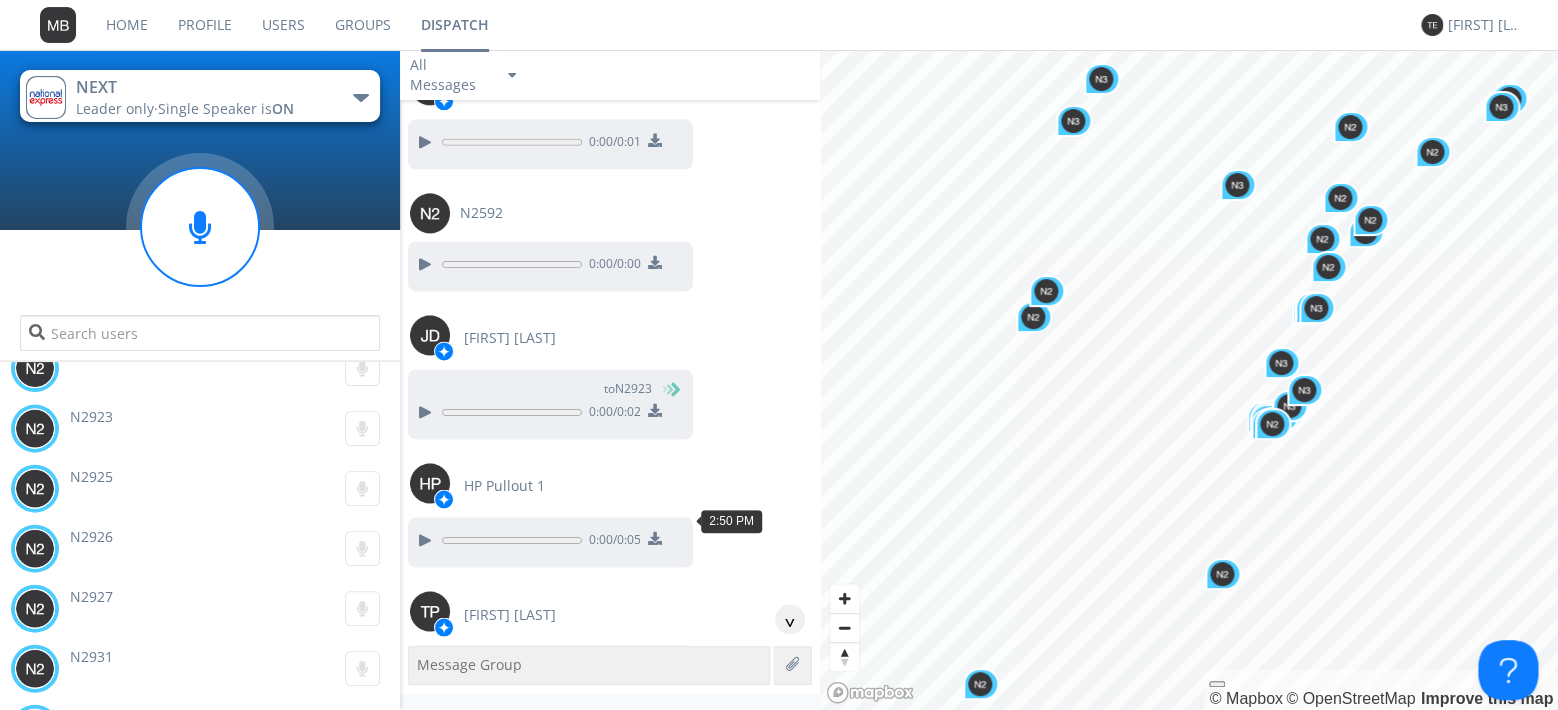 scroll, scrollTop: 91470, scrollLeft: 0, axis: vertical 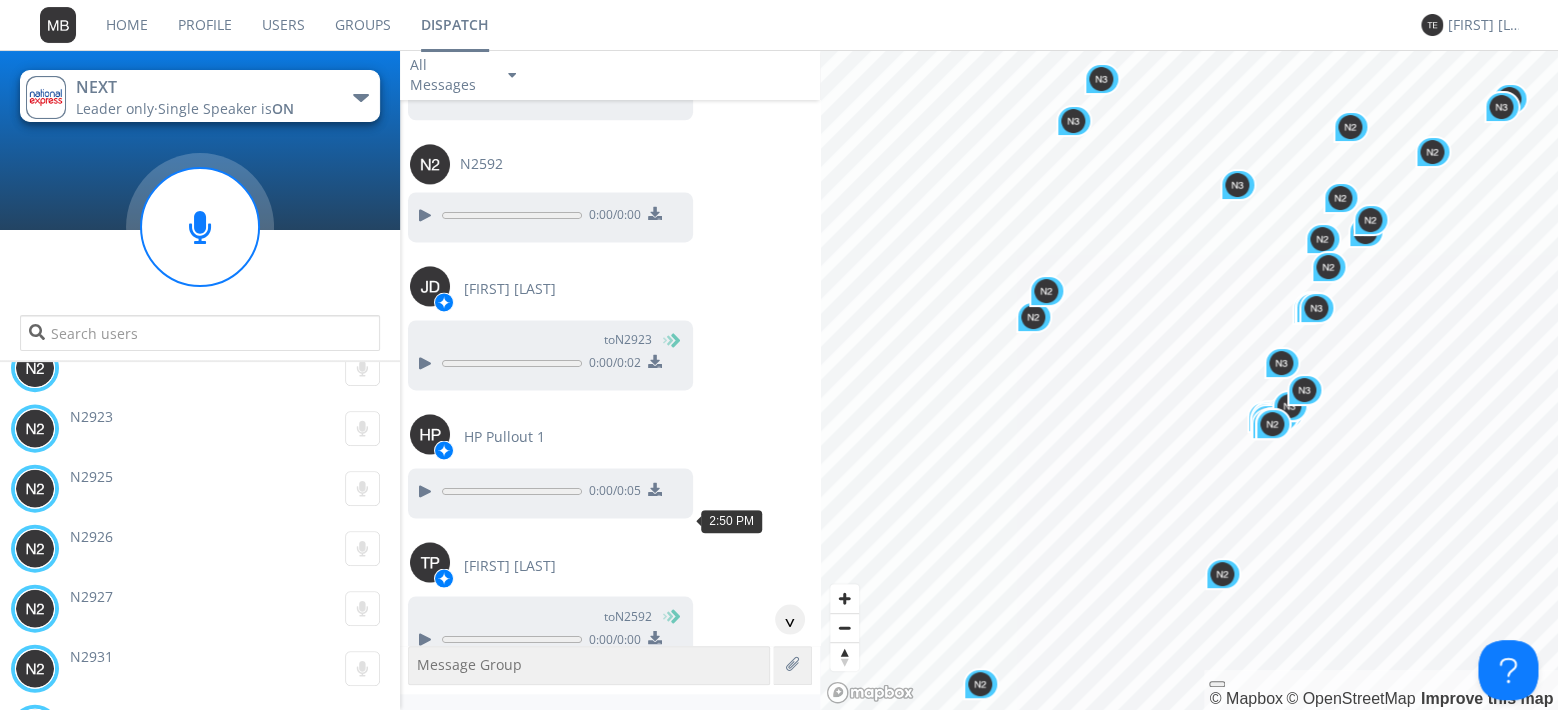 click at bounding box center [424, 1261] 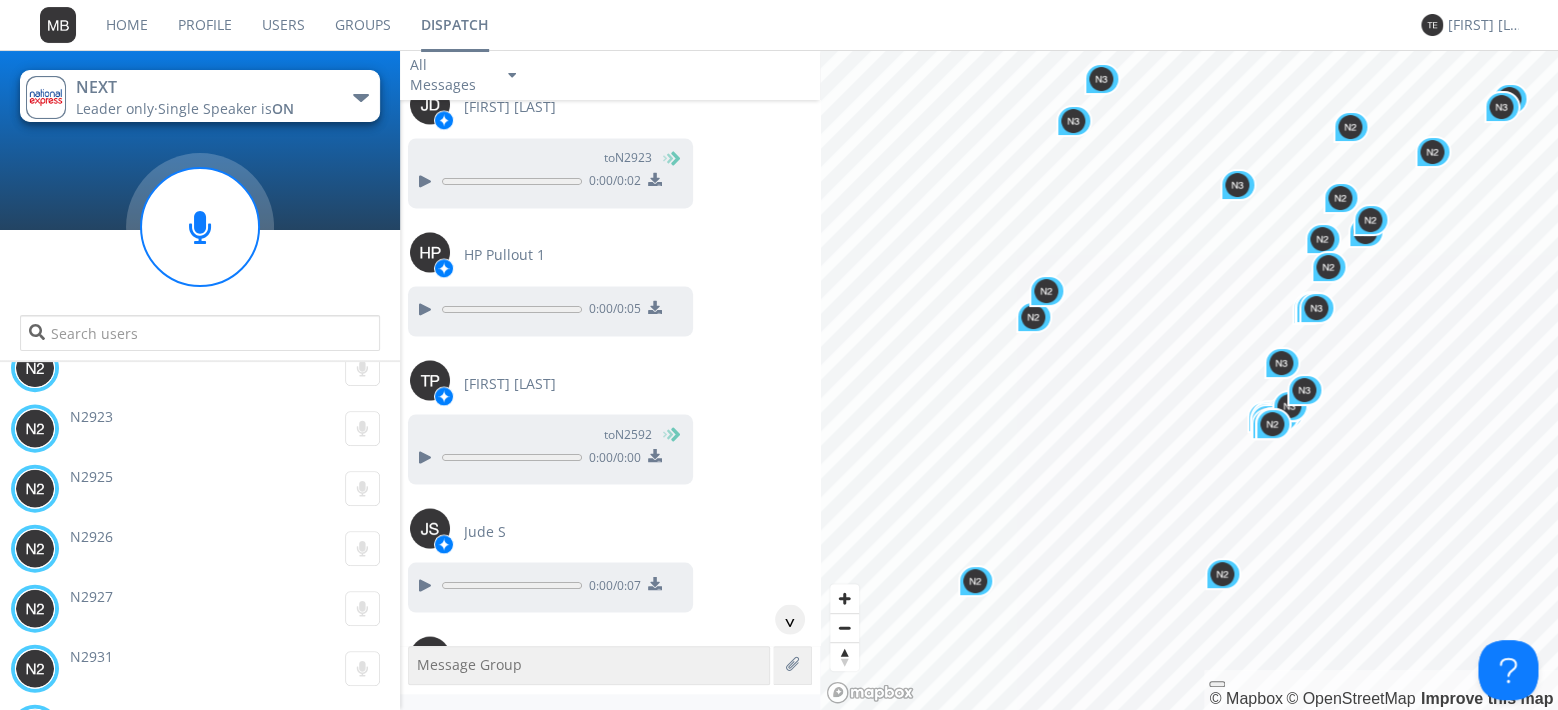 scroll, scrollTop: 91700, scrollLeft: 0, axis: vertical 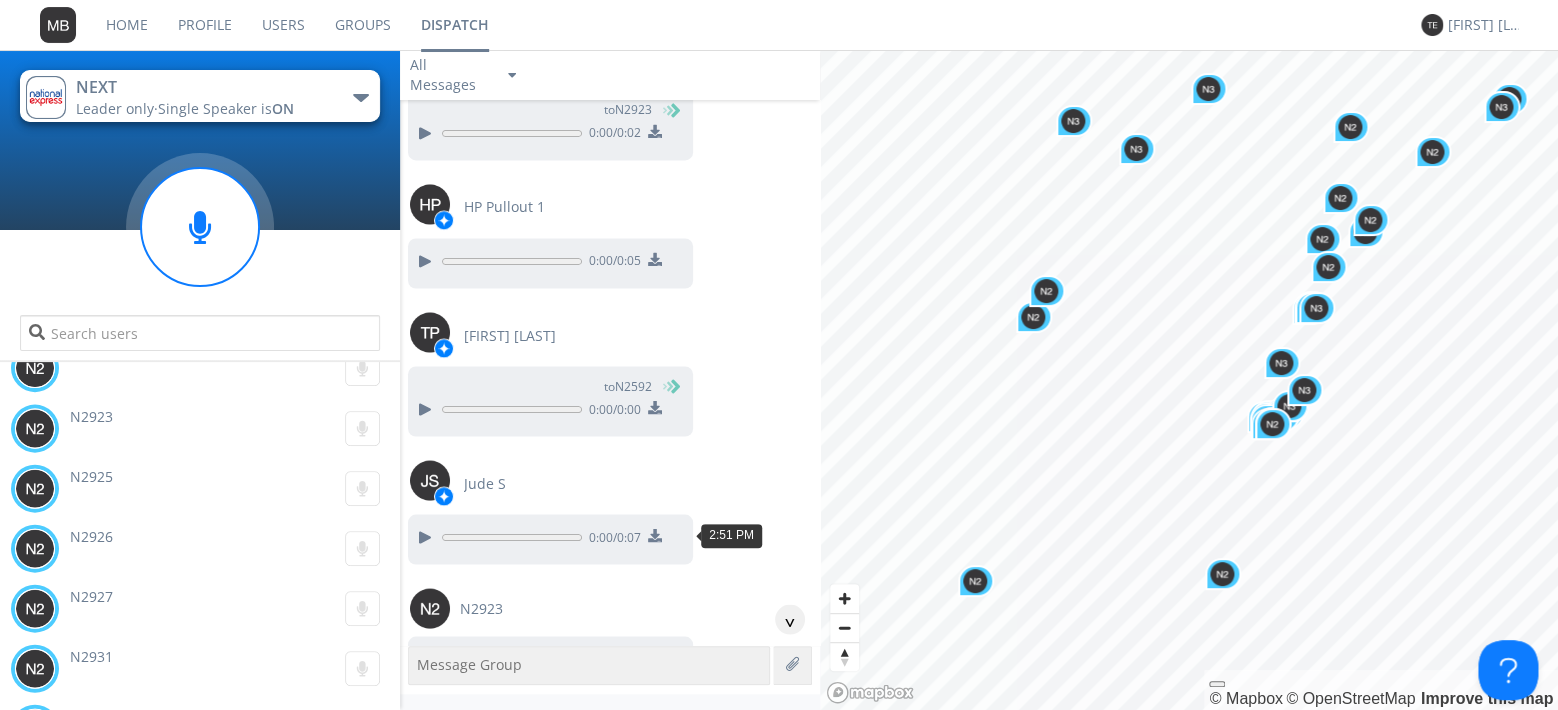 click at bounding box center [424, 1301] 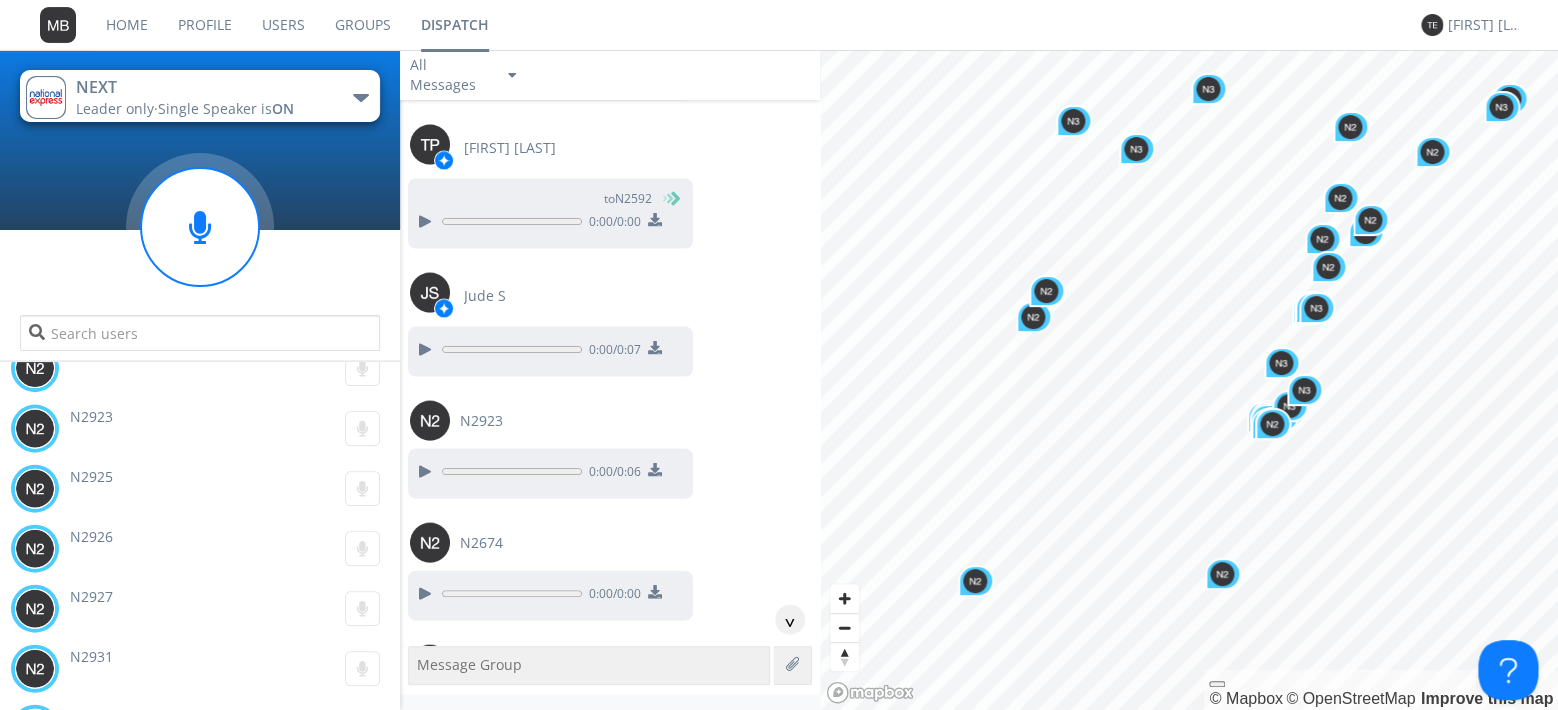 scroll, scrollTop: 91930, scrollLeft: 0, axis: vertical 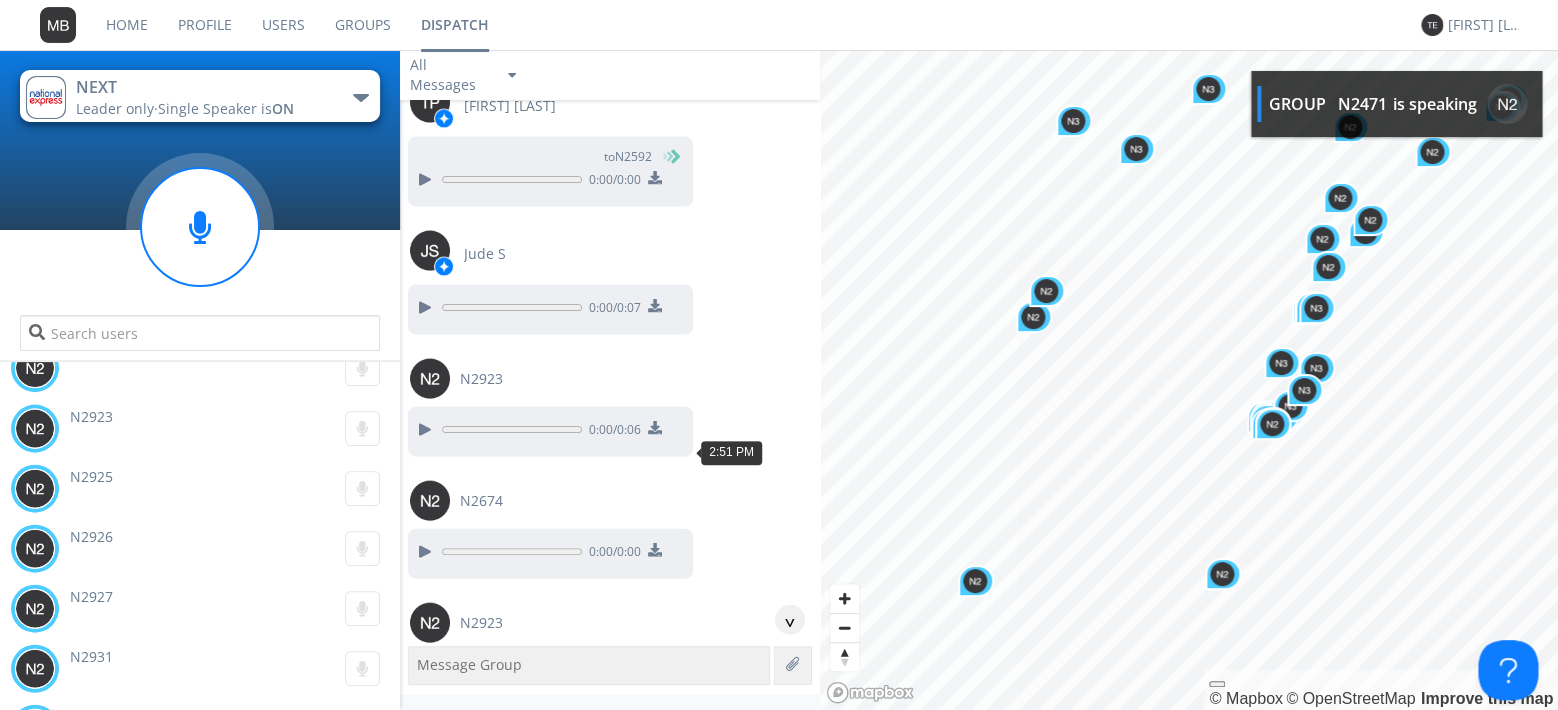 click at bounding box center (424, 1219) 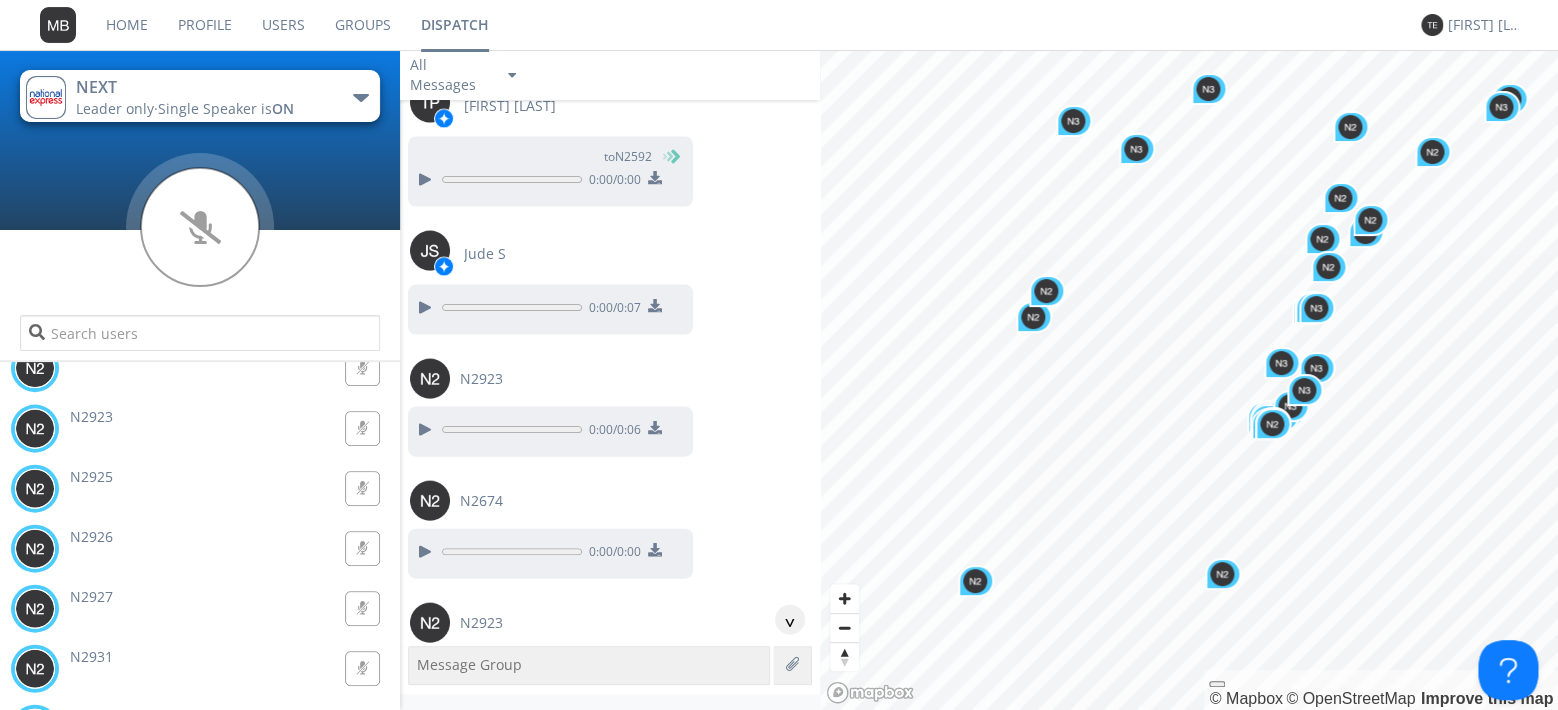 scroll, scrollTop: 92045, scrollLeft: 0, axis: vertical 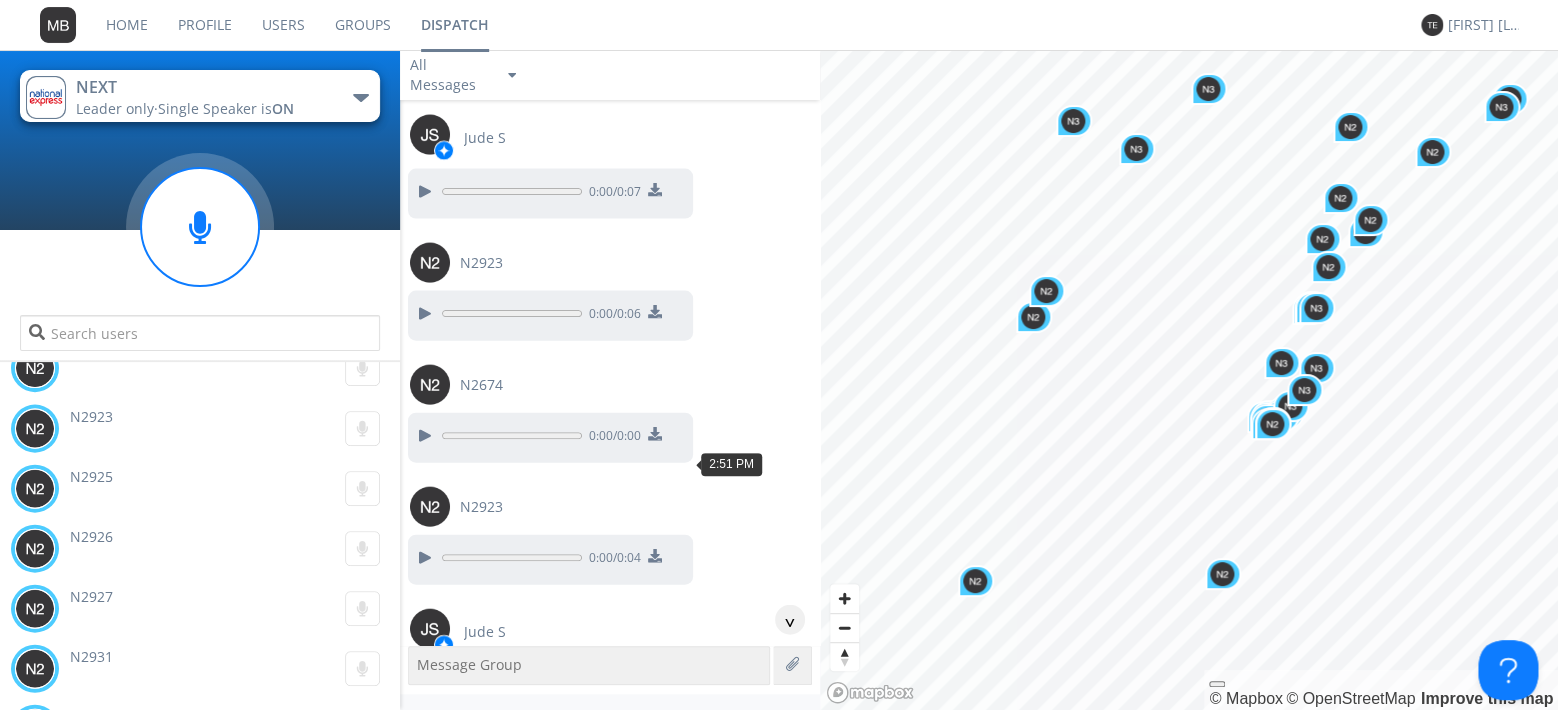 click at bounding box center [424, 1232] 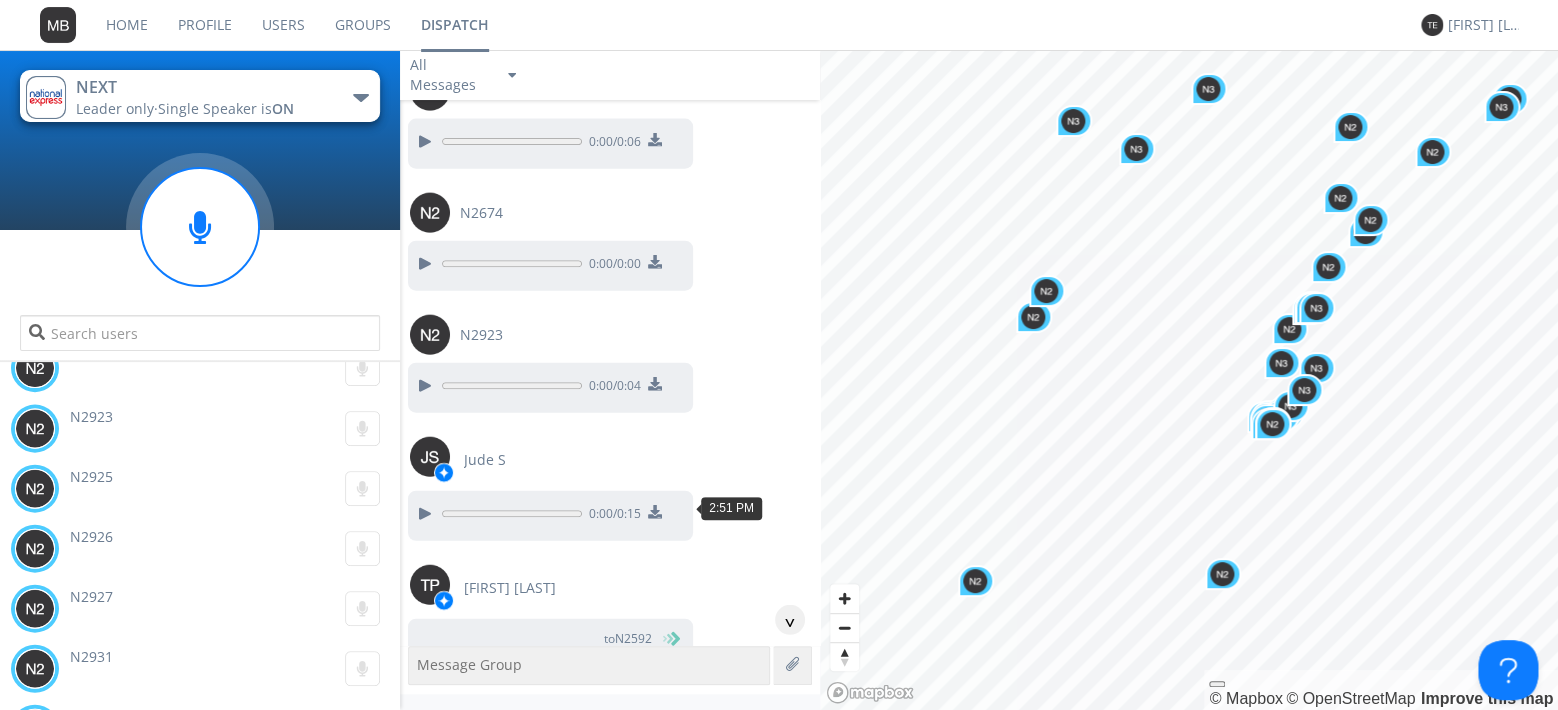 scroll, scrollTop: 92275, scrollLeft: 0, axis: vertical 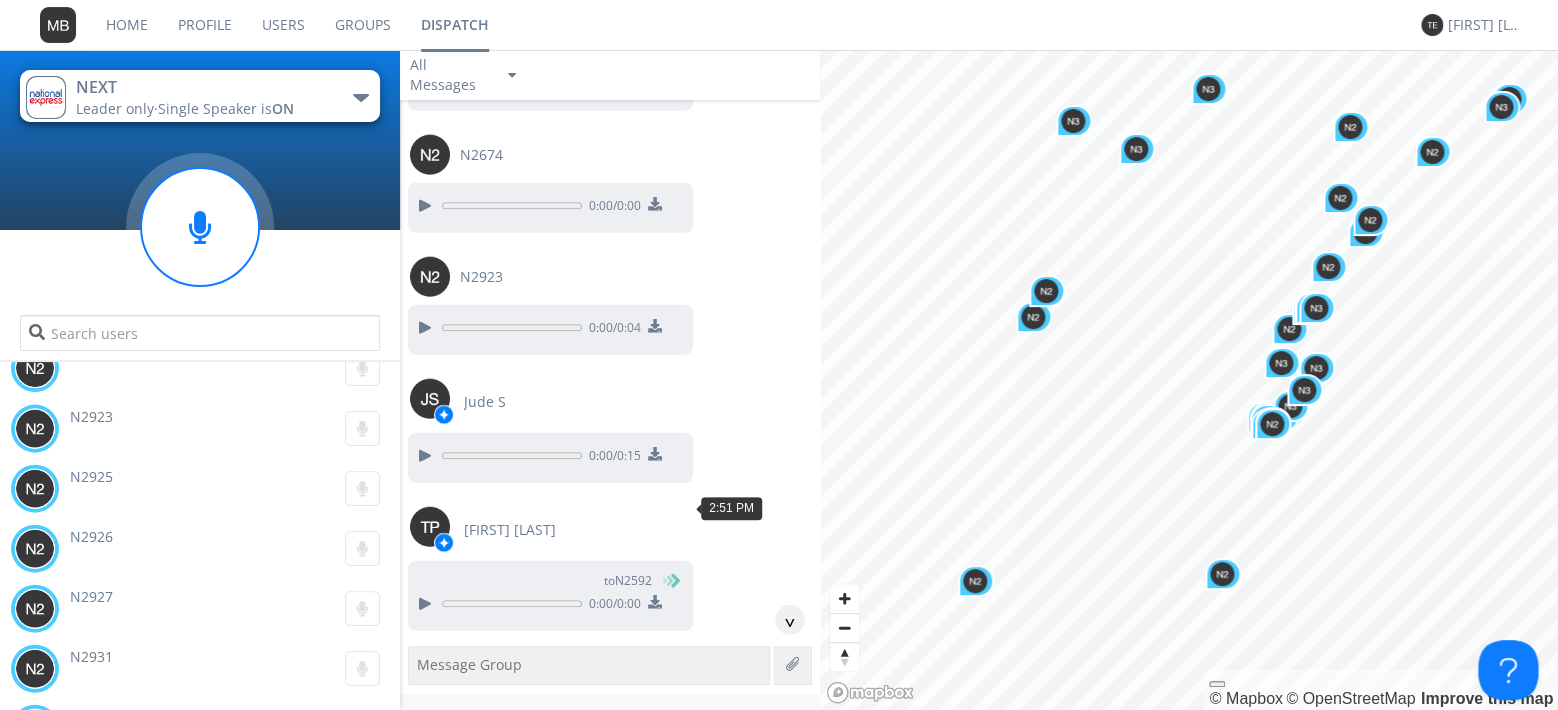 click at bounding box center (424, 1278) 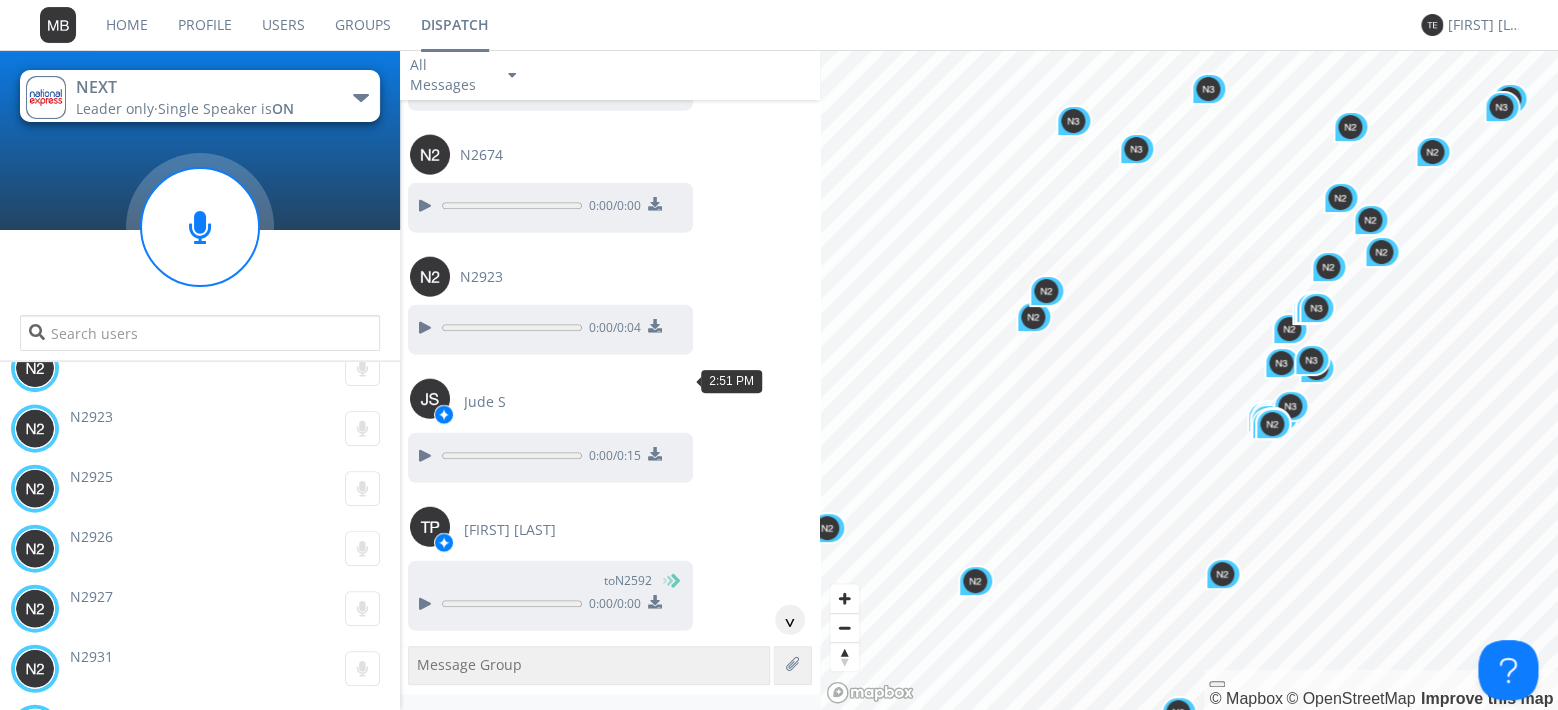 click at bounding box center [424, 1150] 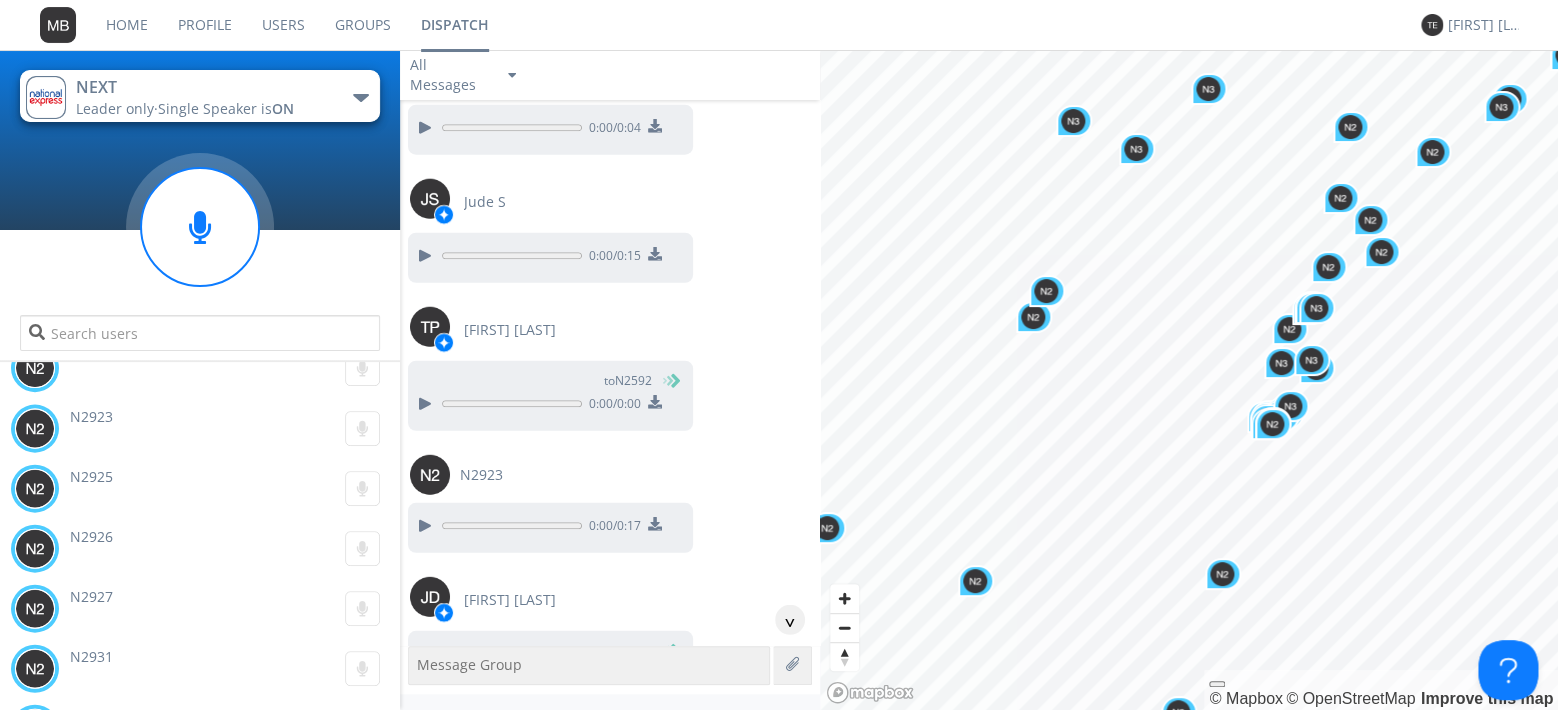 scroll, scrollTop: 92505, scrollLeft: 0, axis: vertical 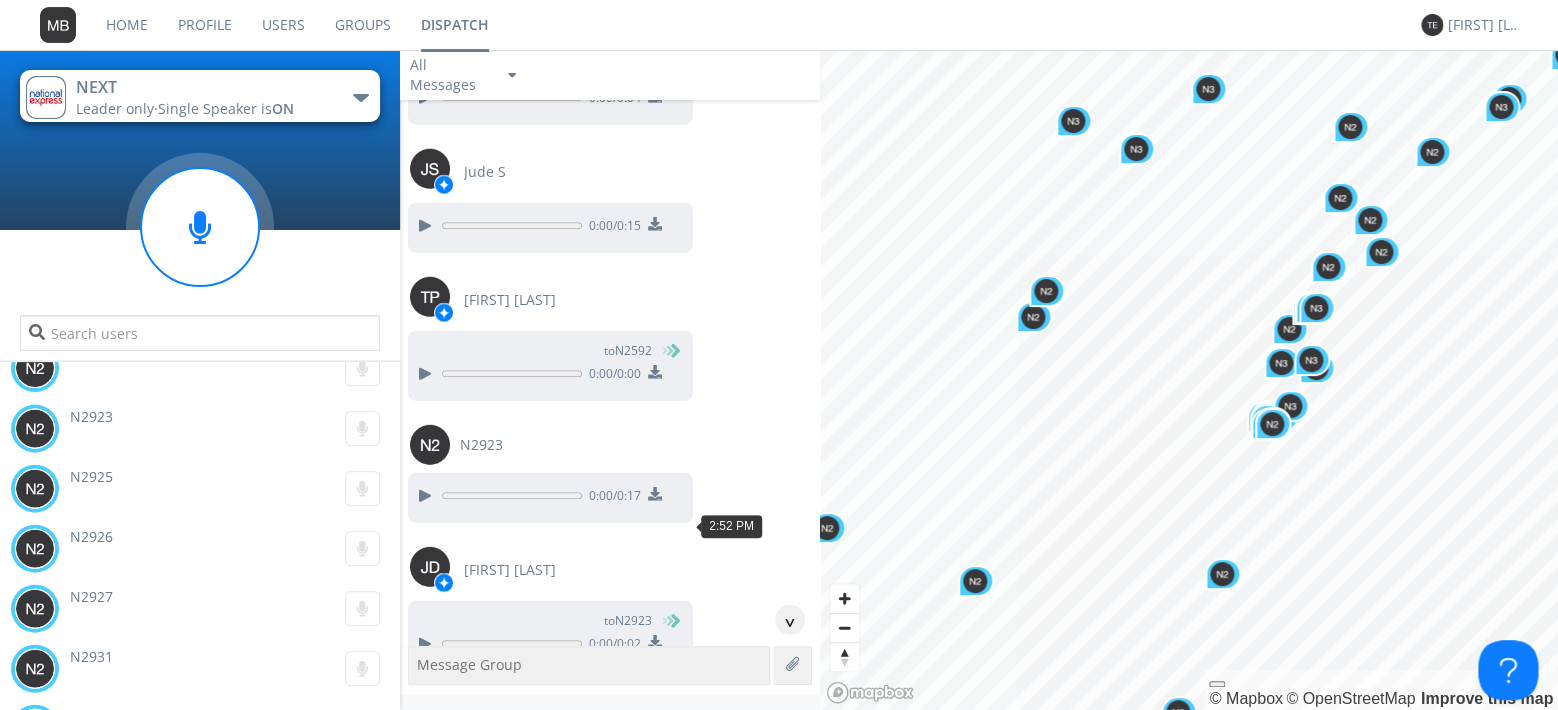 click at bounding box center (424, 1298) 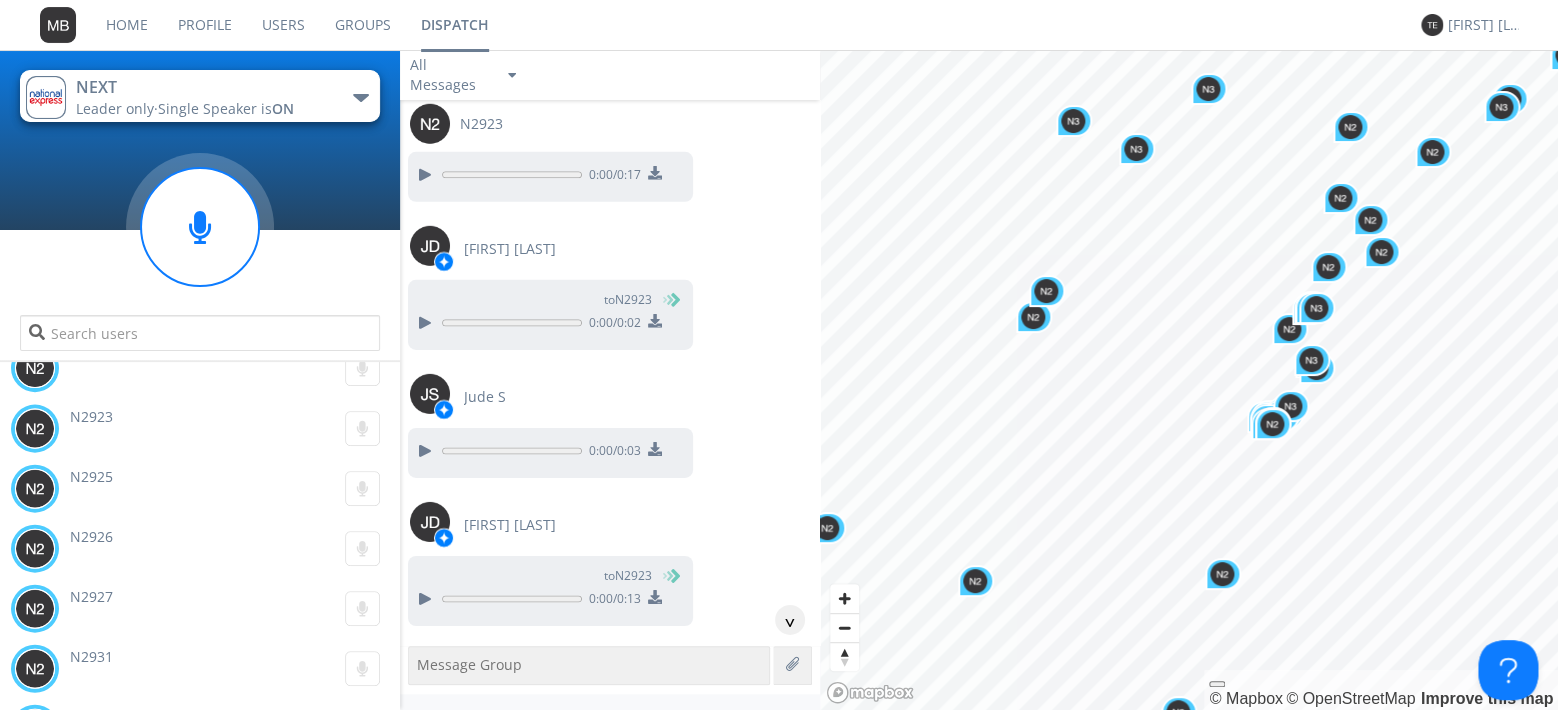 scroll, scrollTop: 92850, scrollLeft: 0, axis: vertical 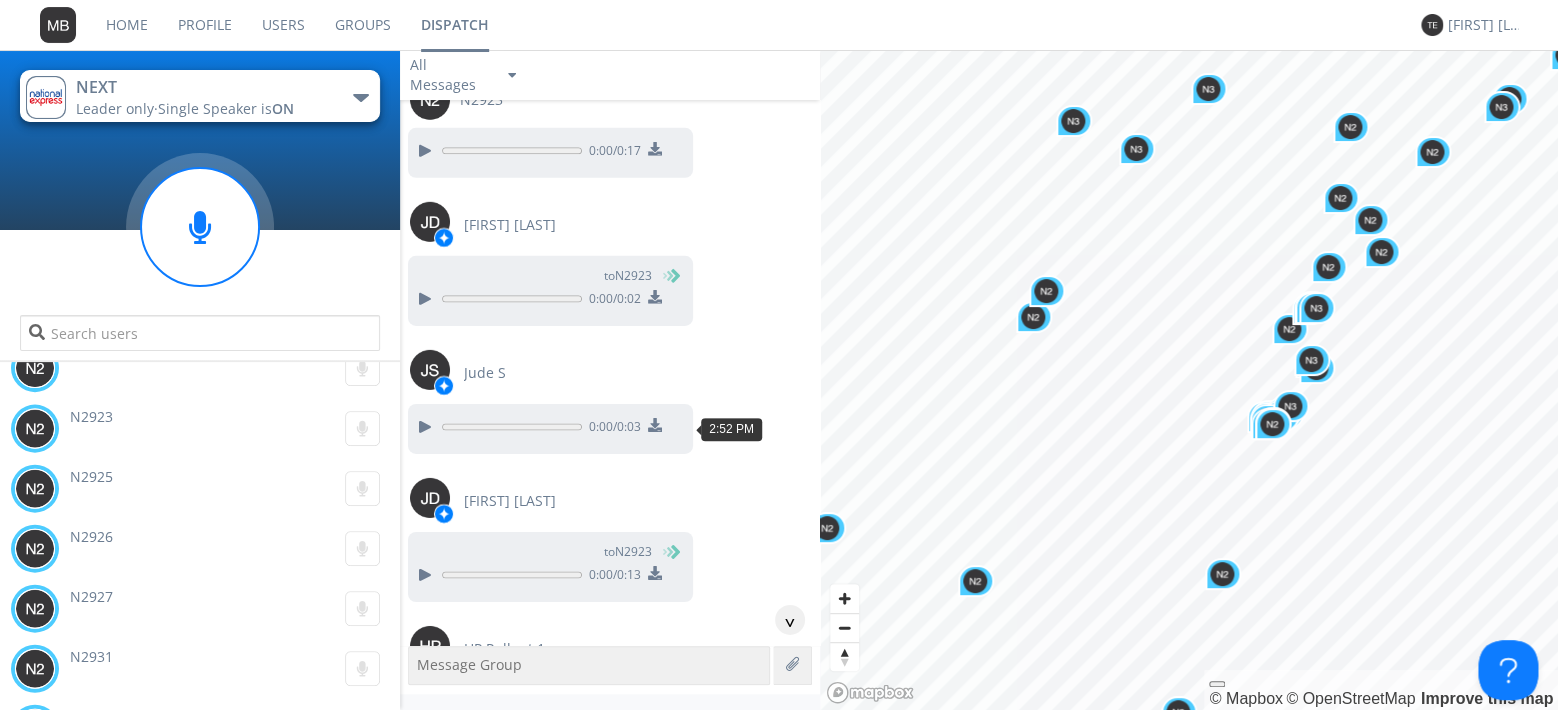 click at bounding box center [424, 1203] 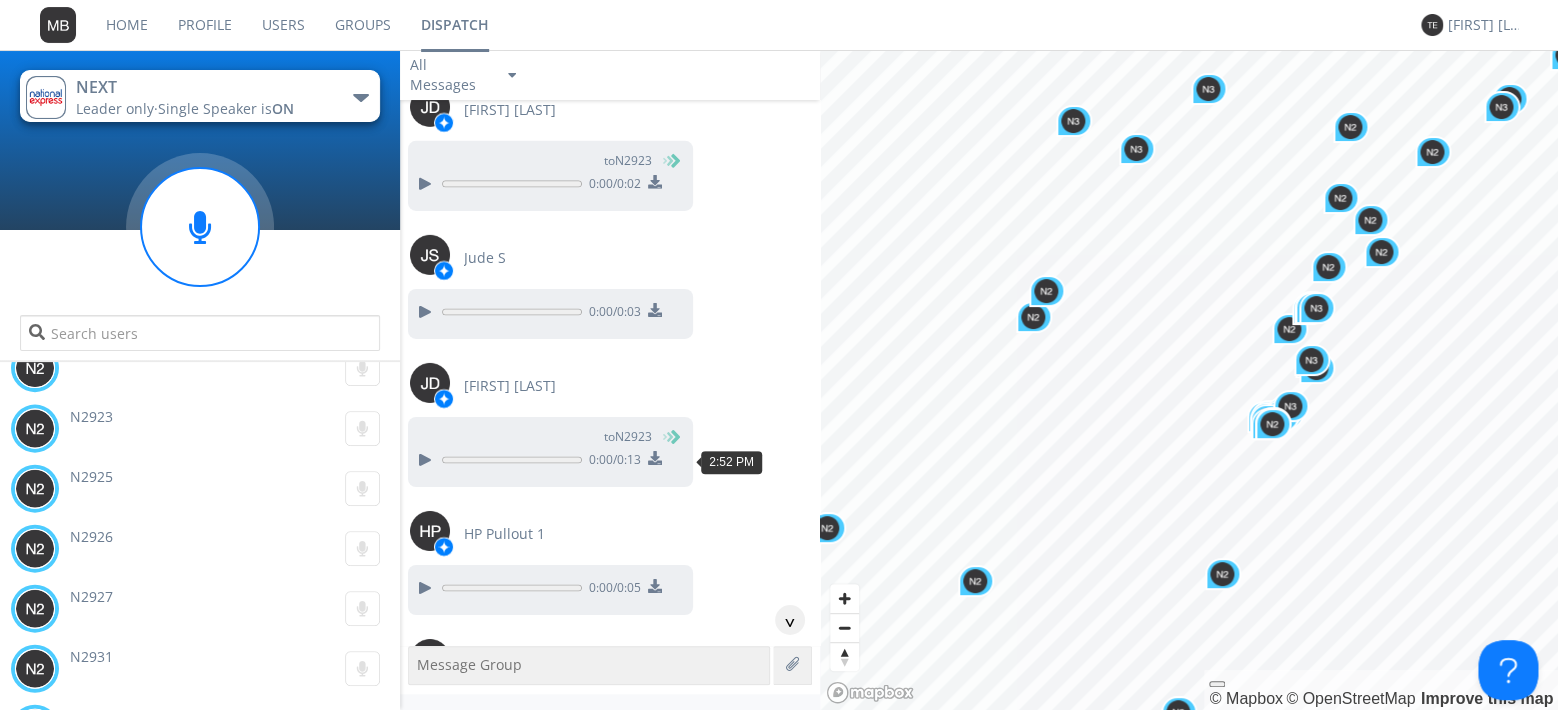 scroll, scrollTop: 93080, scrollLeft: 0, axis: vertical 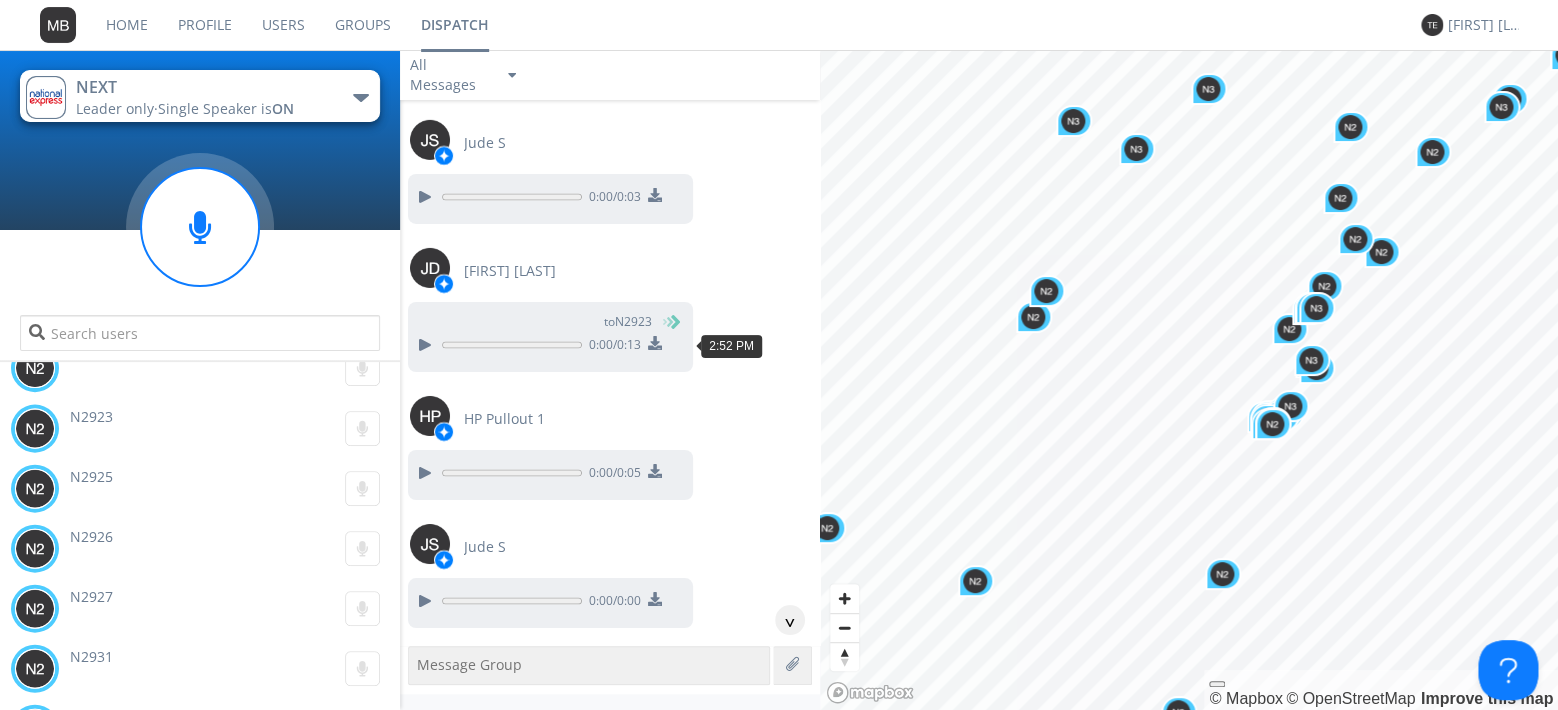 click at bounding box center (424, 1121) 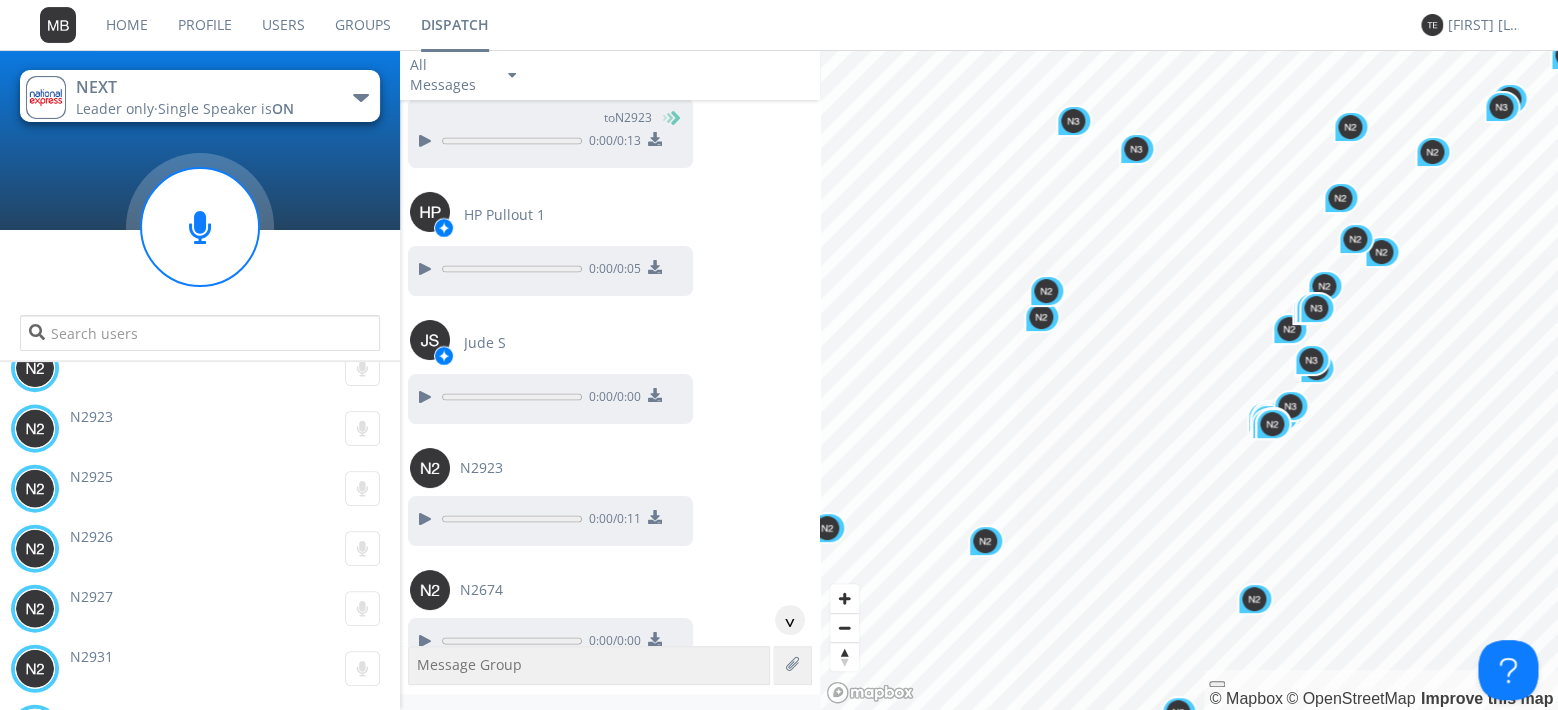 scroll, scrollTop: 93310, scrollLeft: 0, axis: vertical 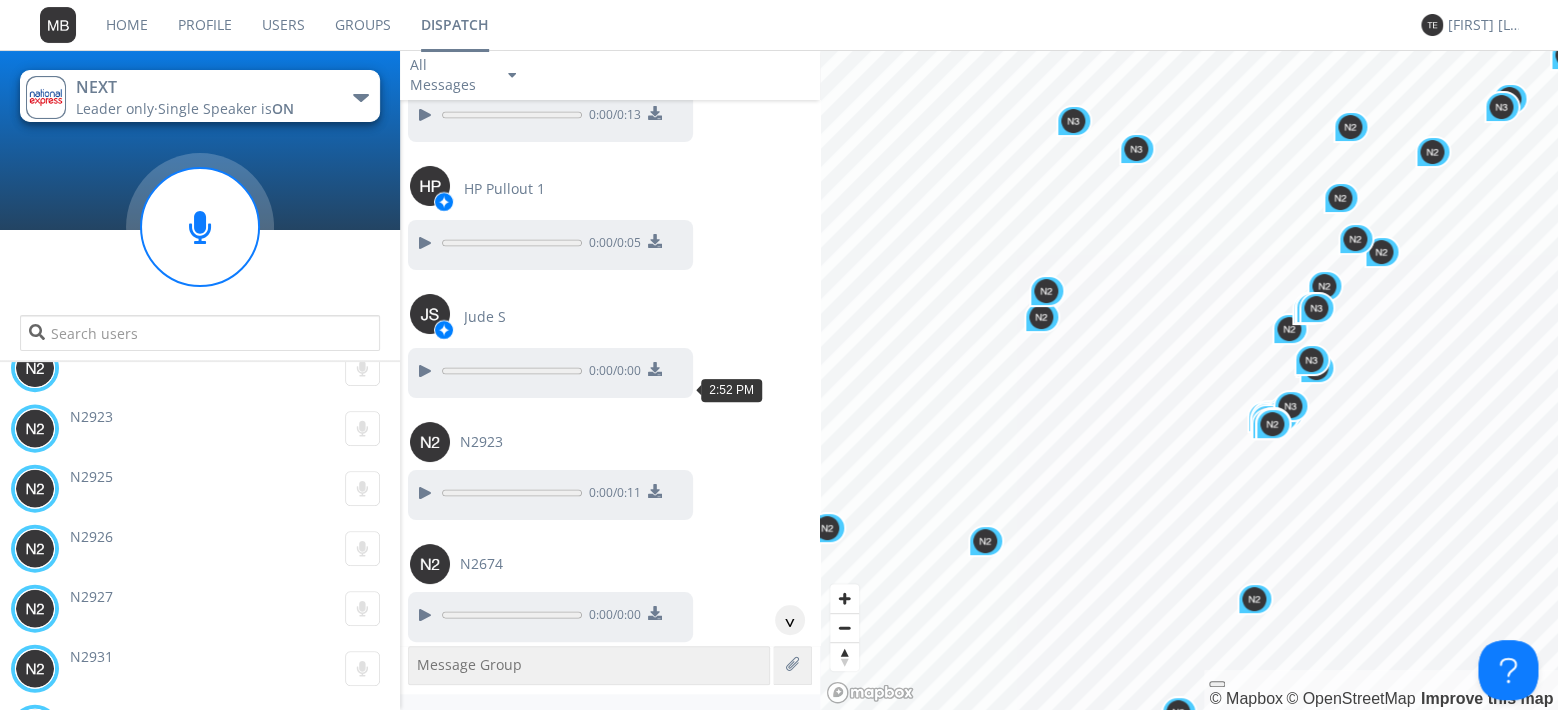 click at bounding box center [424, 1167] 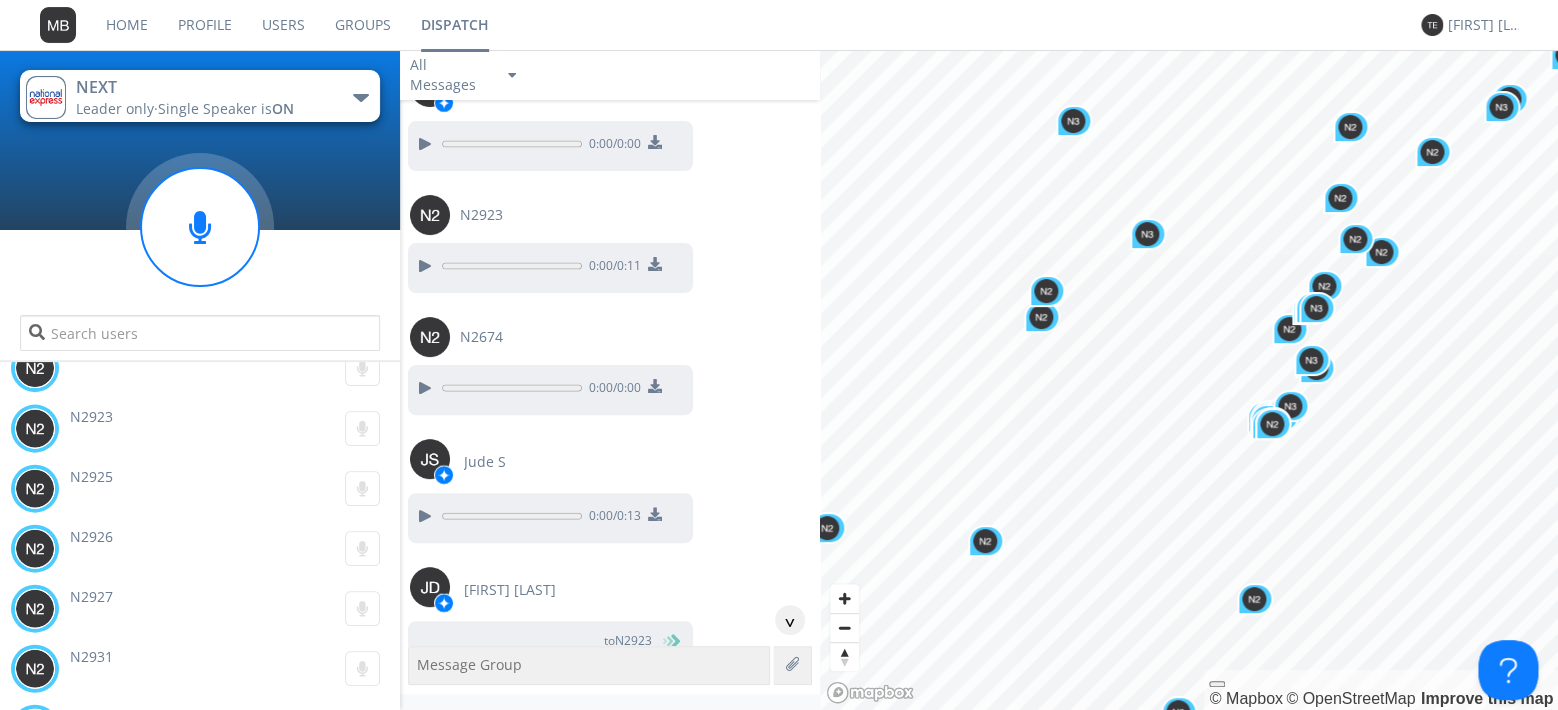 scroll, scrollTop: 93540, scrollLeft: 0, axis: vertical 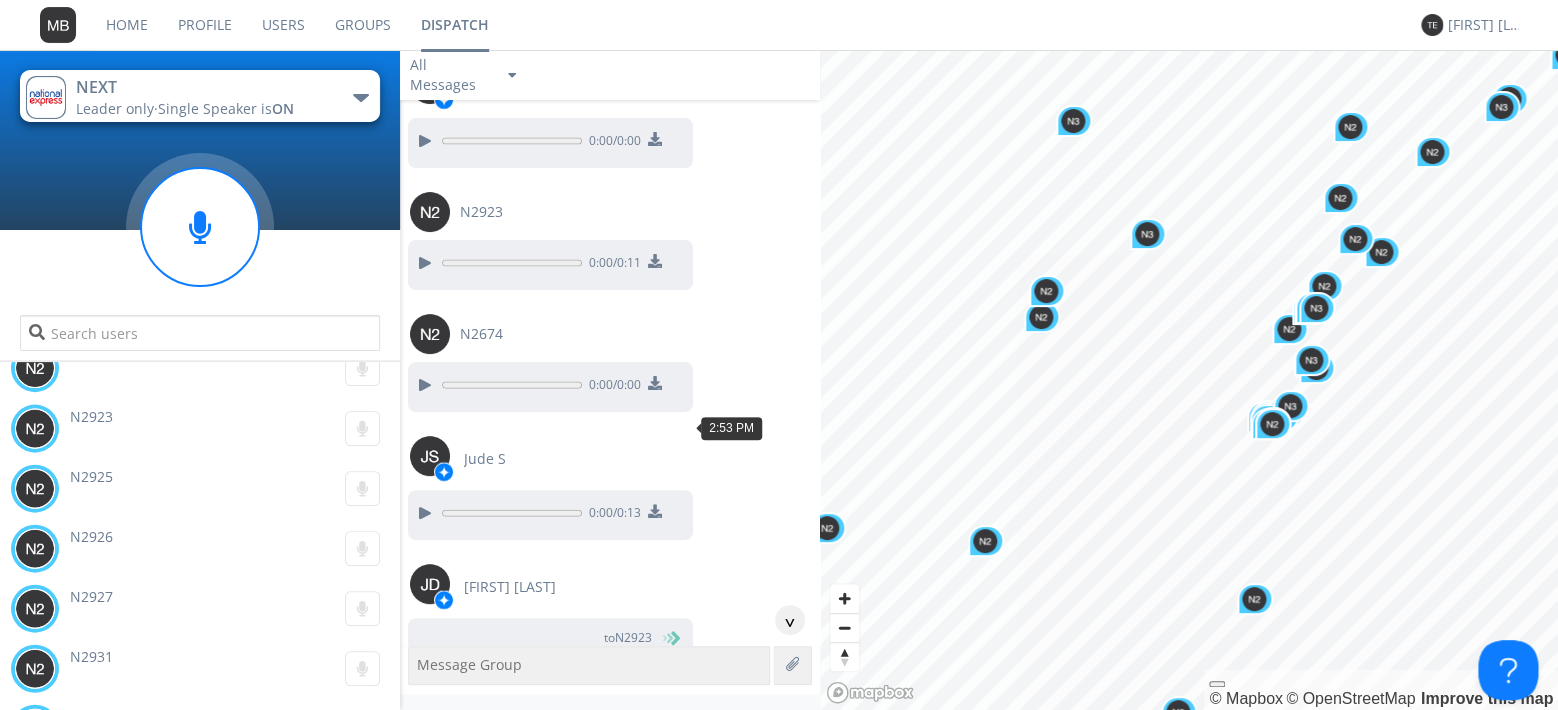 click at bounding box center (424, 1207) 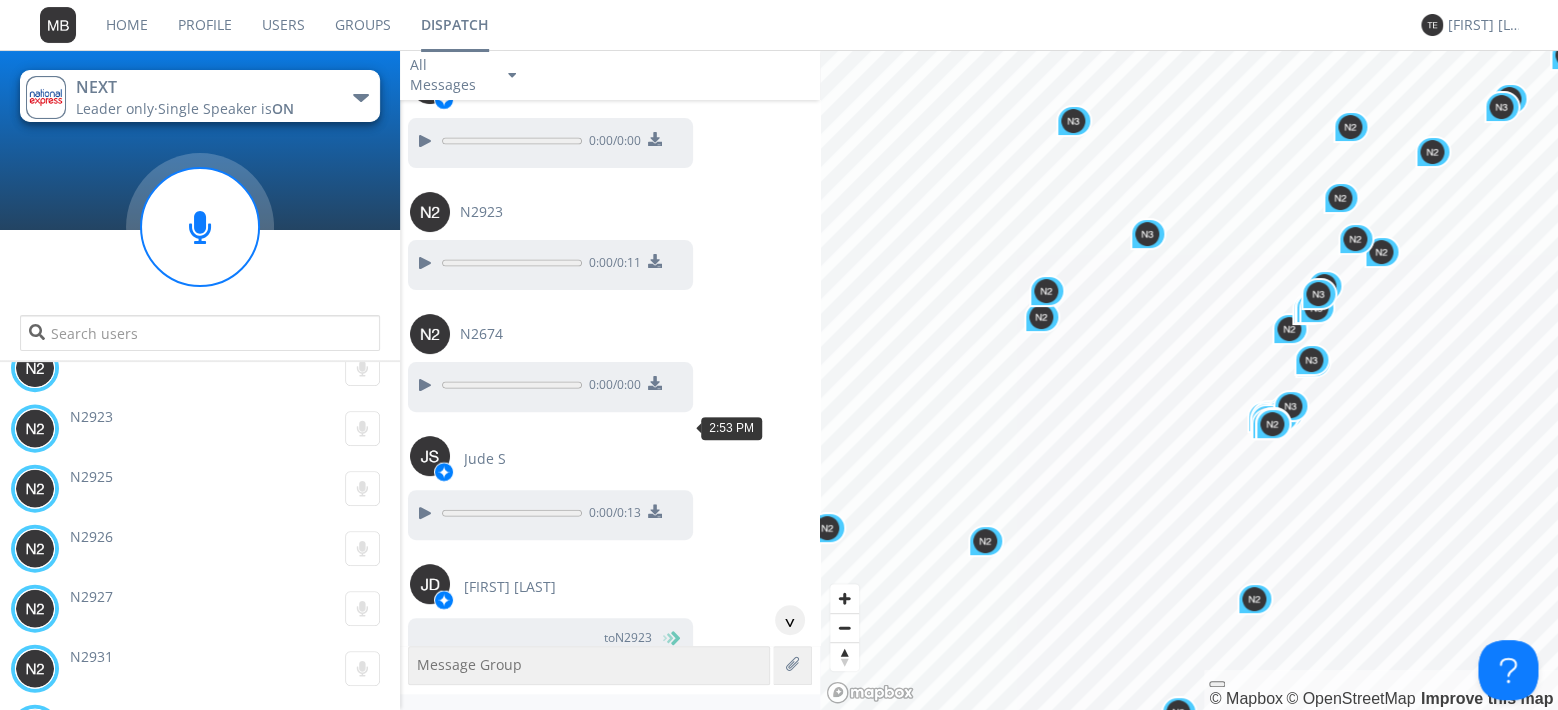 click at bounding box center [424, 1207] 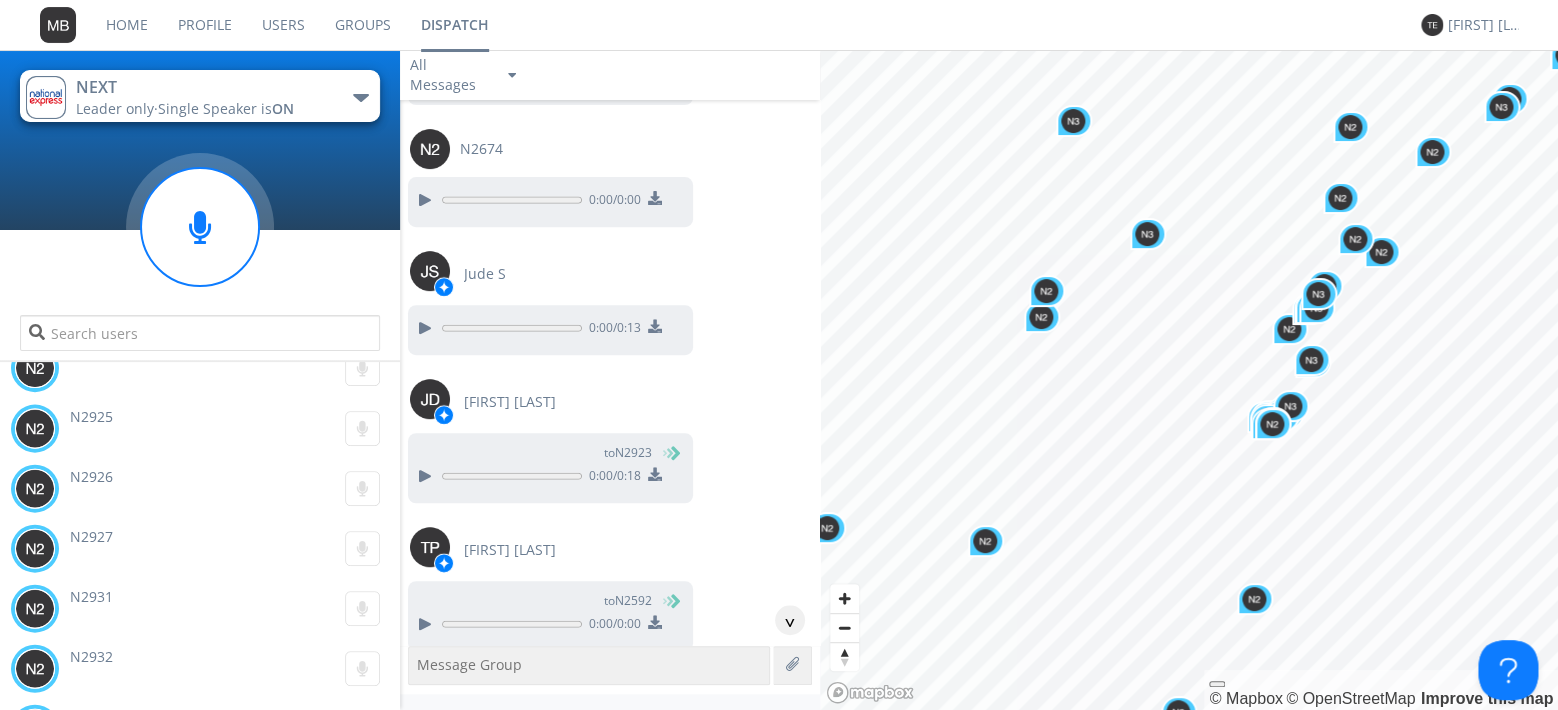 scroll, scrollTop: 93770, scrollLeft: 0, axis: vertical 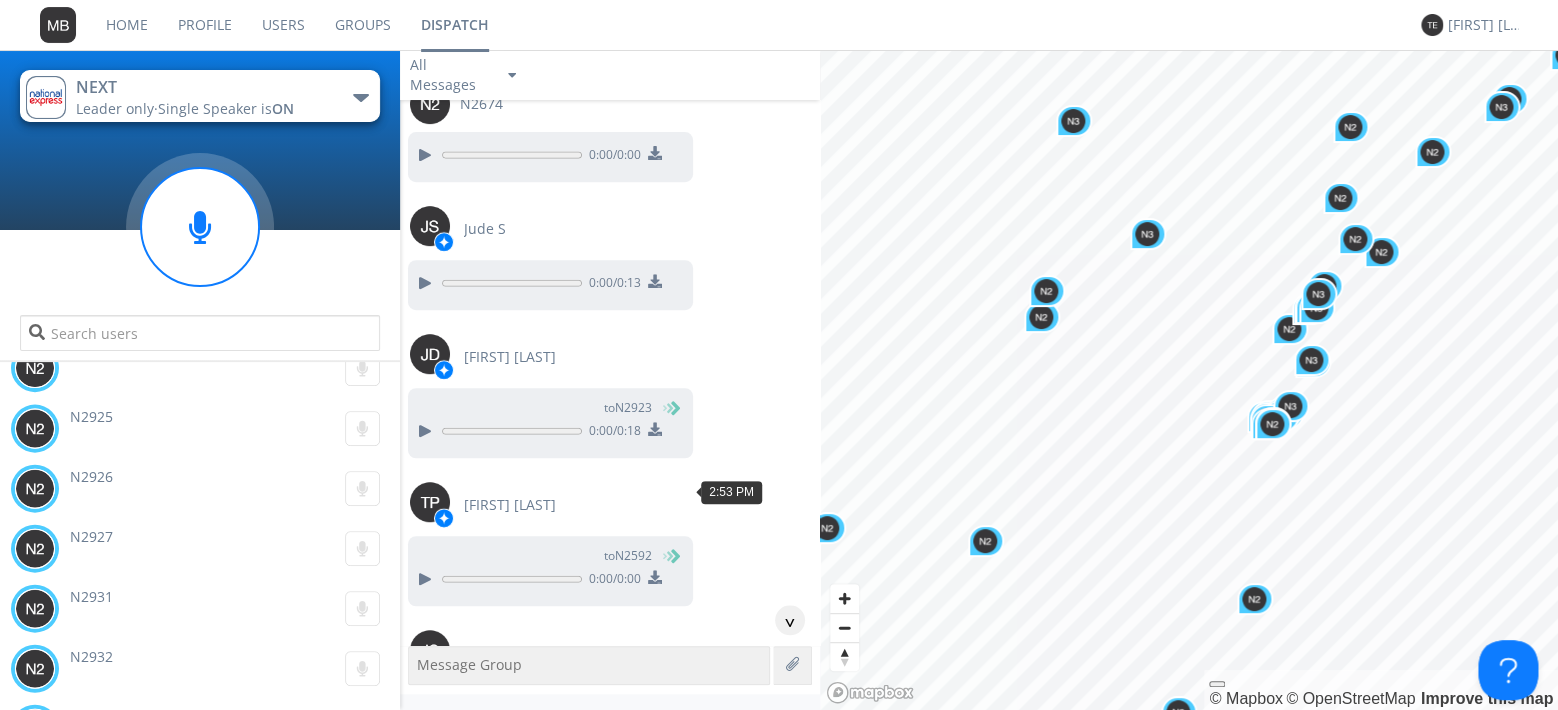 click at bounding box center [424, 1273] 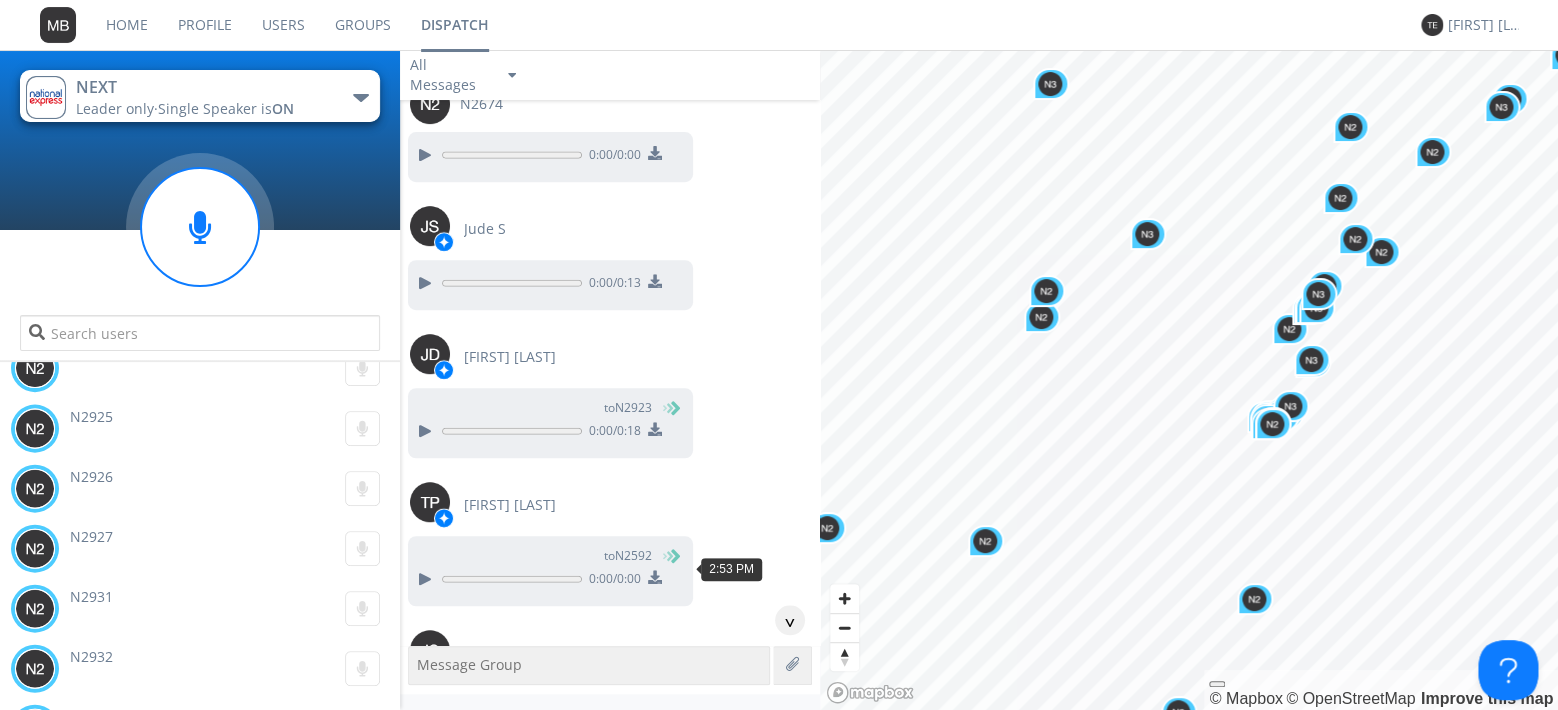 click at bounding box center (424, 1351) 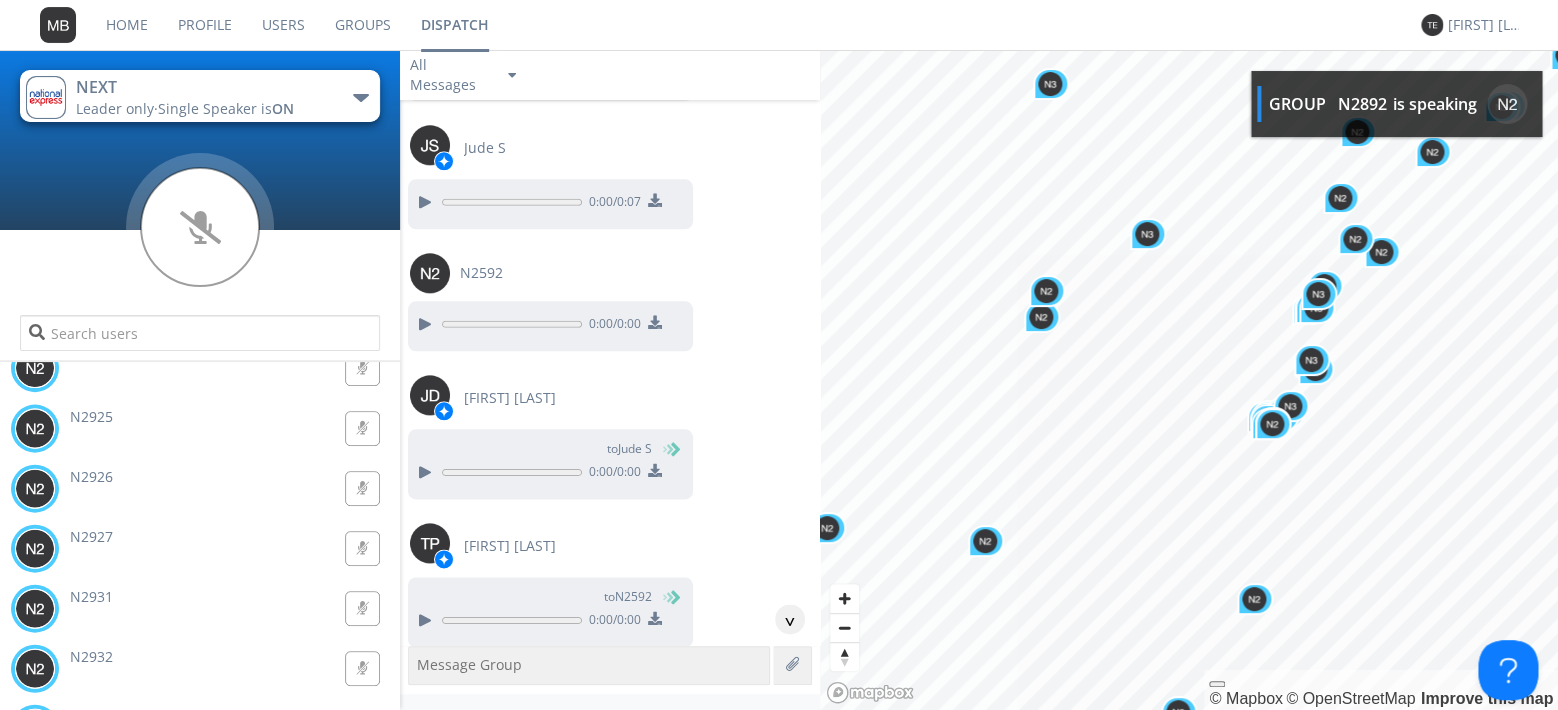 scroll, scrollTop: 94230, scrollLeft: 0, axis: vertical 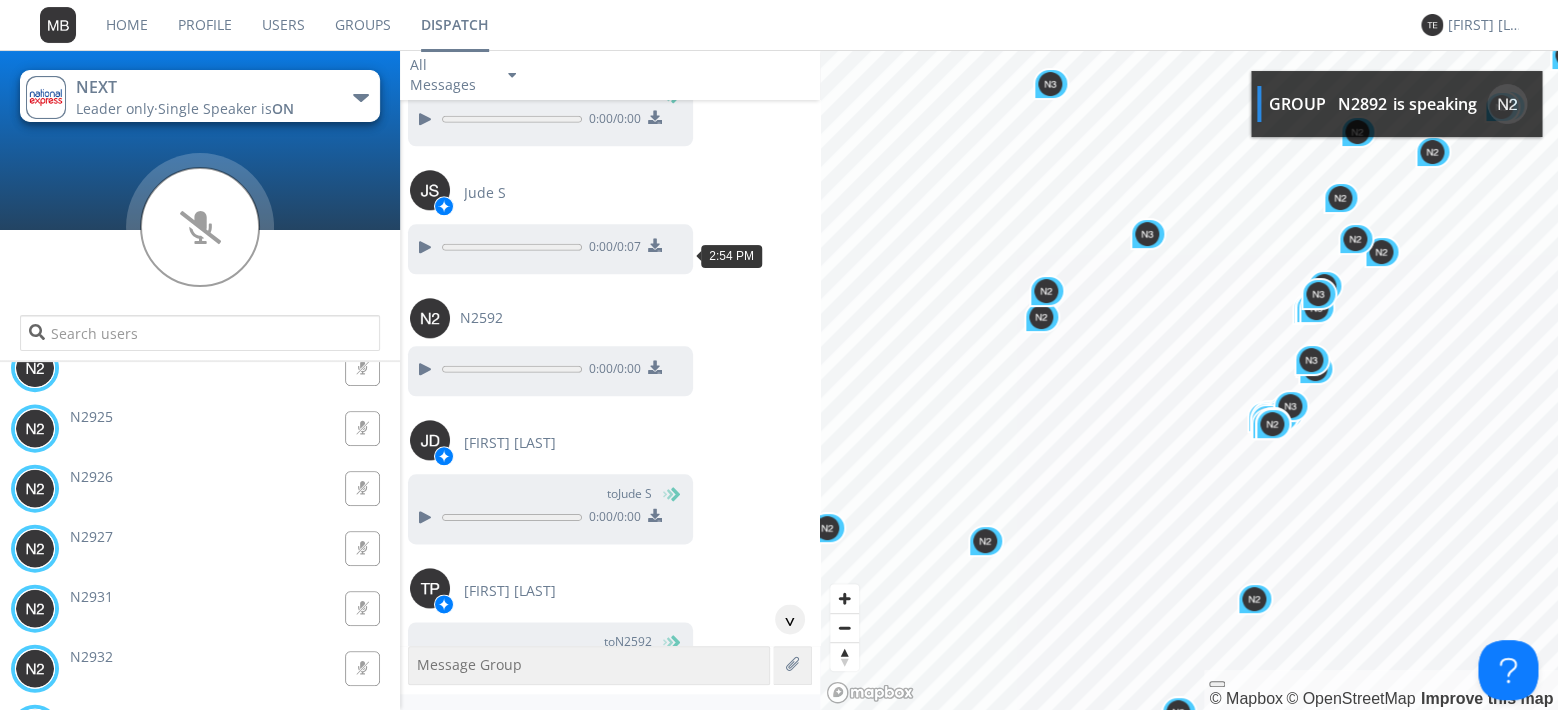 click at bounding box center (424, 1039) 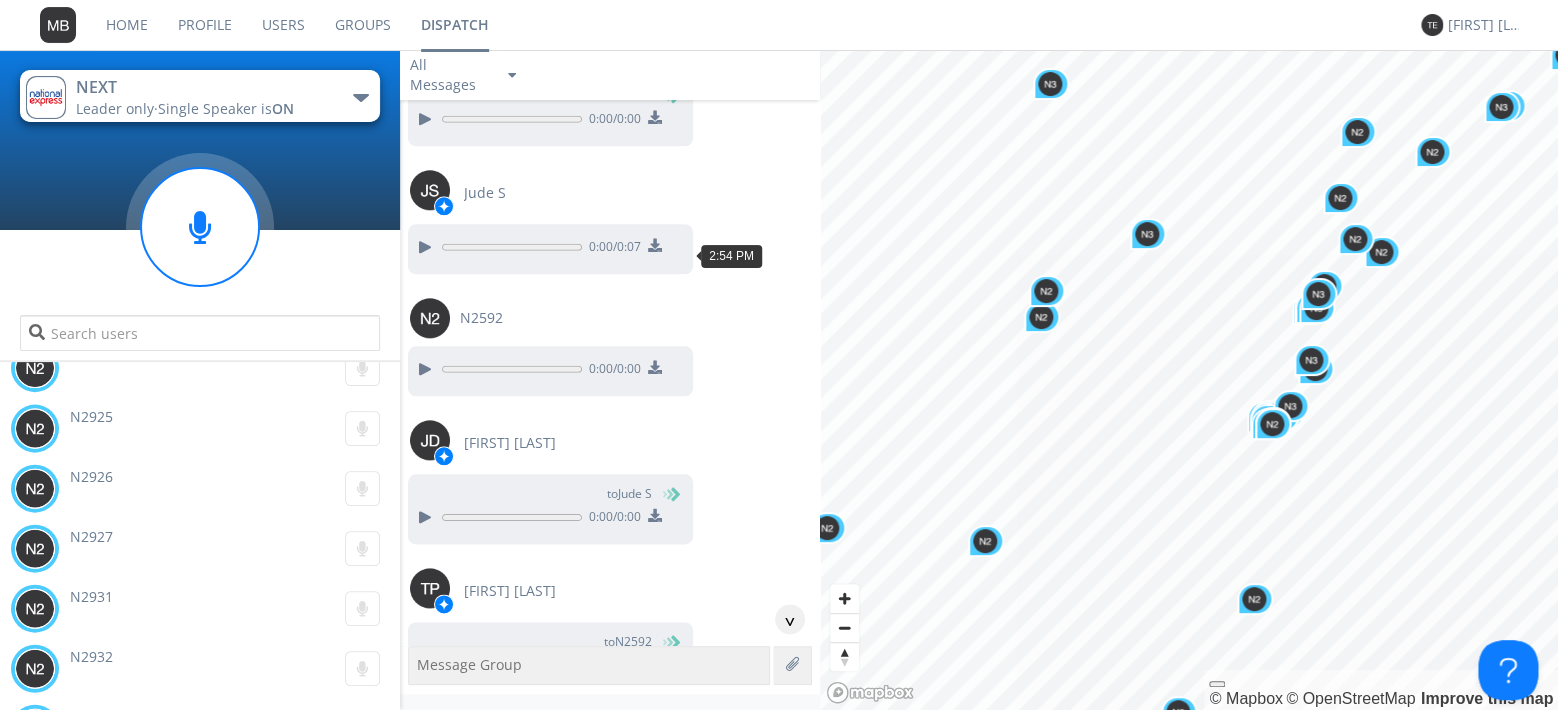 scroll, scrollTop: 94115, scrollLeft: 0, axis: vertical 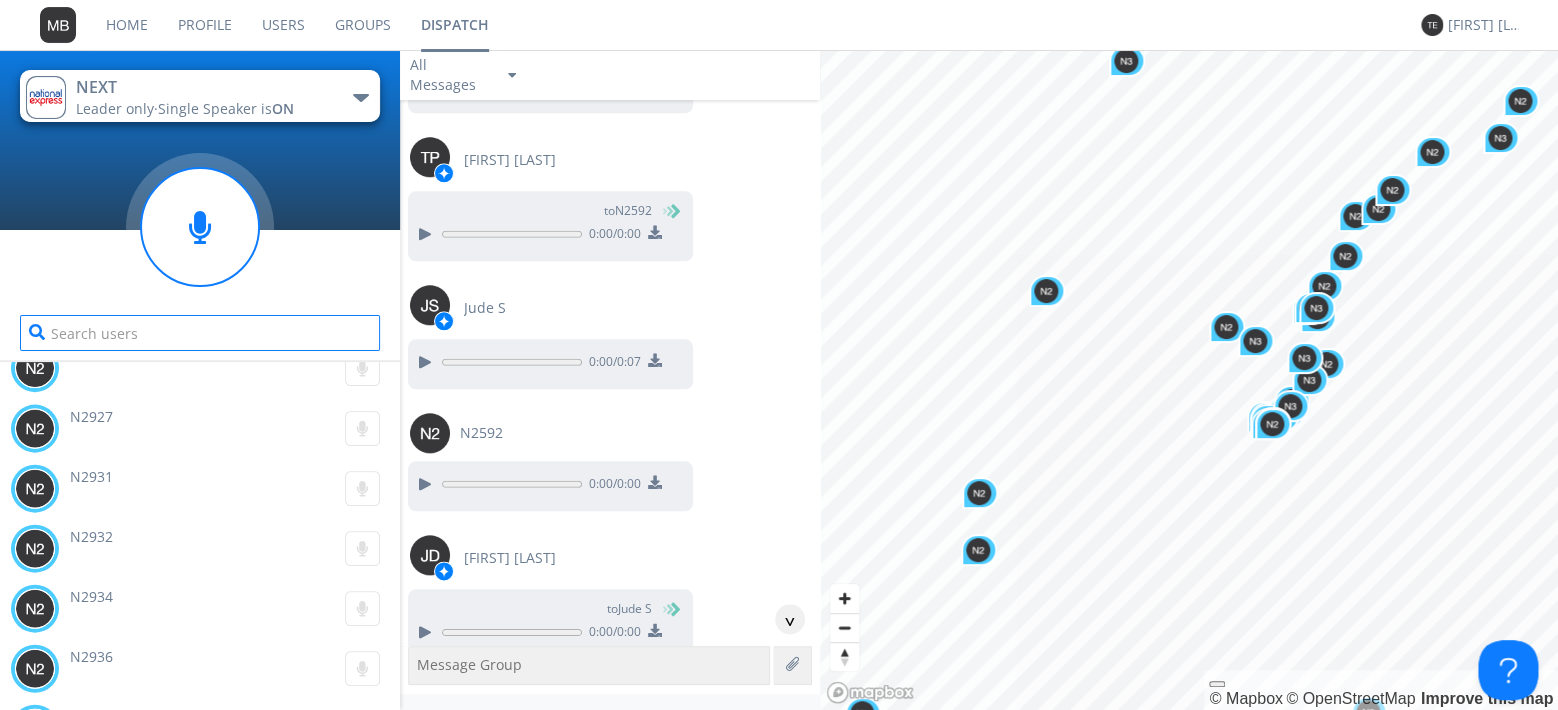 click at bounding box center [200, 333] 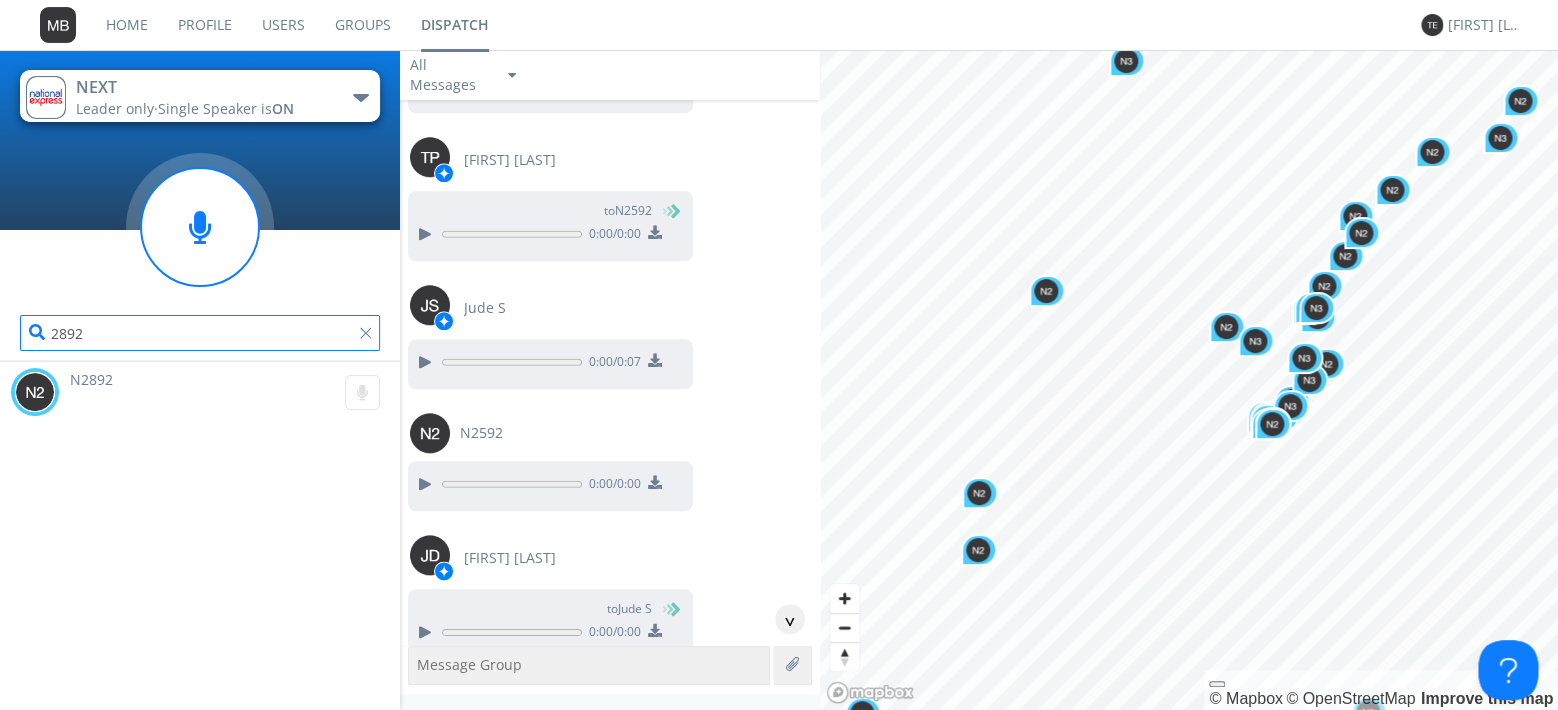 scroll, scrollTop: 0, scrollLeft: 0, axis: both 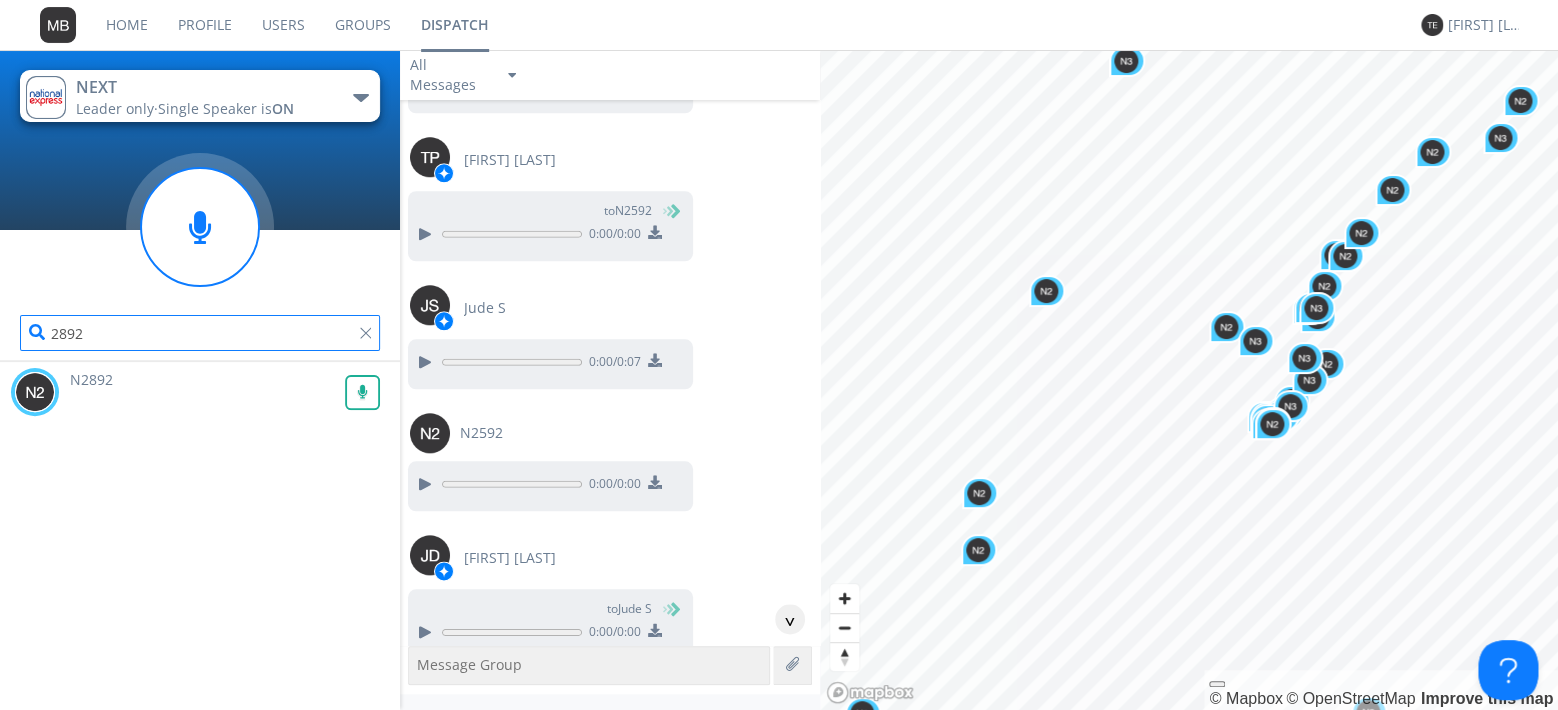 type on "2892" 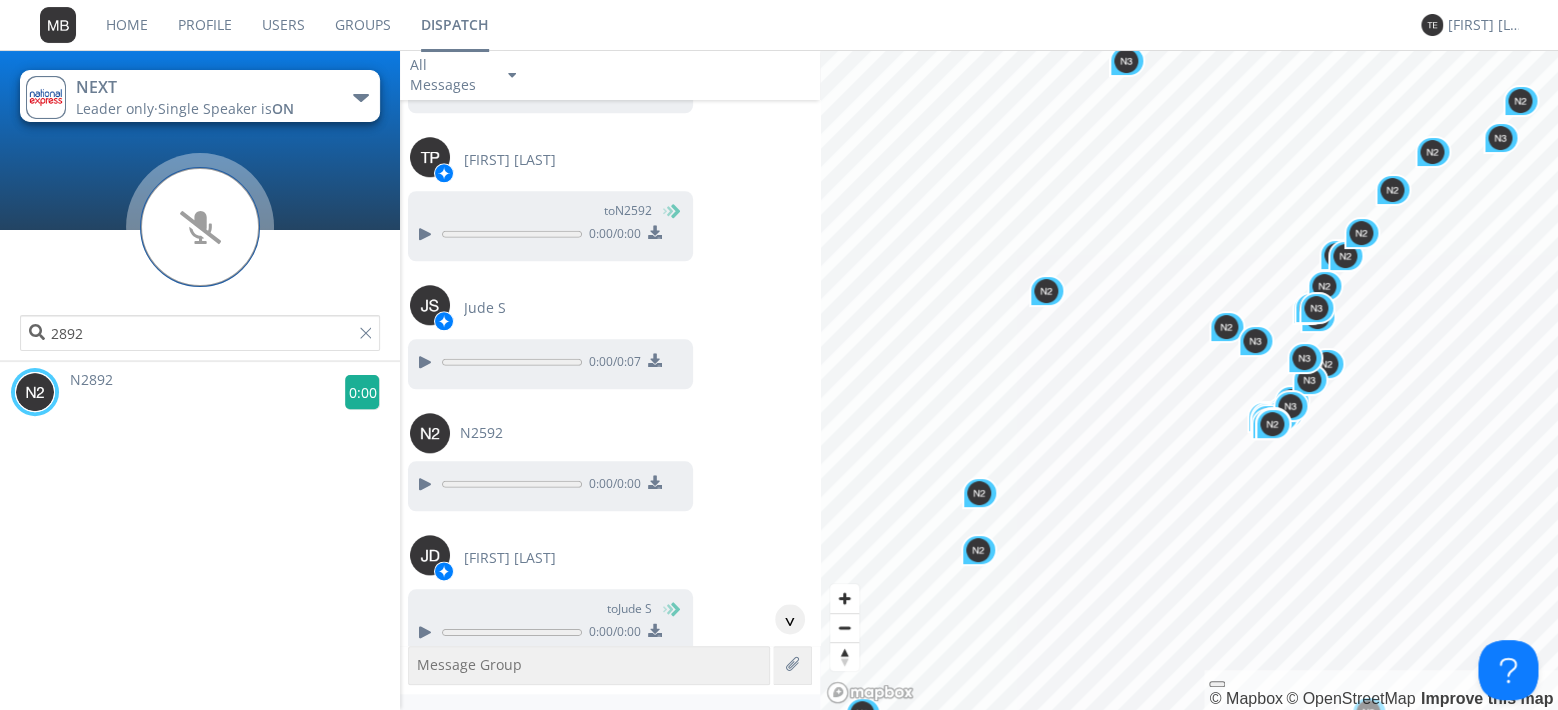 click 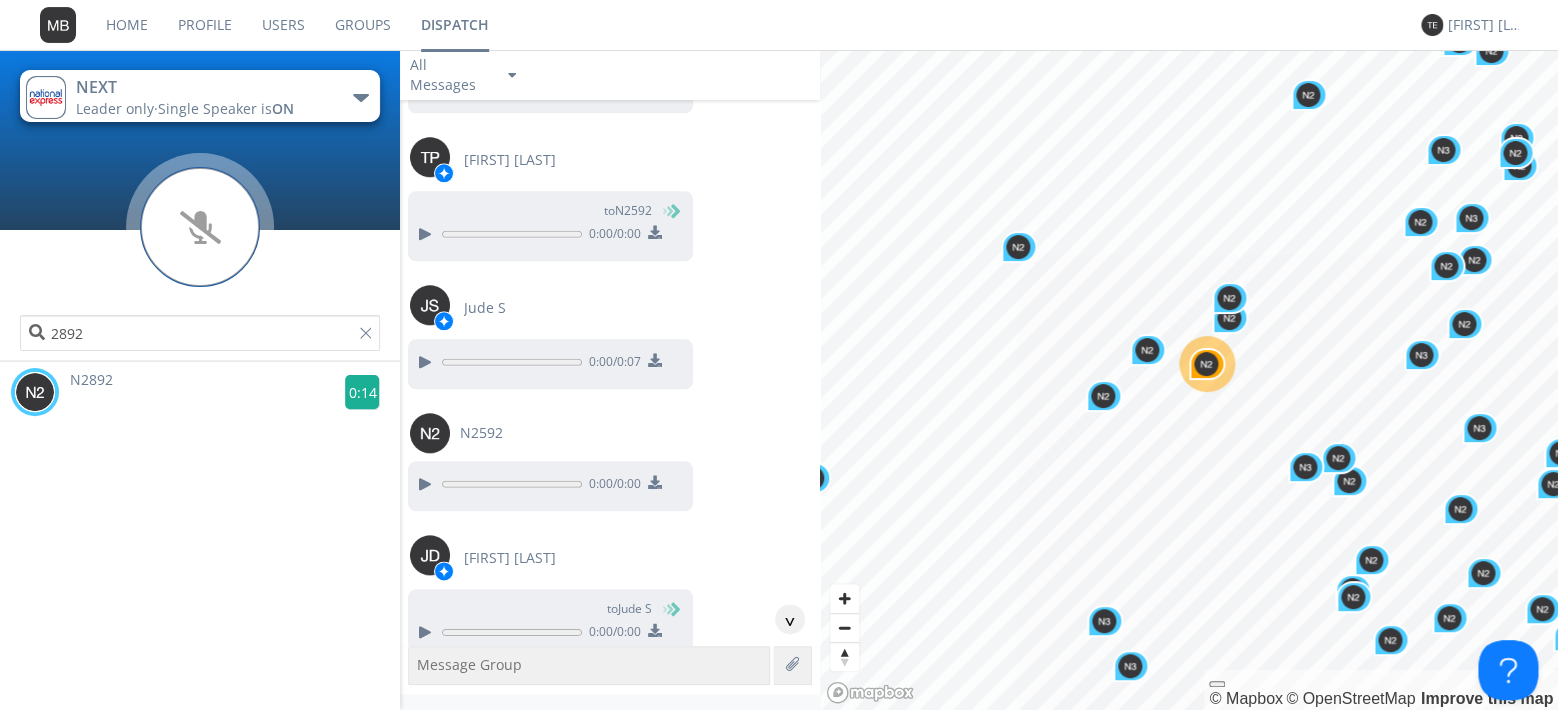 click 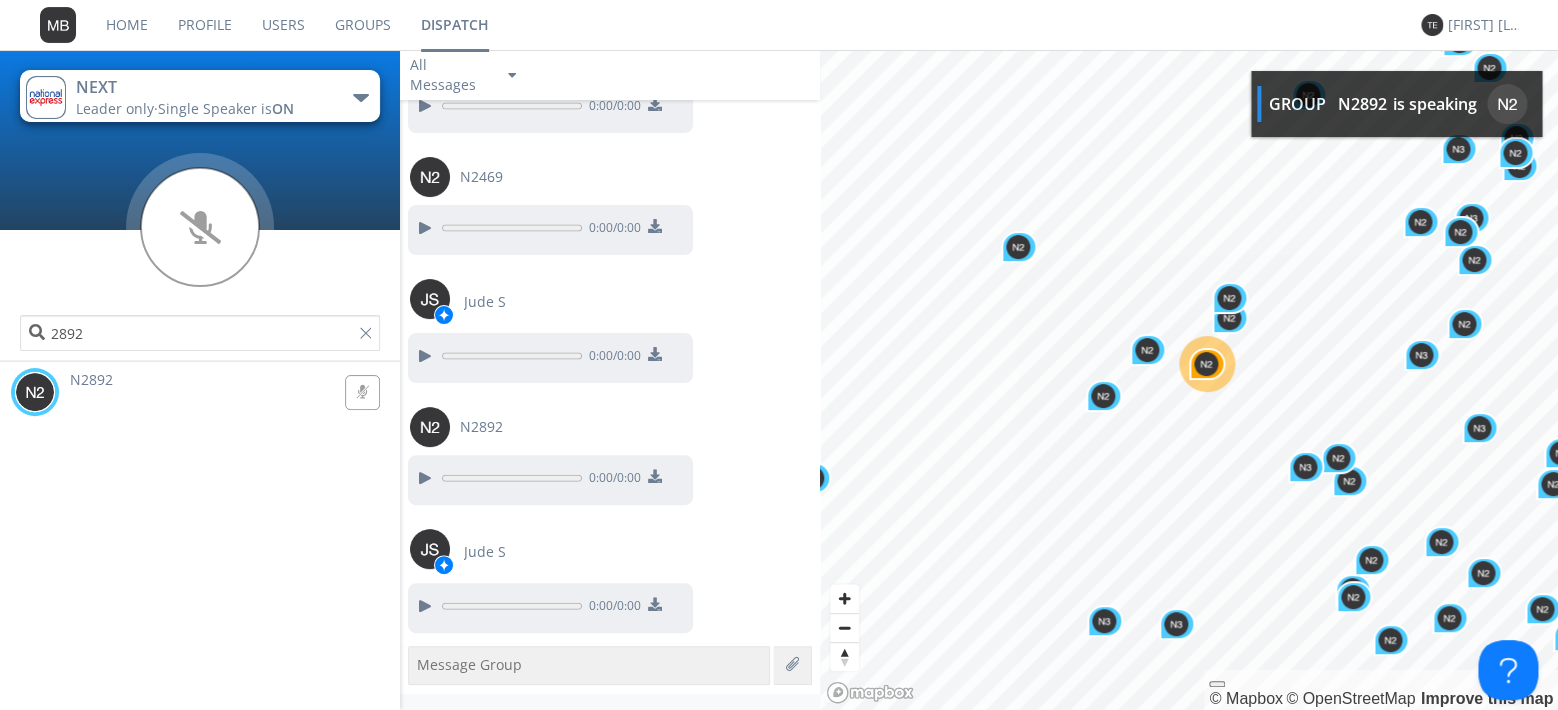 scroll, scrollTop: 99756, scrollLeft: 0, axis: vertical 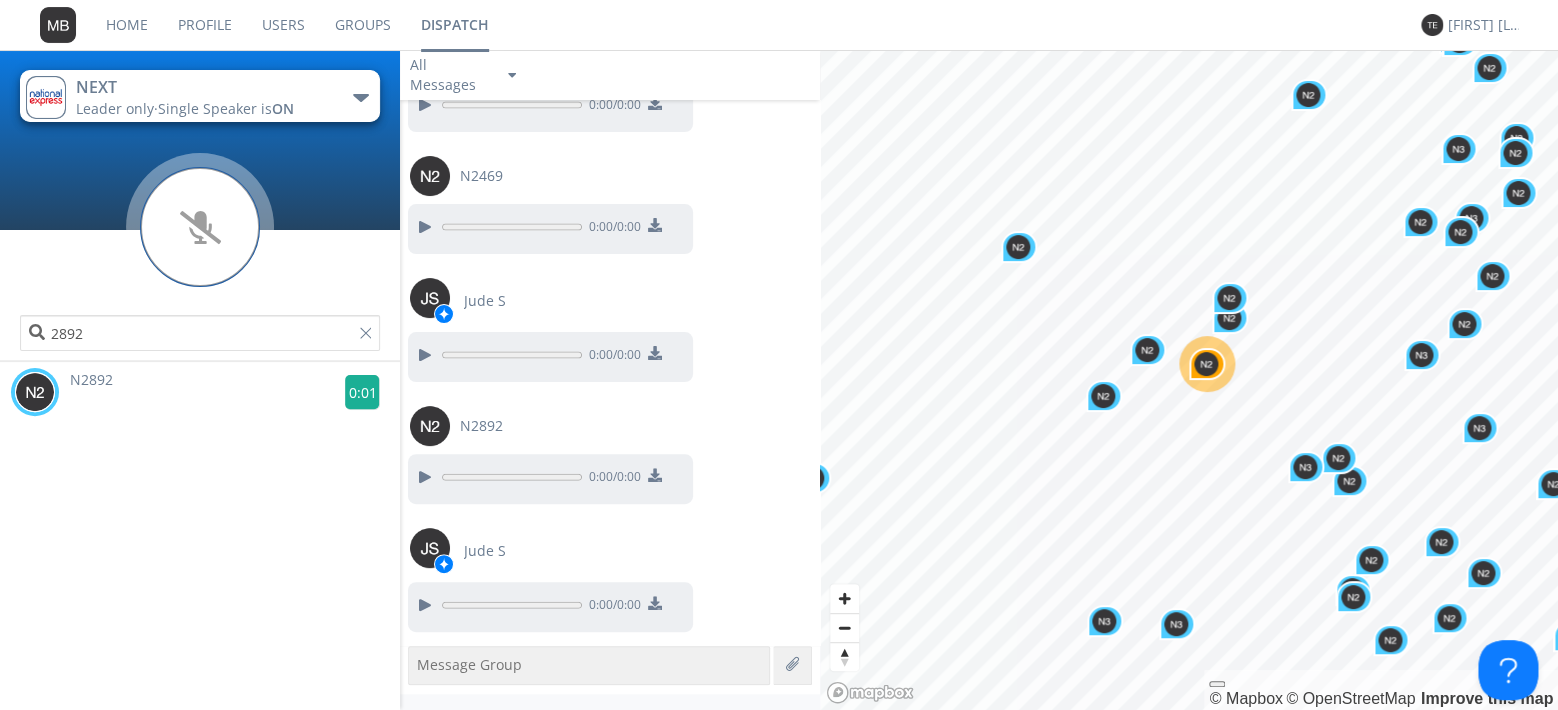 click 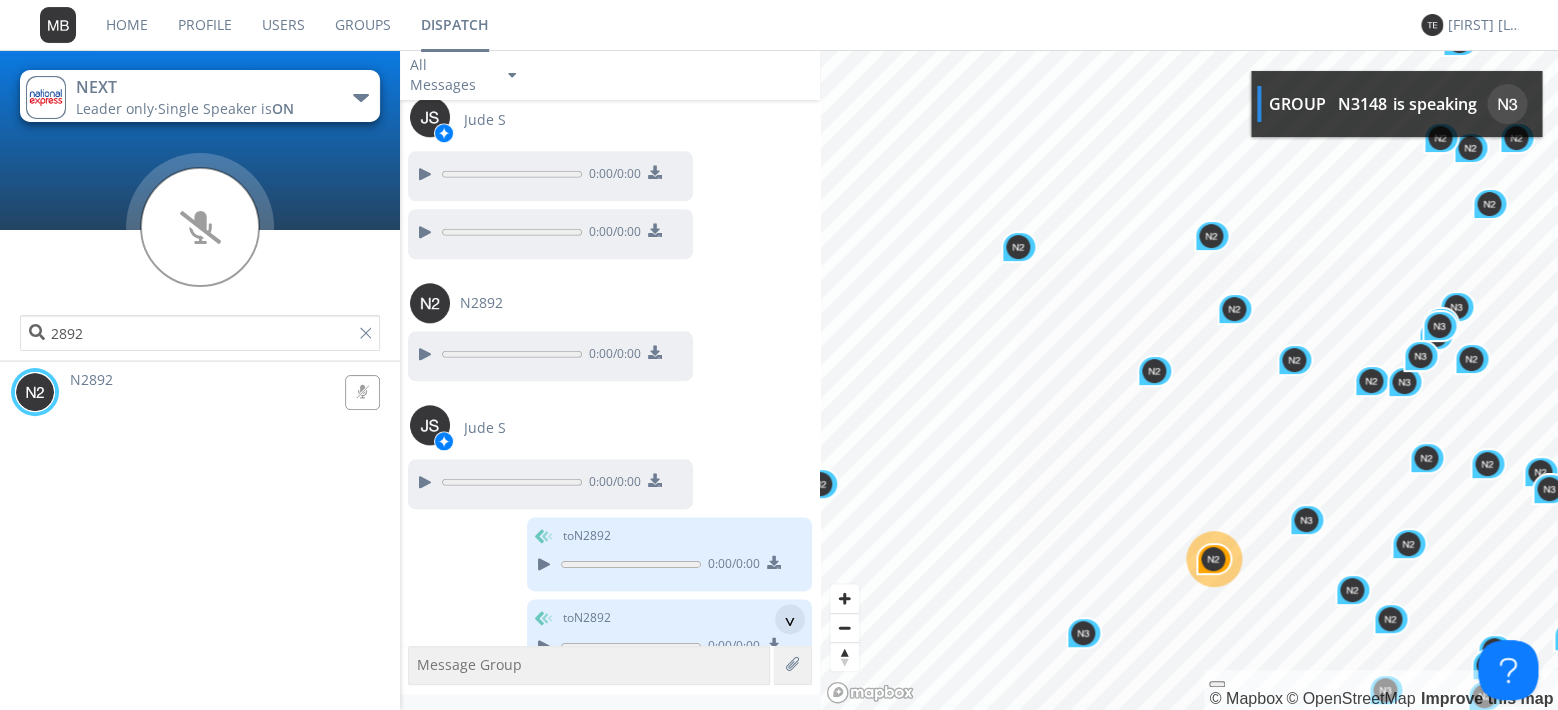 scroll, scrollTop: 100440, scrollLeft: 0, axis: vertical 